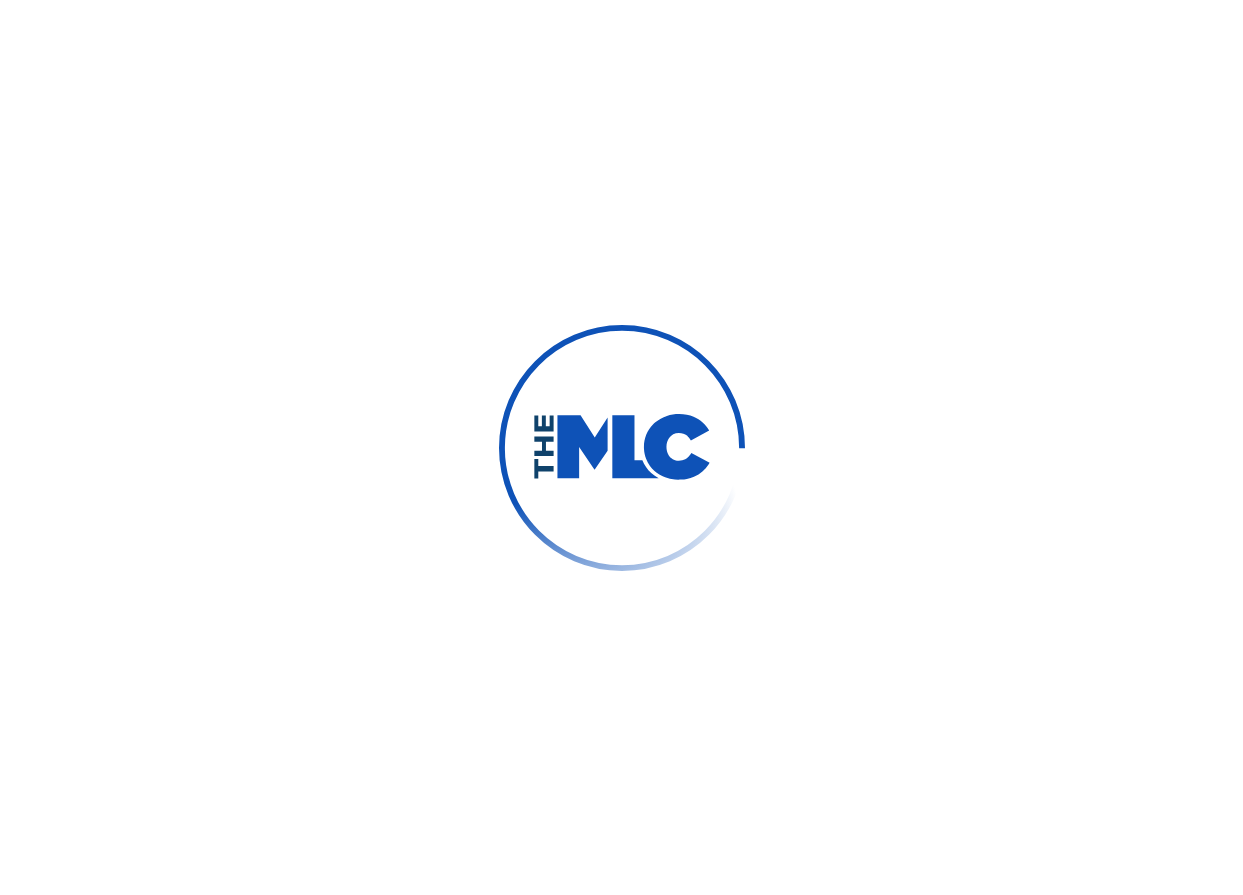 scroll, scrollTop: 0, scrollLeft: 0, axis: both 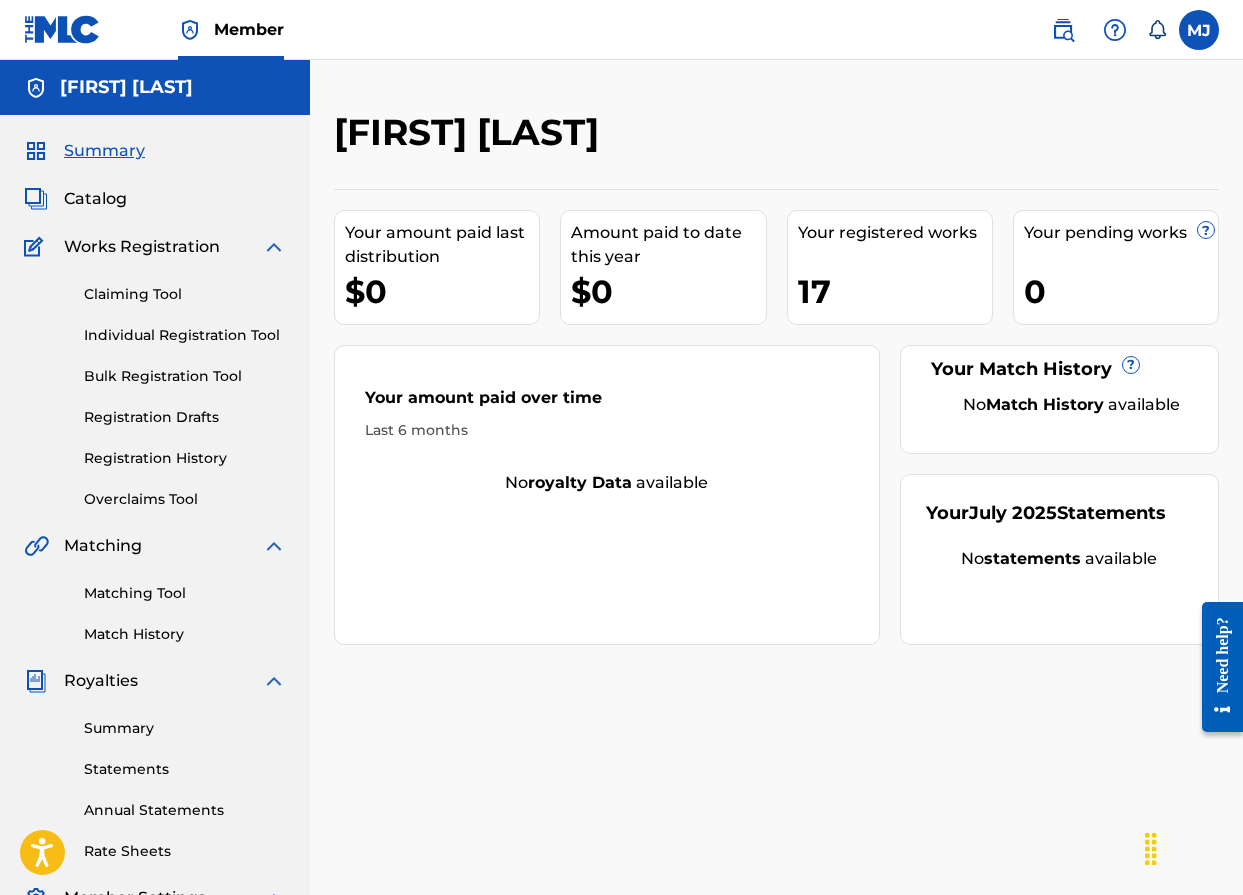 click on "Catalog" at bounding box center [95, 199] 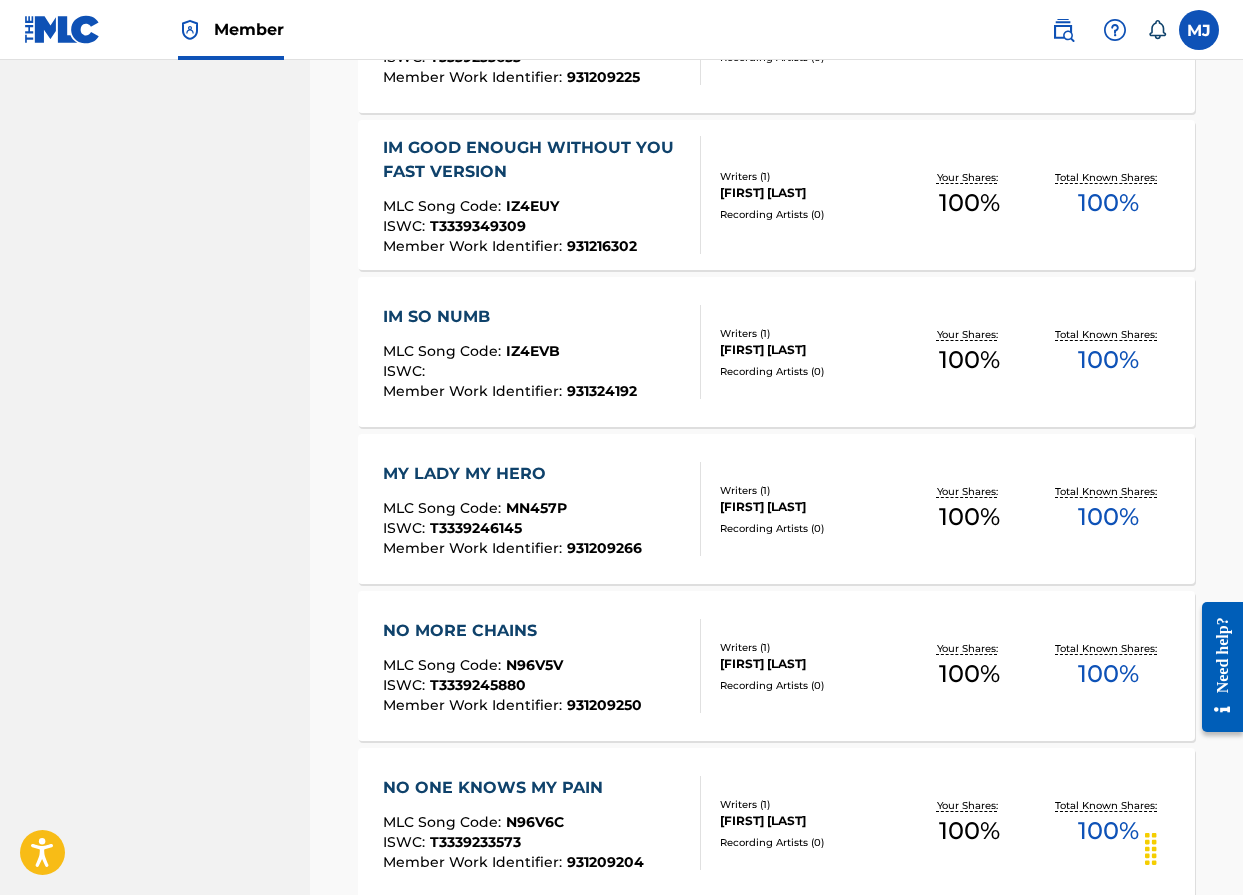 scroll, scrollTop: 1444, scrollLeft: 0, axis: vertical 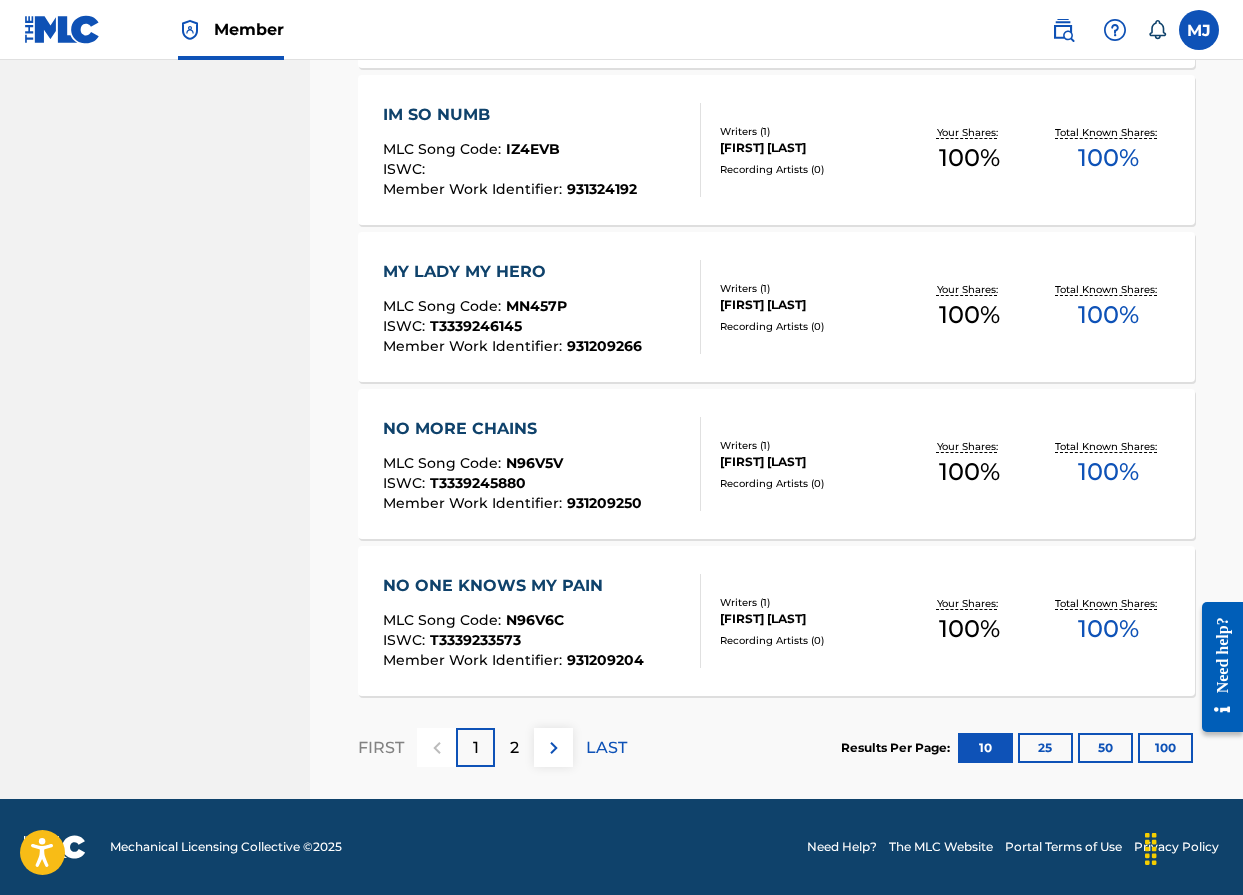 click on "LAST" at bounding box center [606, 748] 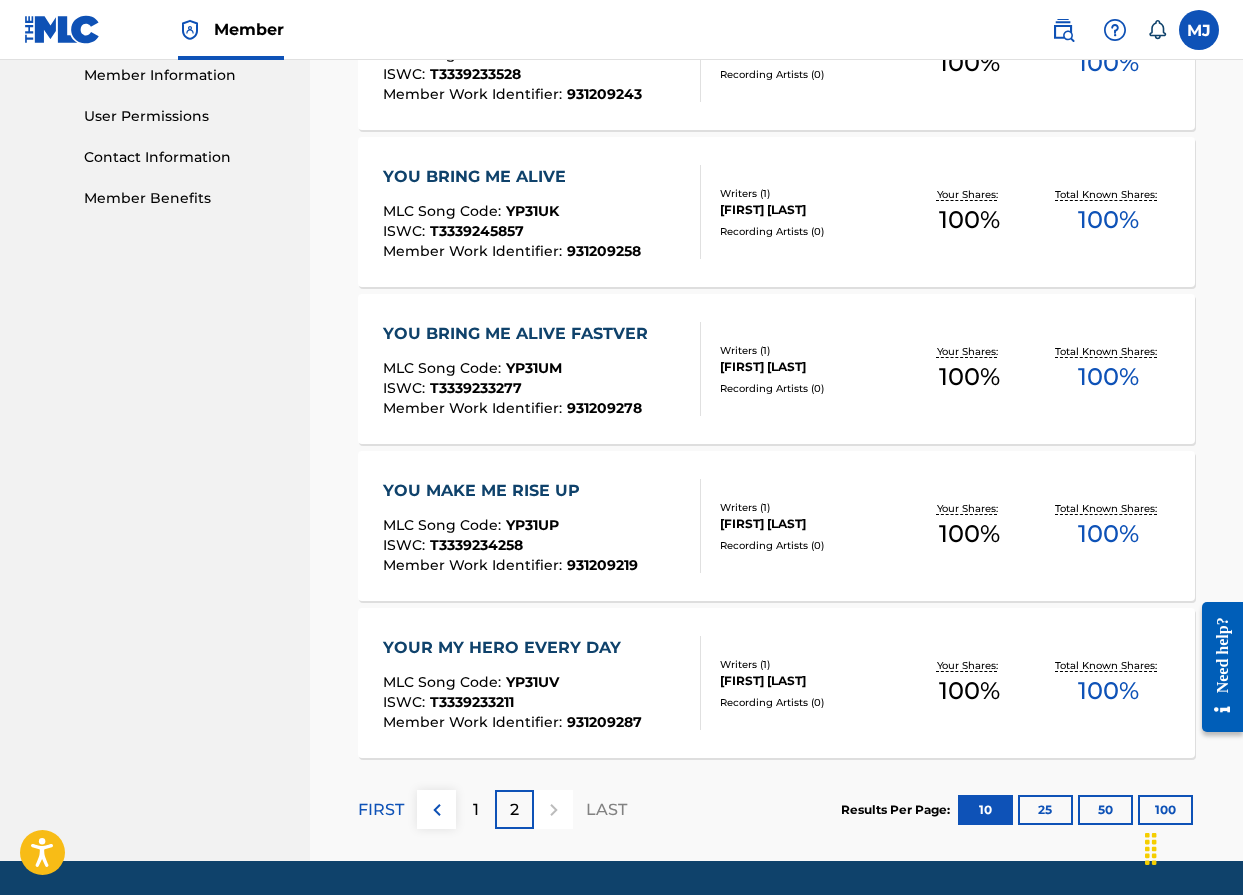 scroll, scrollTop: 973, scrollLeft: 0, axis: vertical 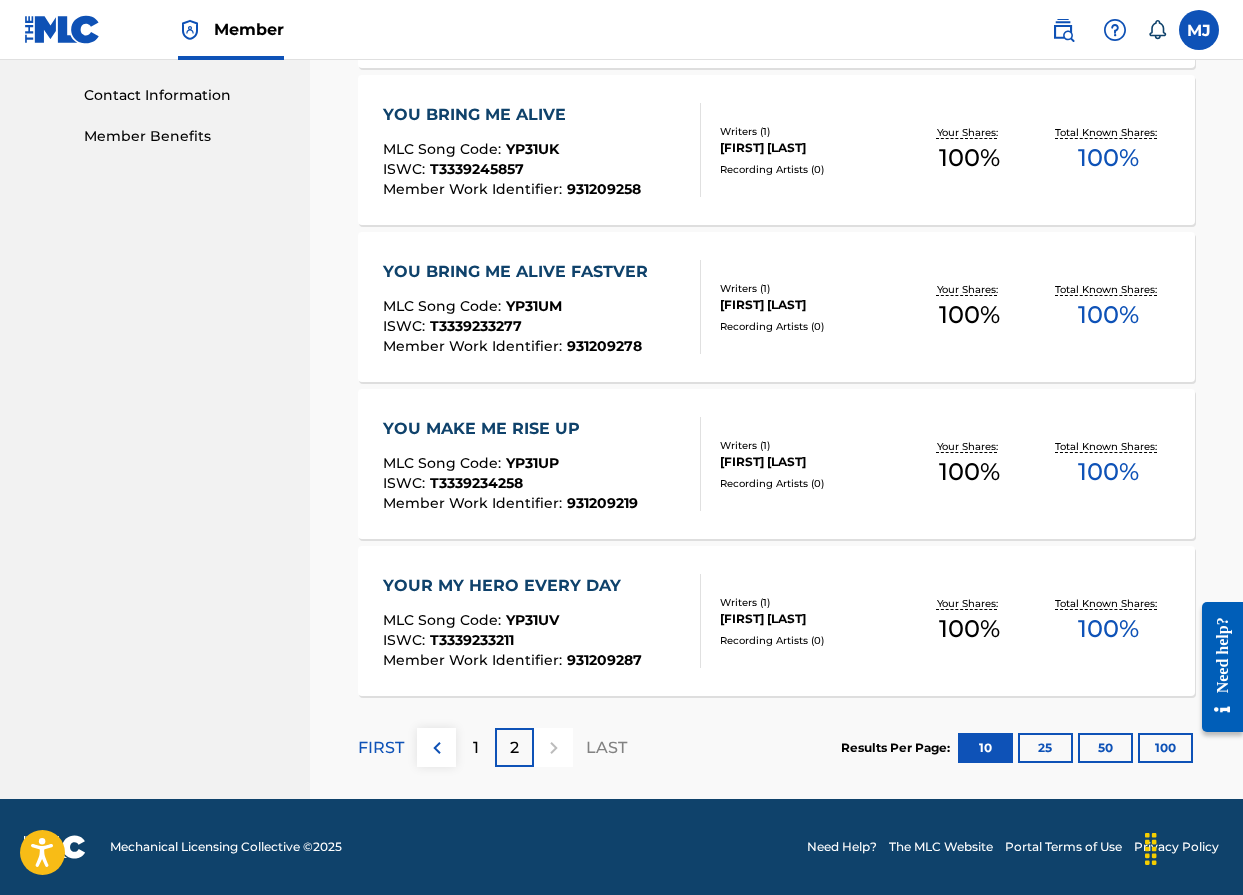 click on "1" at bounding box center (475, 747) 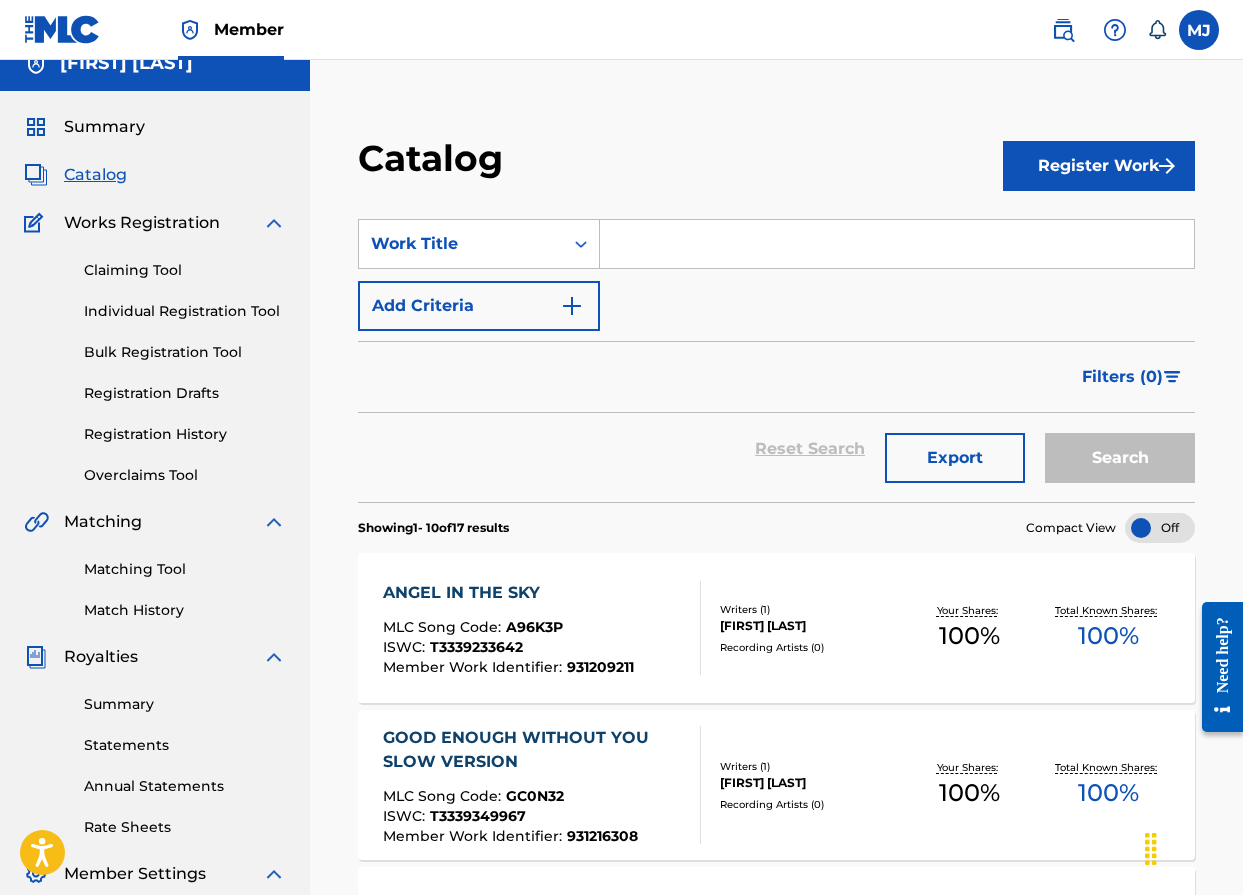 scroll, scrollTop: 0, scrollLeft: 0, axis: both 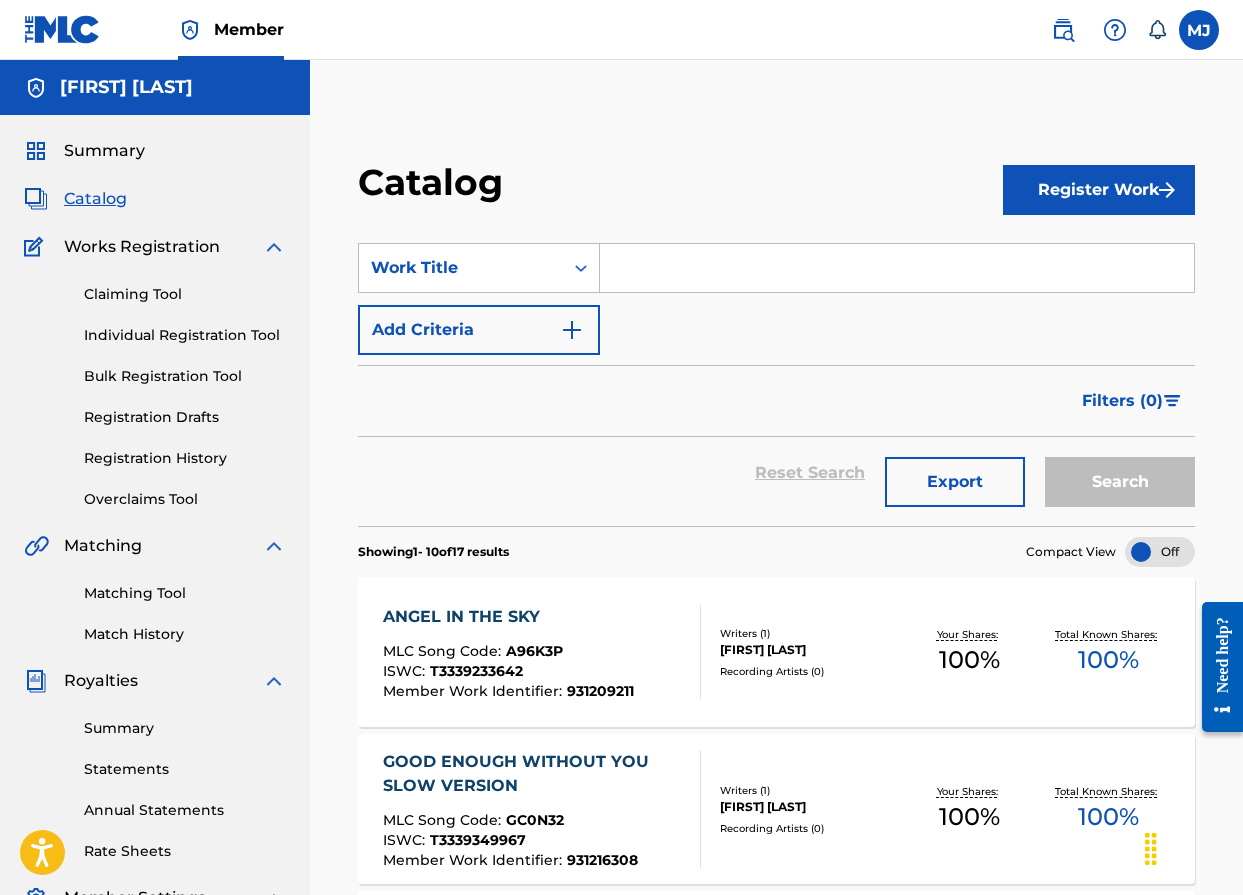 click on "Registration History" at bounding box center (185, 458) 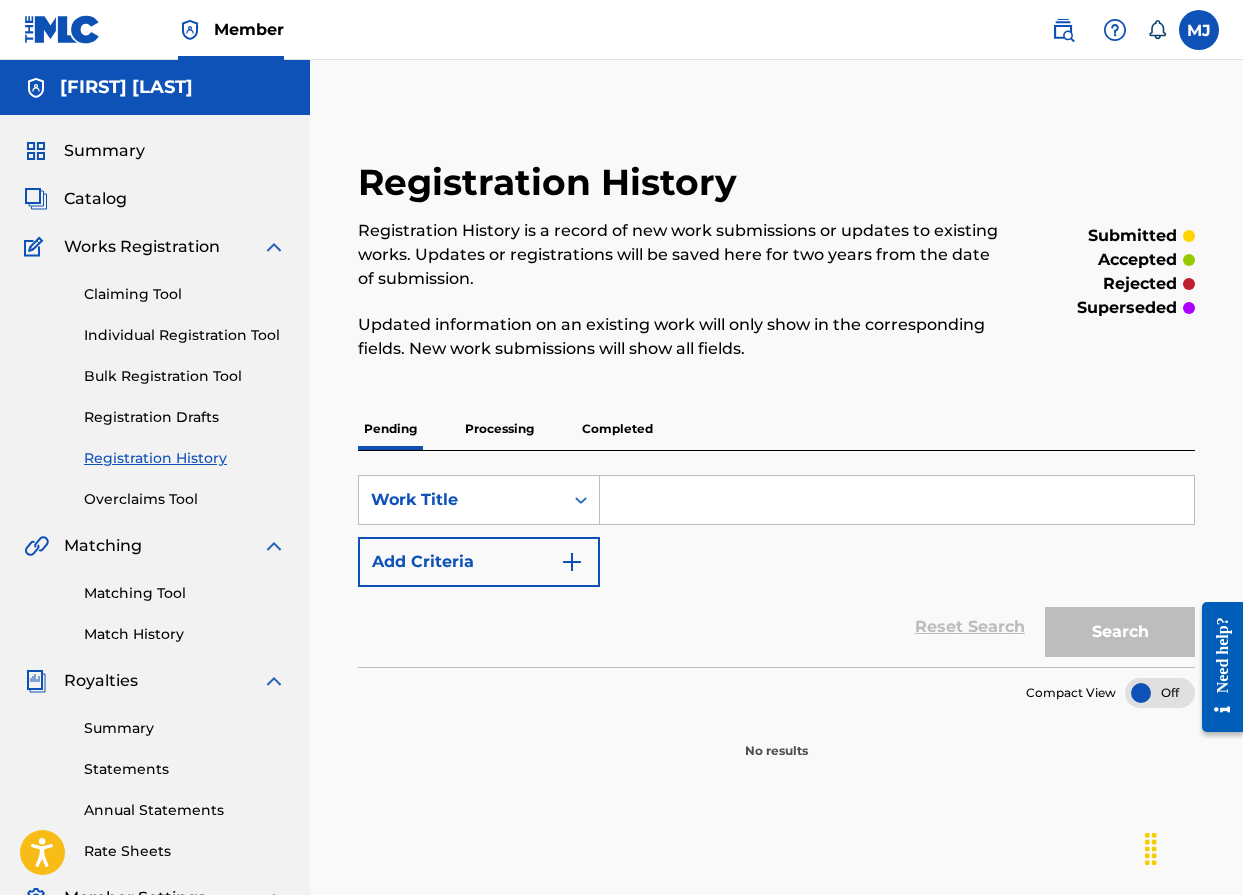 click on "Processing" at bounding box center [499, 429] 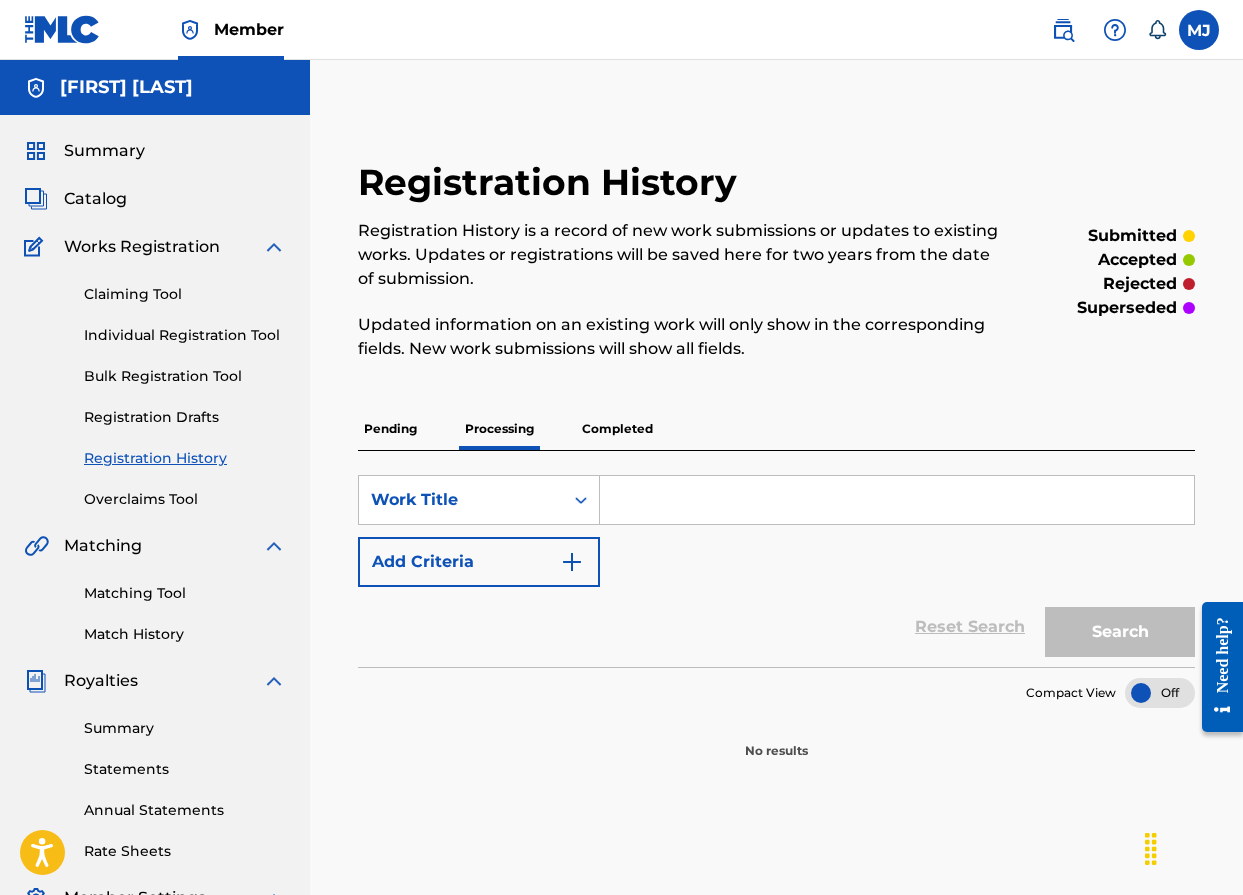 click on "Pending" at bounding box center (390, 429) 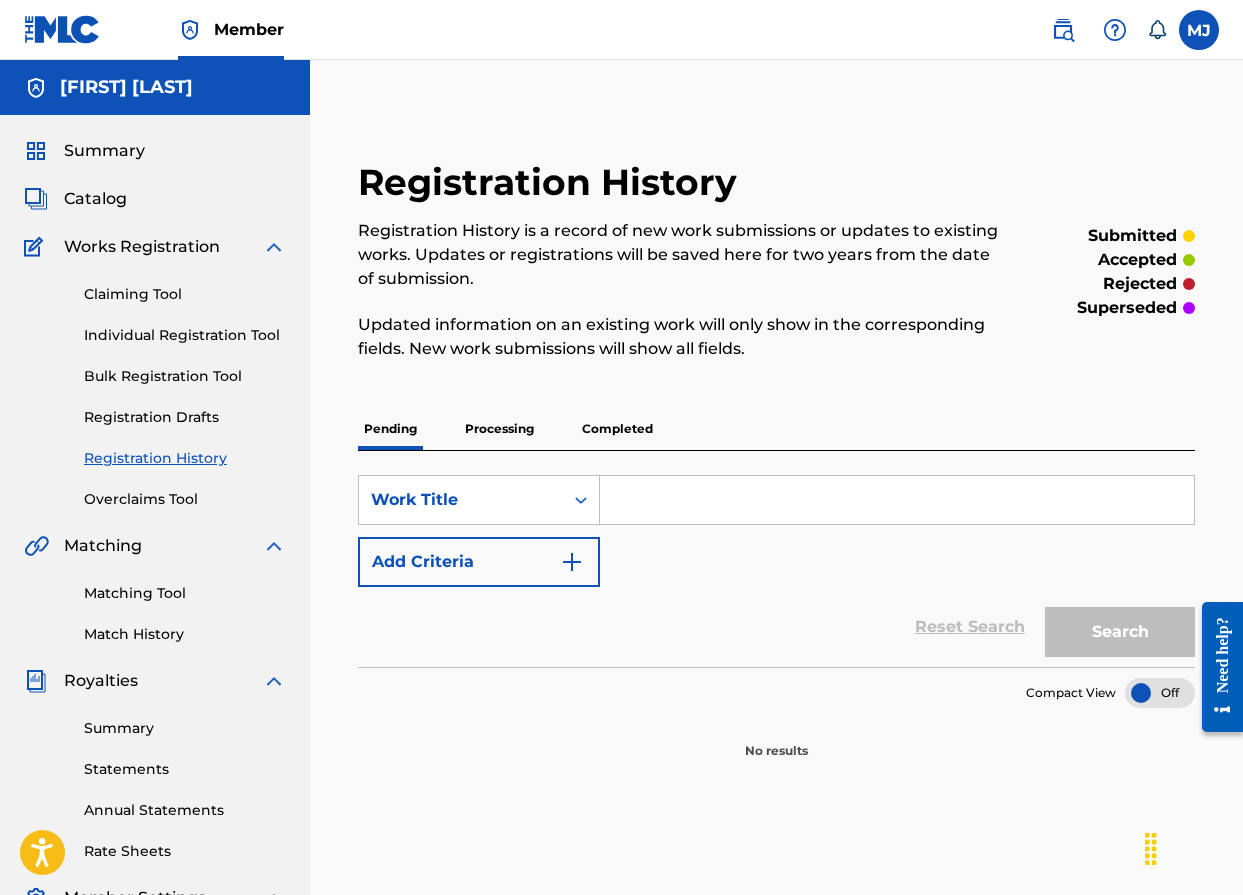 click on "Completed" at bounding box center [617, 429] 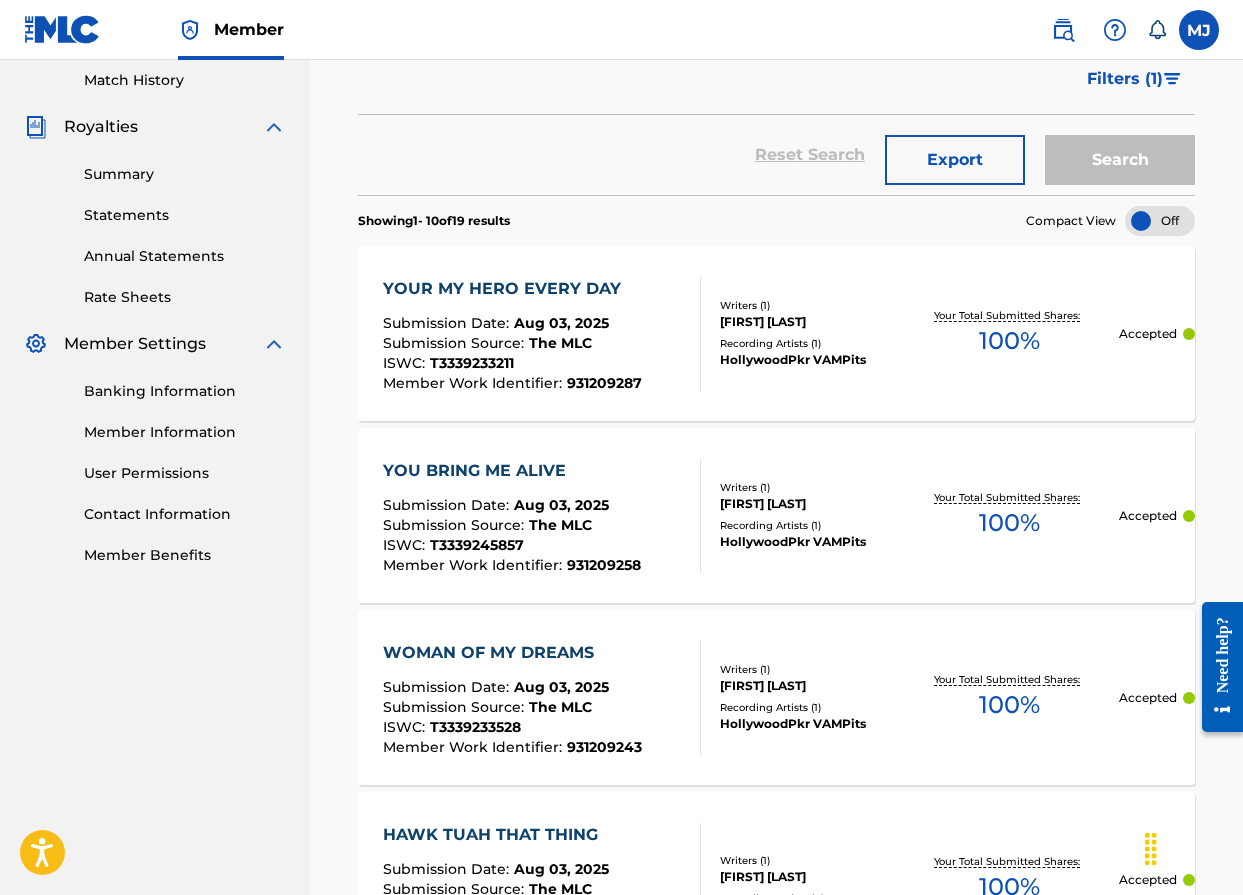 scroll, scrollTop: 600, scrollLeft: 0, axis: vertical 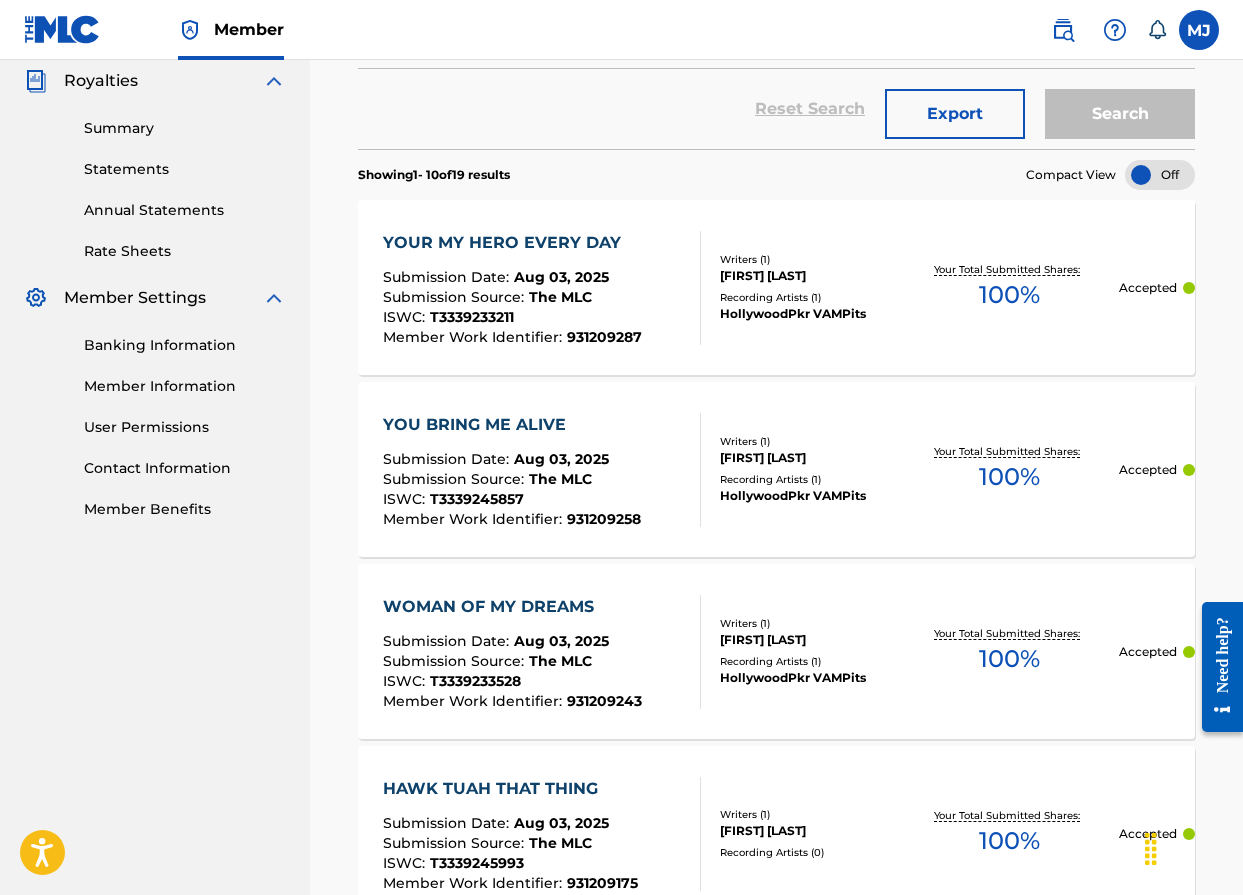 click on "Submission Source :" at bounding box center [456, 297] 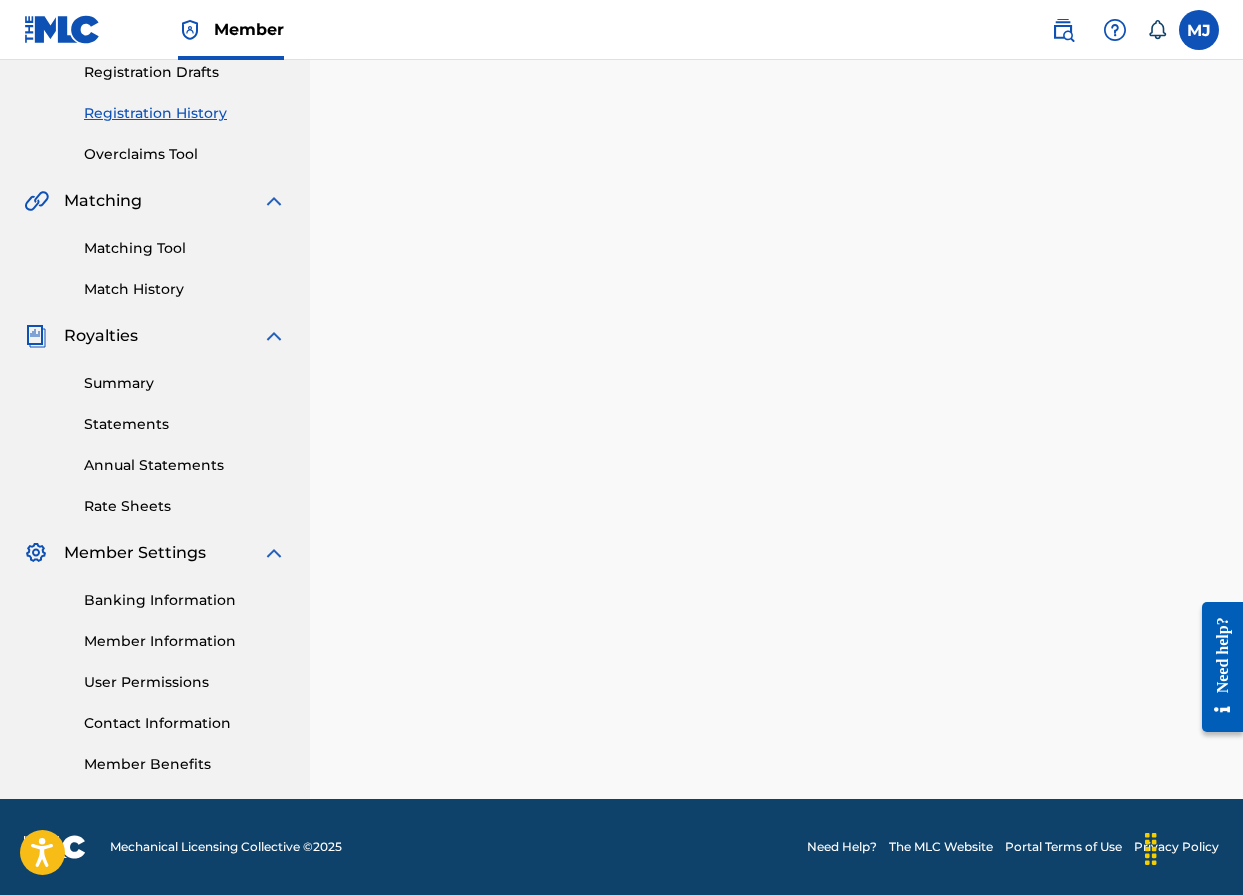 scroll, scrollTop: 0, scrollLeft: 0, axis: both 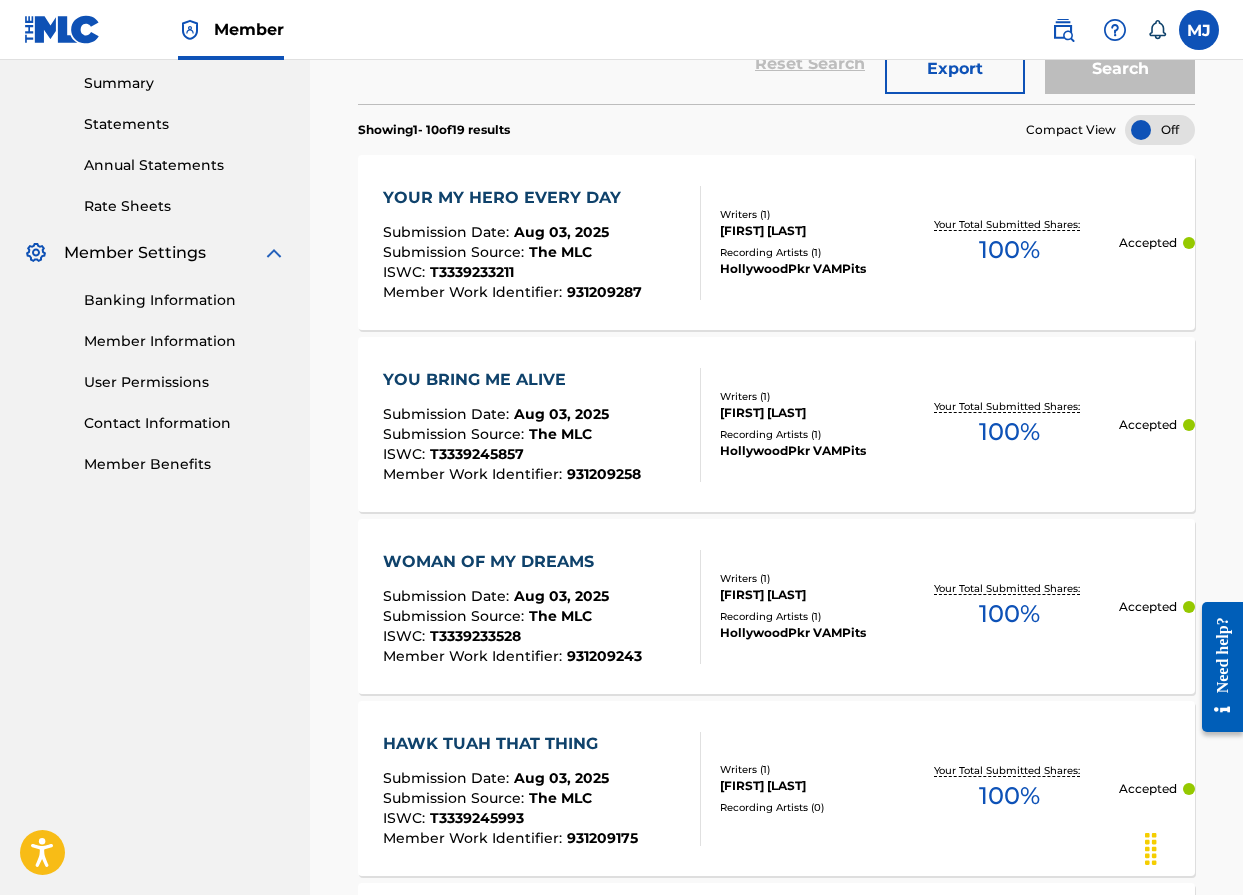 click on "T3339245857" at bounding box center (477, 454) 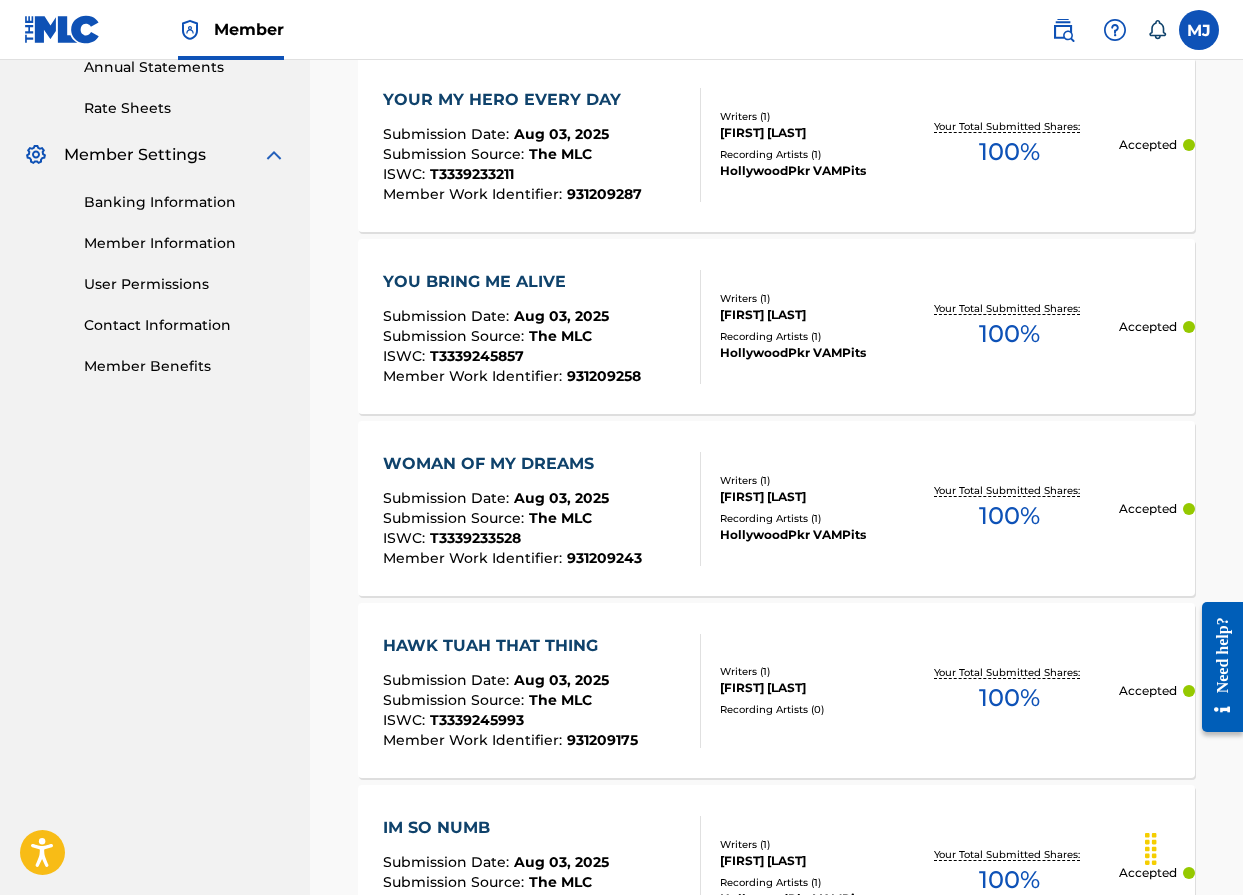 scroll, scrollTop: 745, scrollLeft: 0, axis: vertical 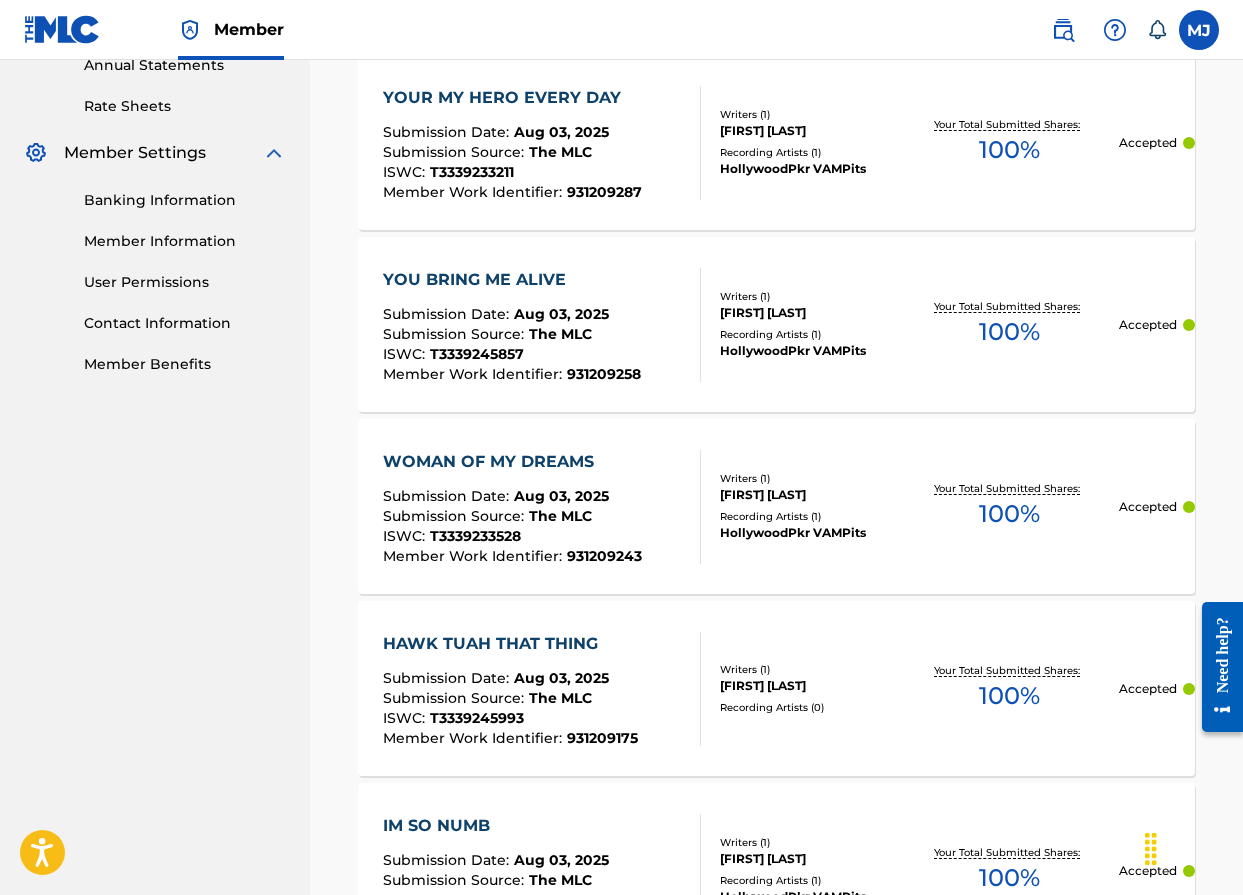 click on "Submission Date :" at bounding box center (448, 496) 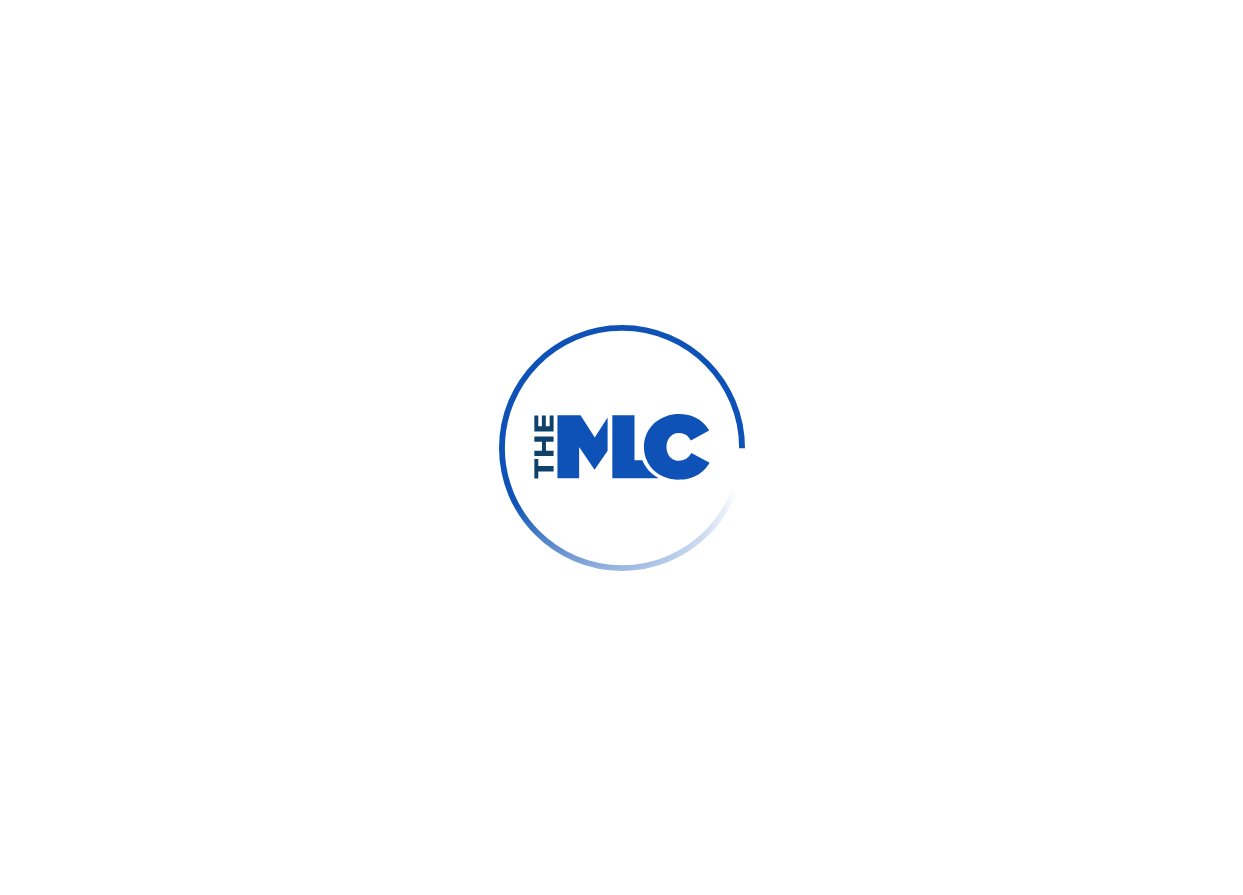 scroll, scrollTop: 0, scrollLeft: 0, axis: both 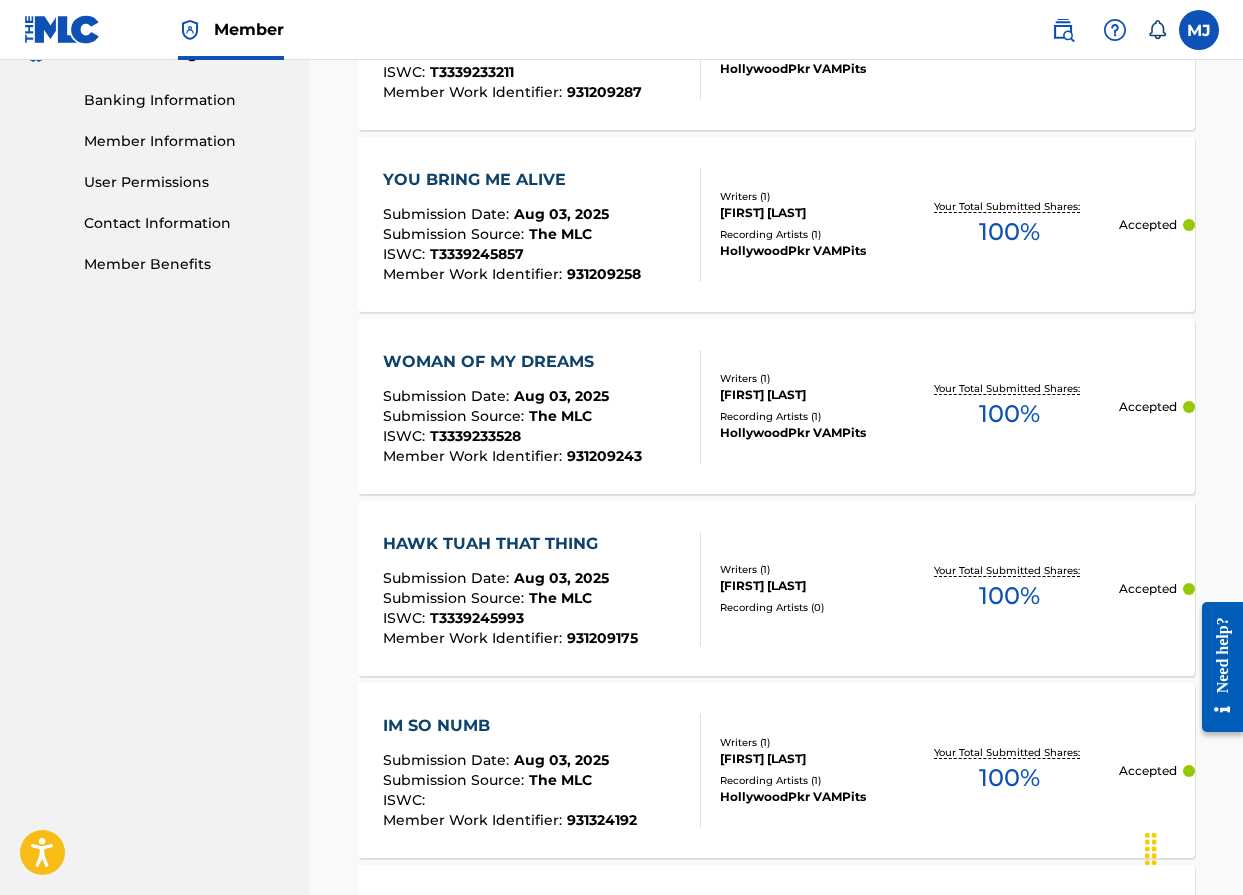 click on "Submission Source :" at bounding box center [456, 598] 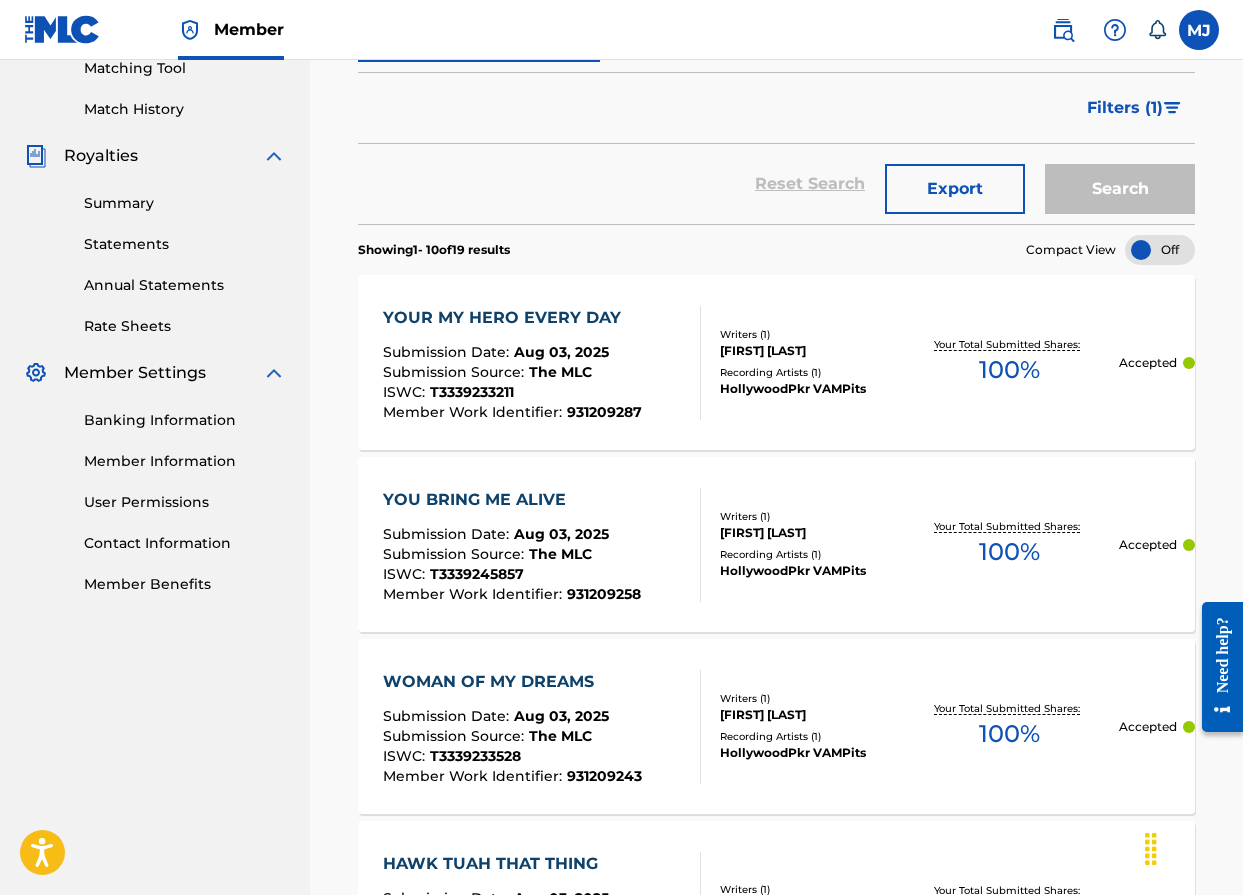 scroll, scrollTop: 0, scrollLeft: 0, axis: both 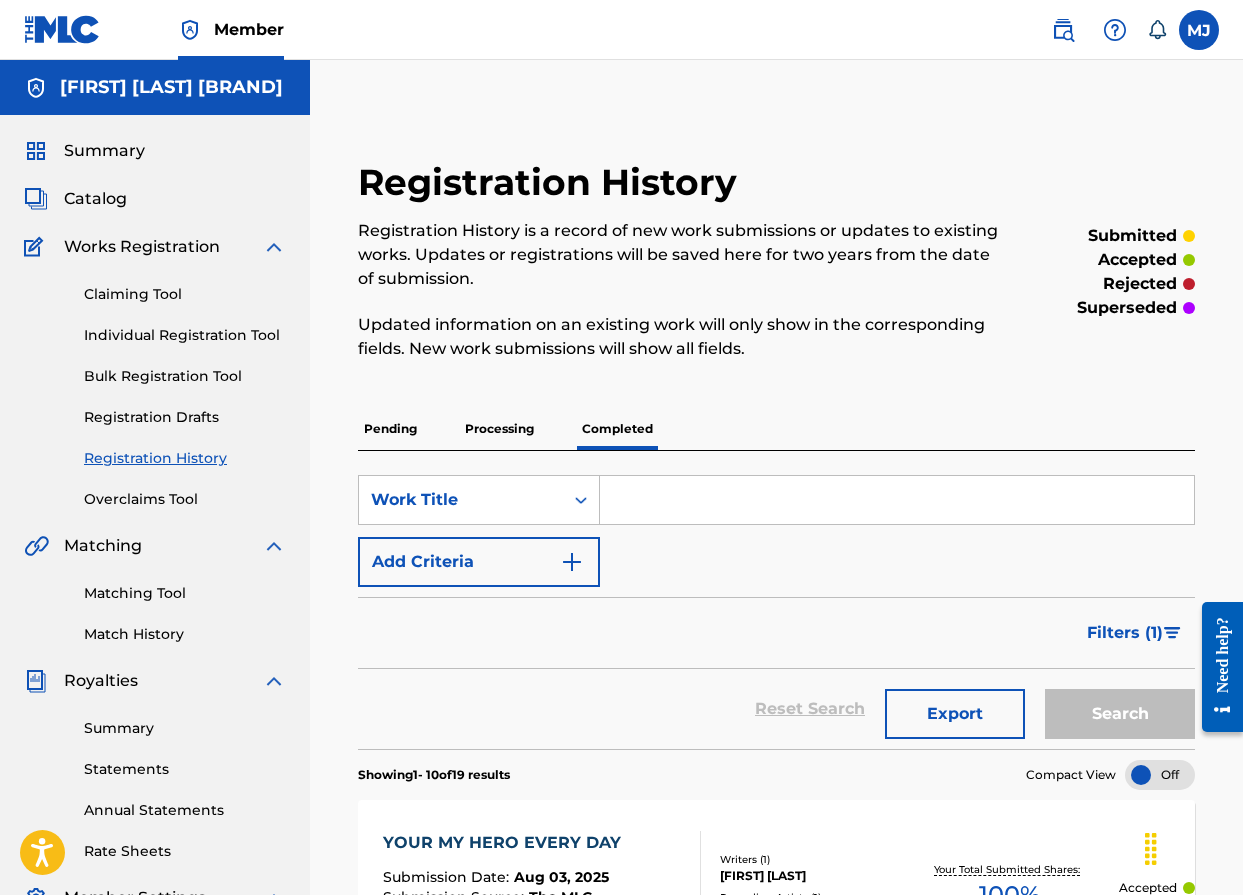 click on "Catalog" at bounding box center [95, 199] 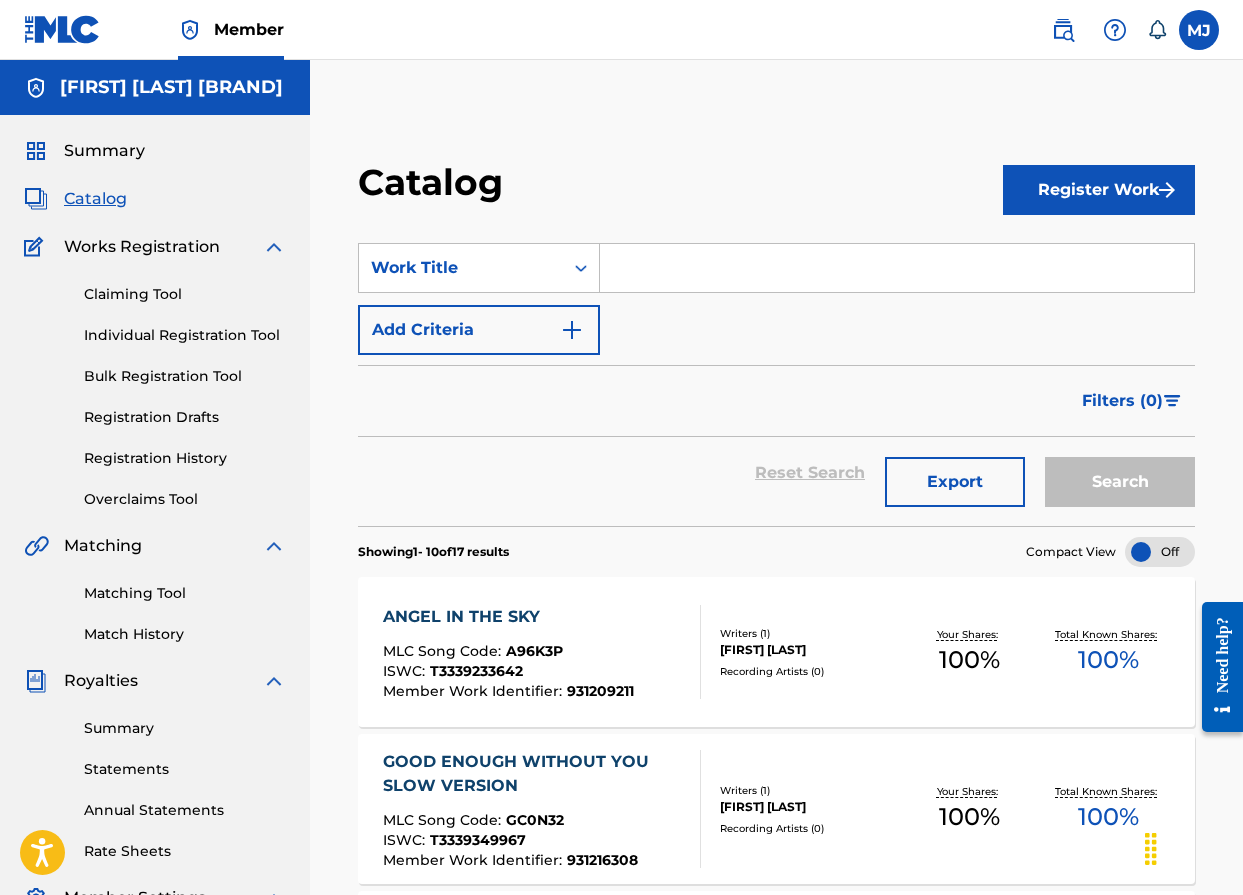 click on "Register Work" at bounding box center [1099, 190] 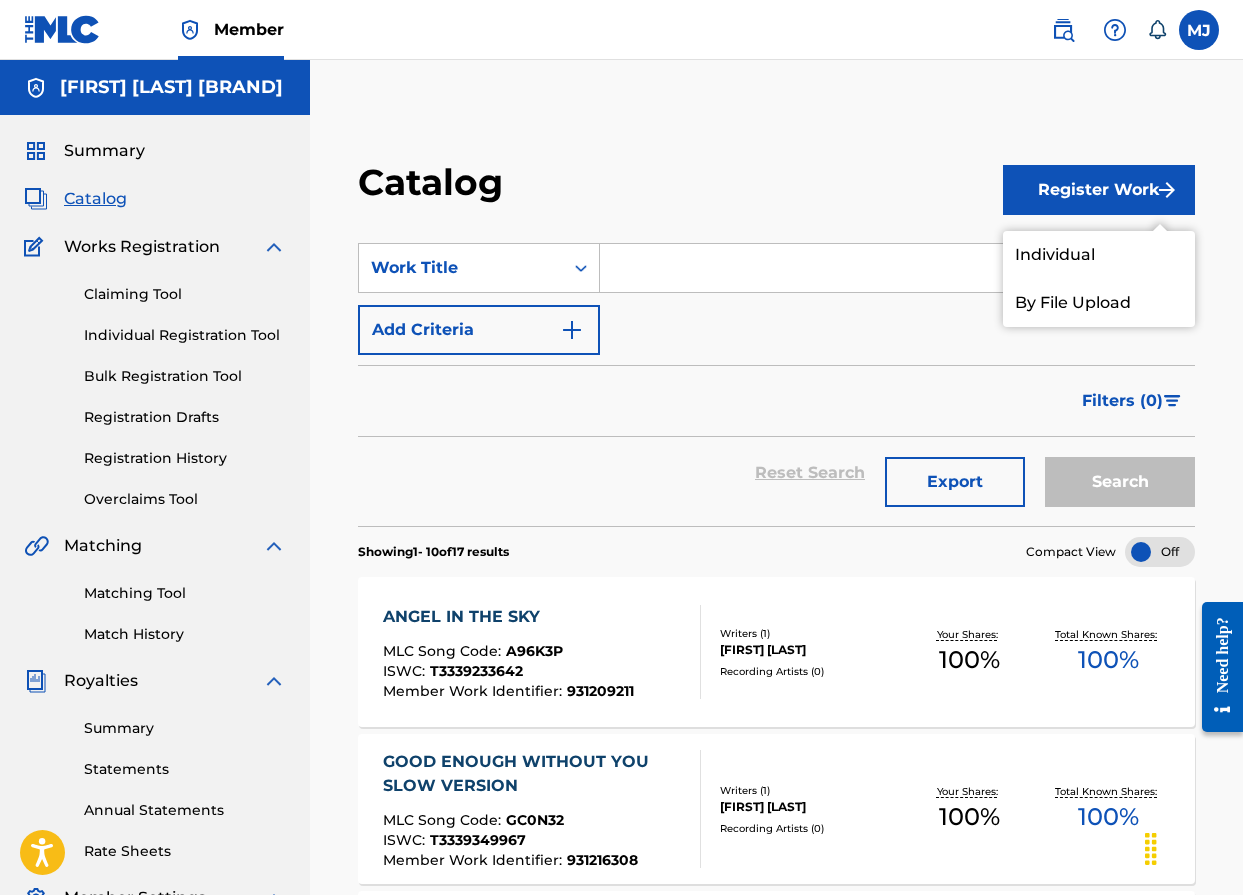 click on "Individual" at bounding box center (1099, 255) 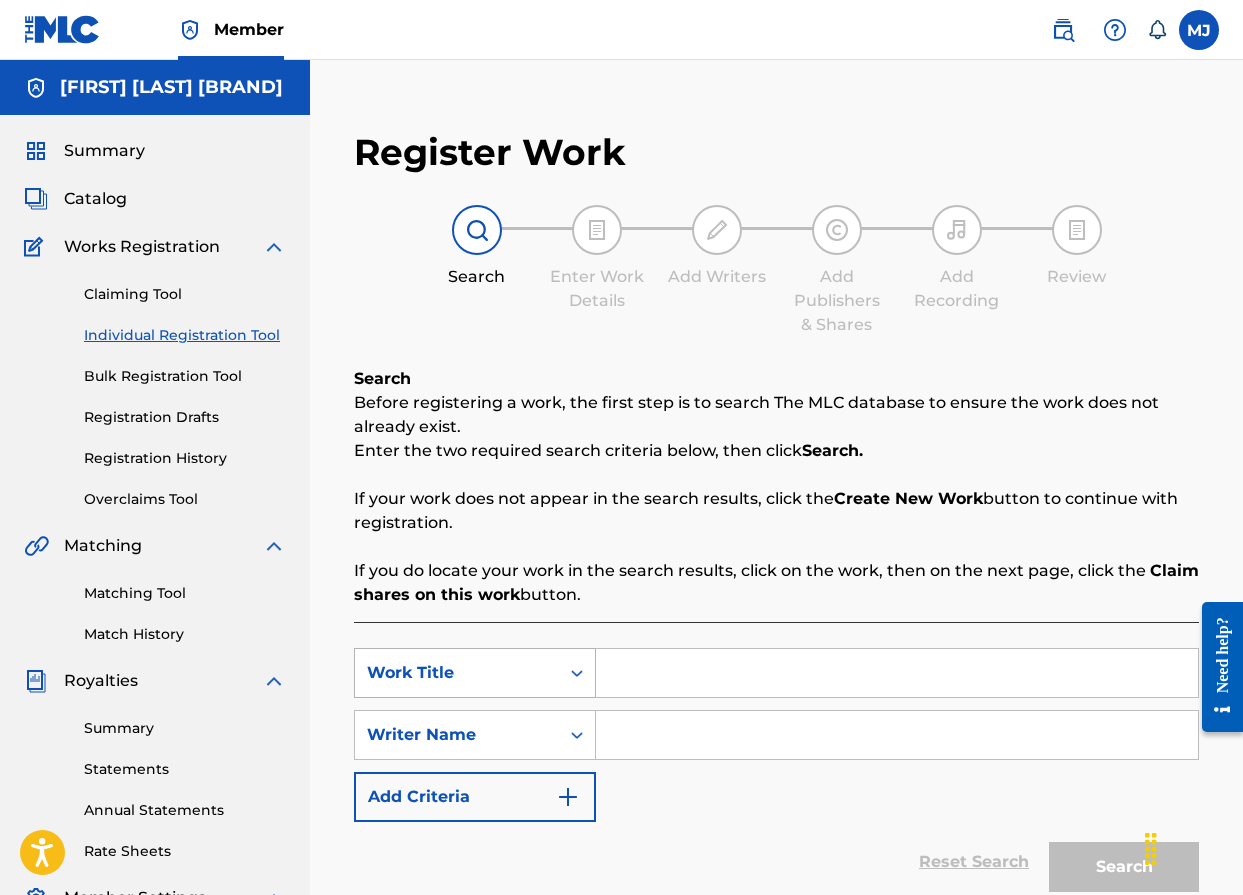 scroll, scrollTop: 104, scrollLeft: 0, axis: vertical 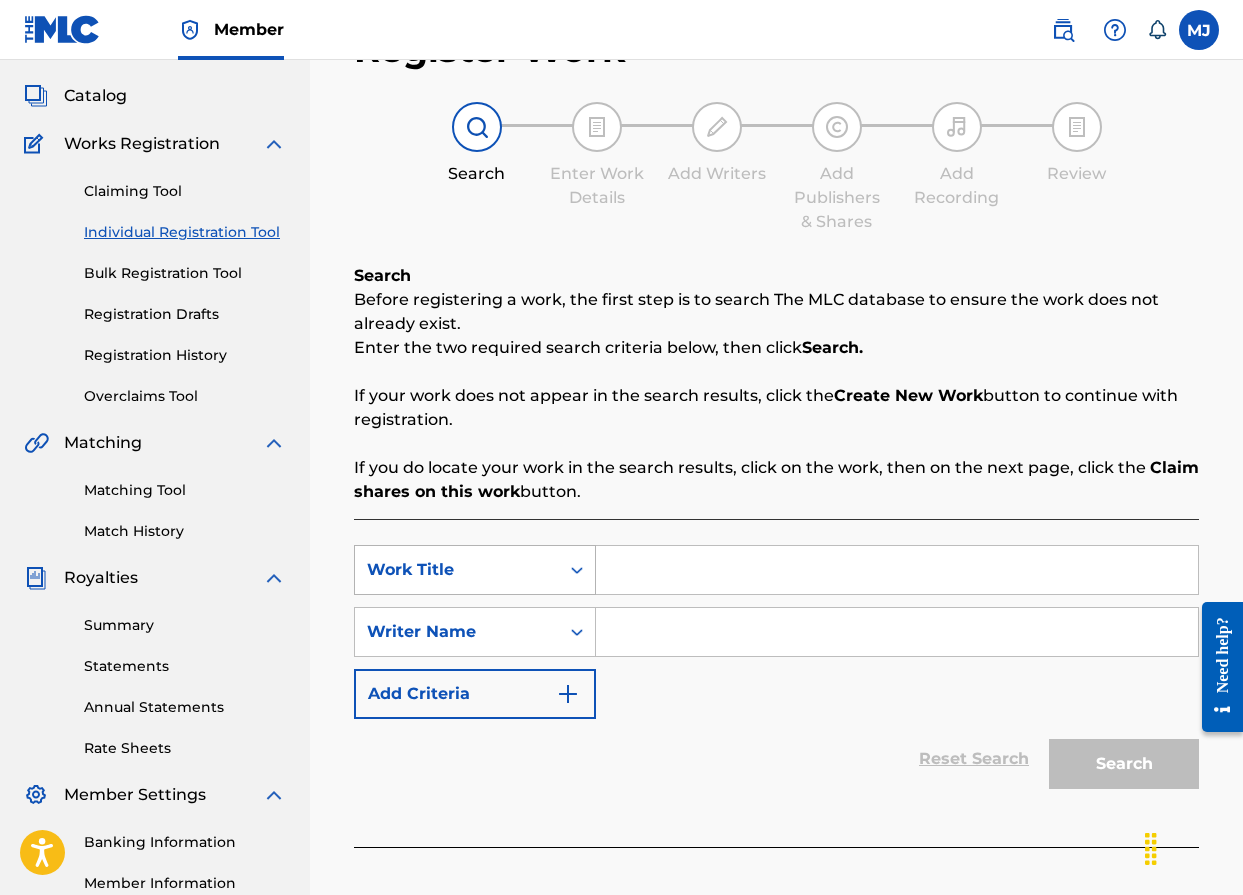click on "Work Title" at bounding box center [475, 570] 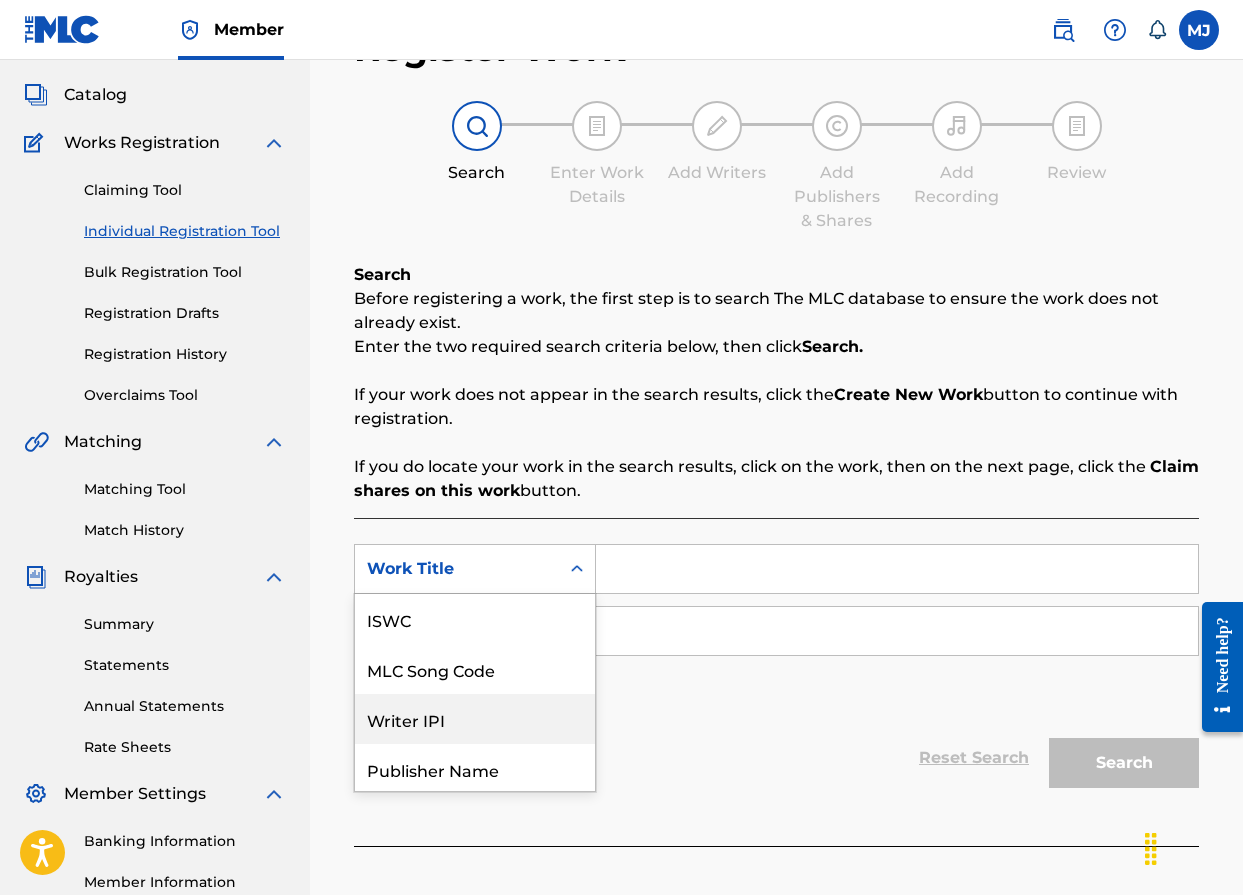 scroll, scrollTop: 50, scrollLeft: 0, axis: vertical 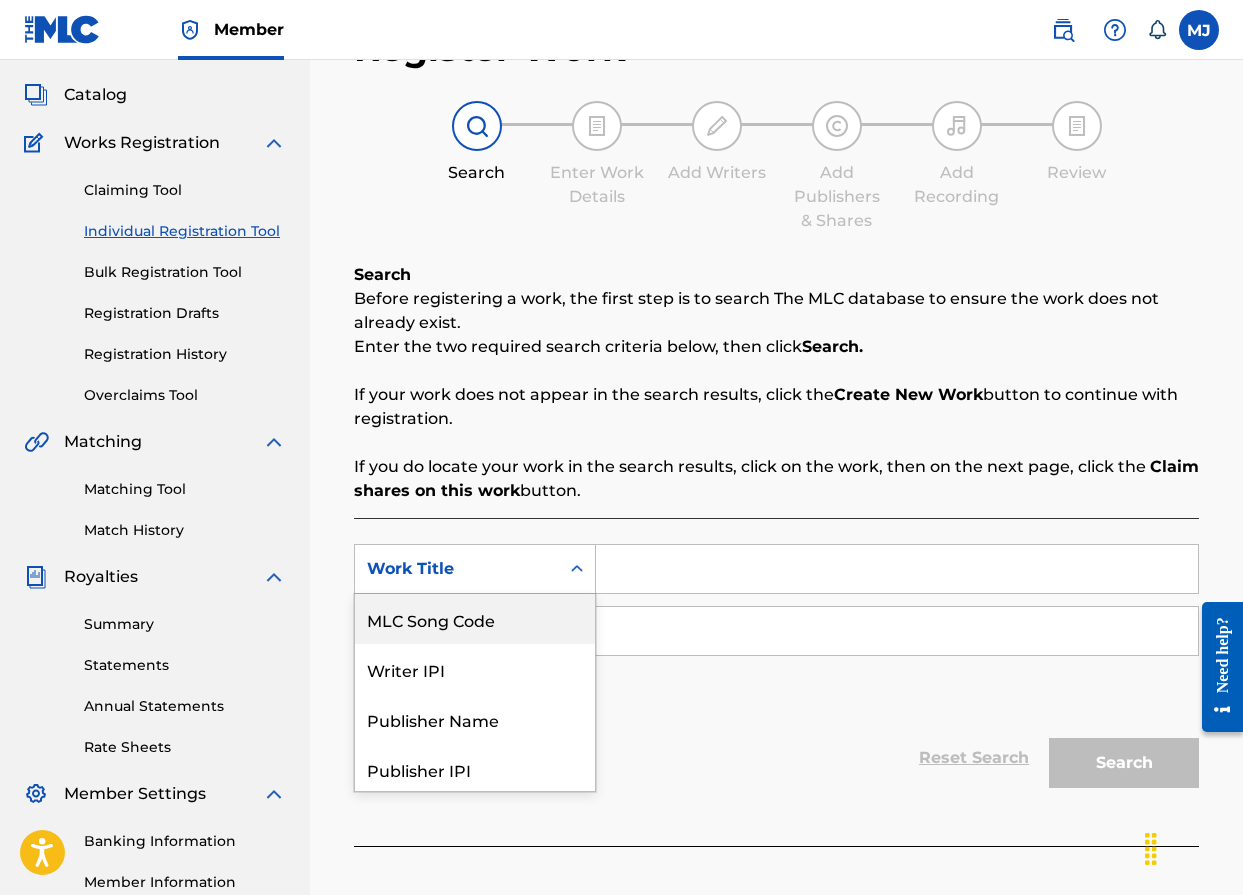 click at bounding box center [897, 569] 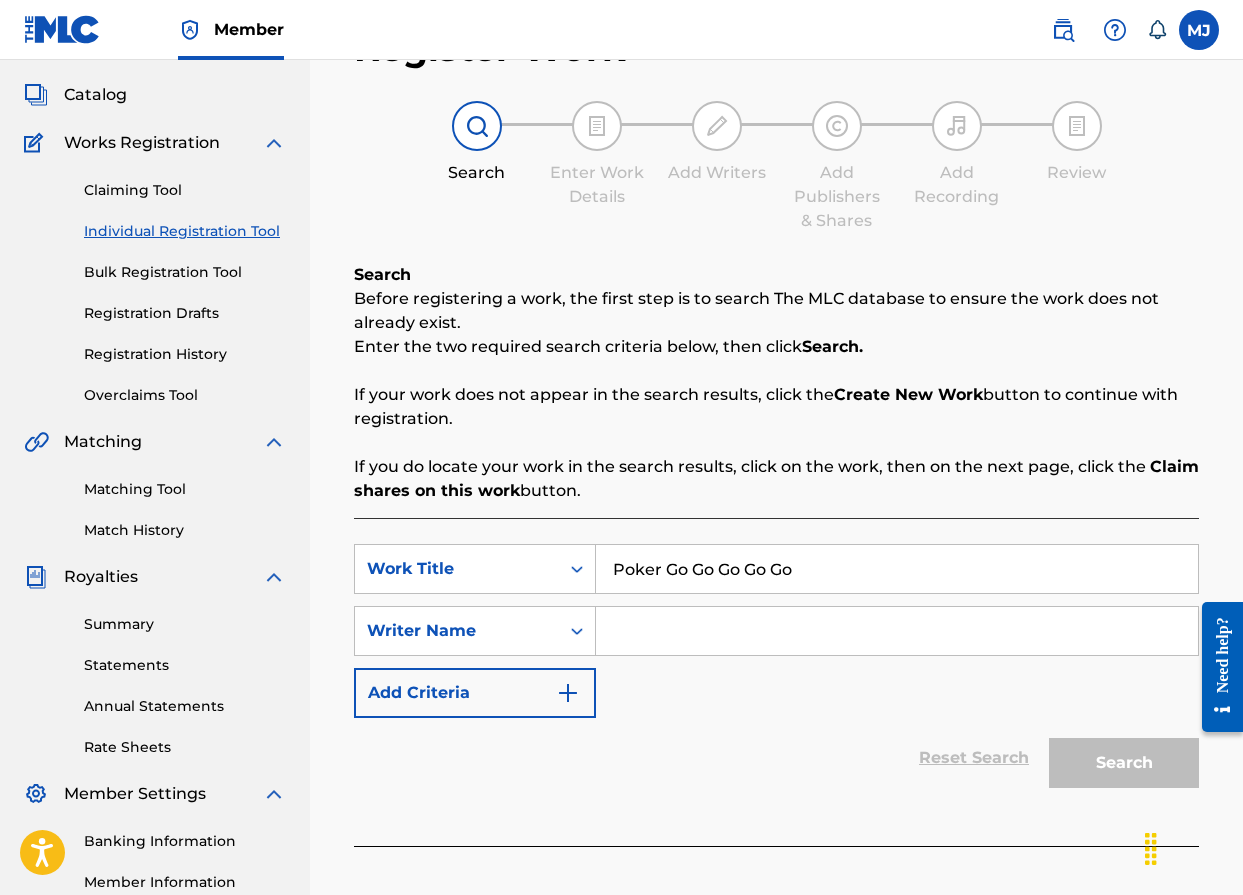 type on "Poker Go Go Go Go Go" 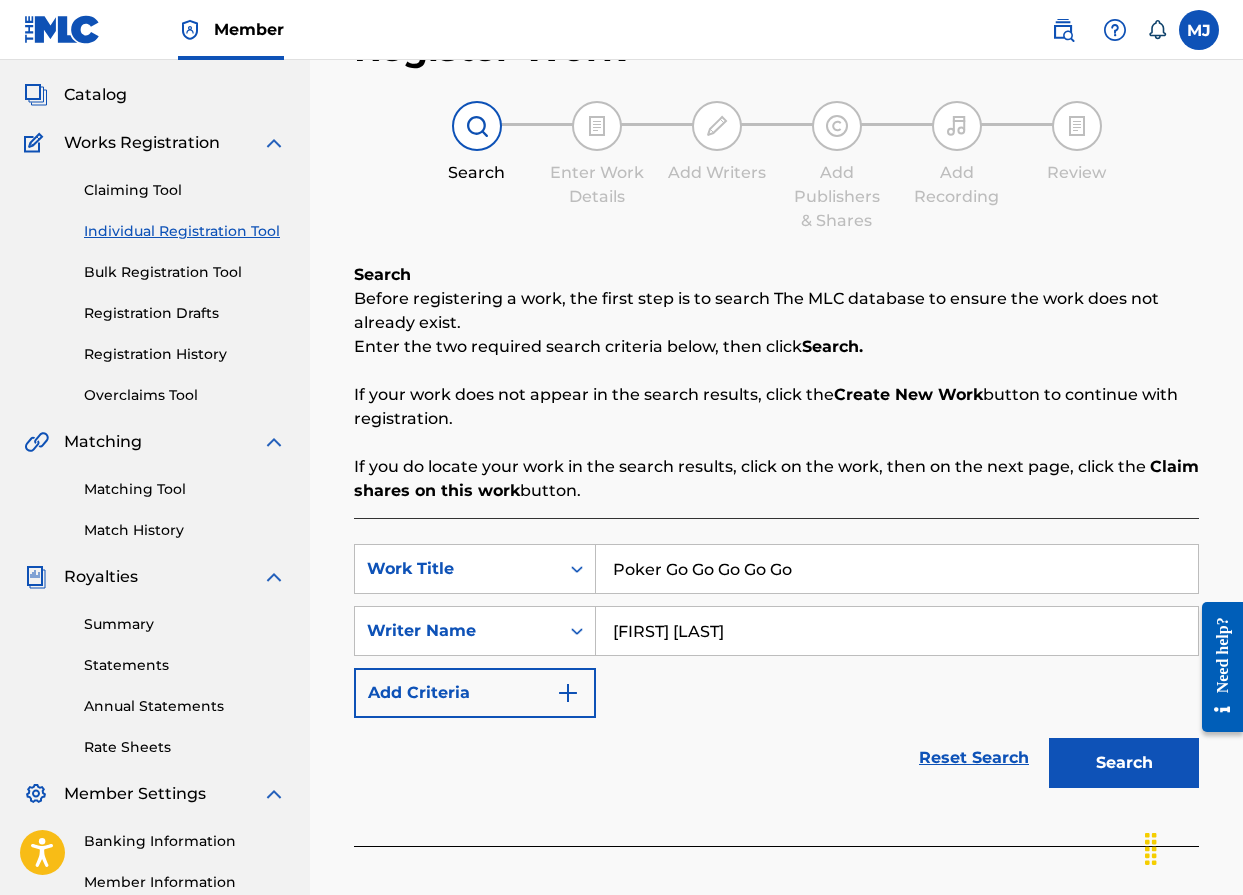type on "[FIRST] [LAST]" 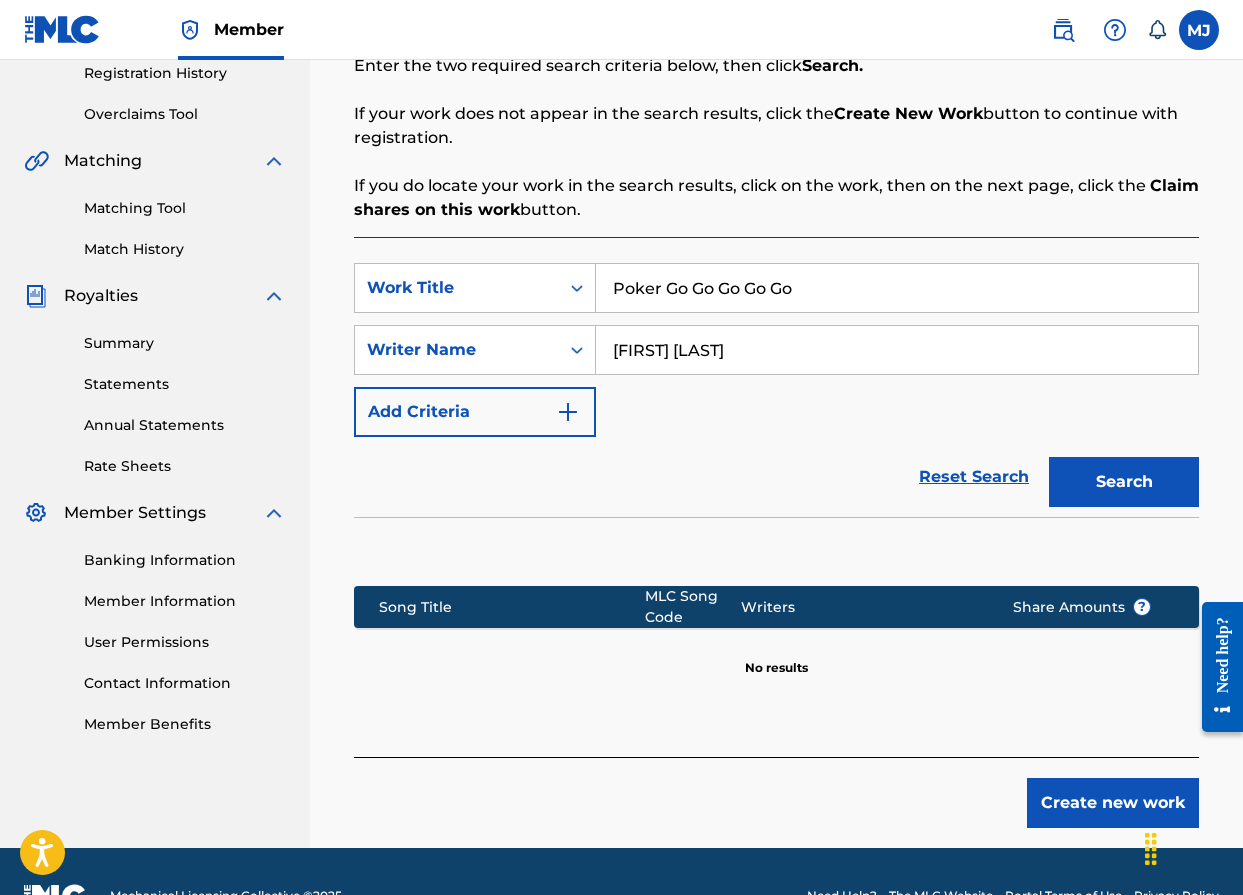 scroll, scrollTop: 434, scrollLeft: 0, axis: vertical 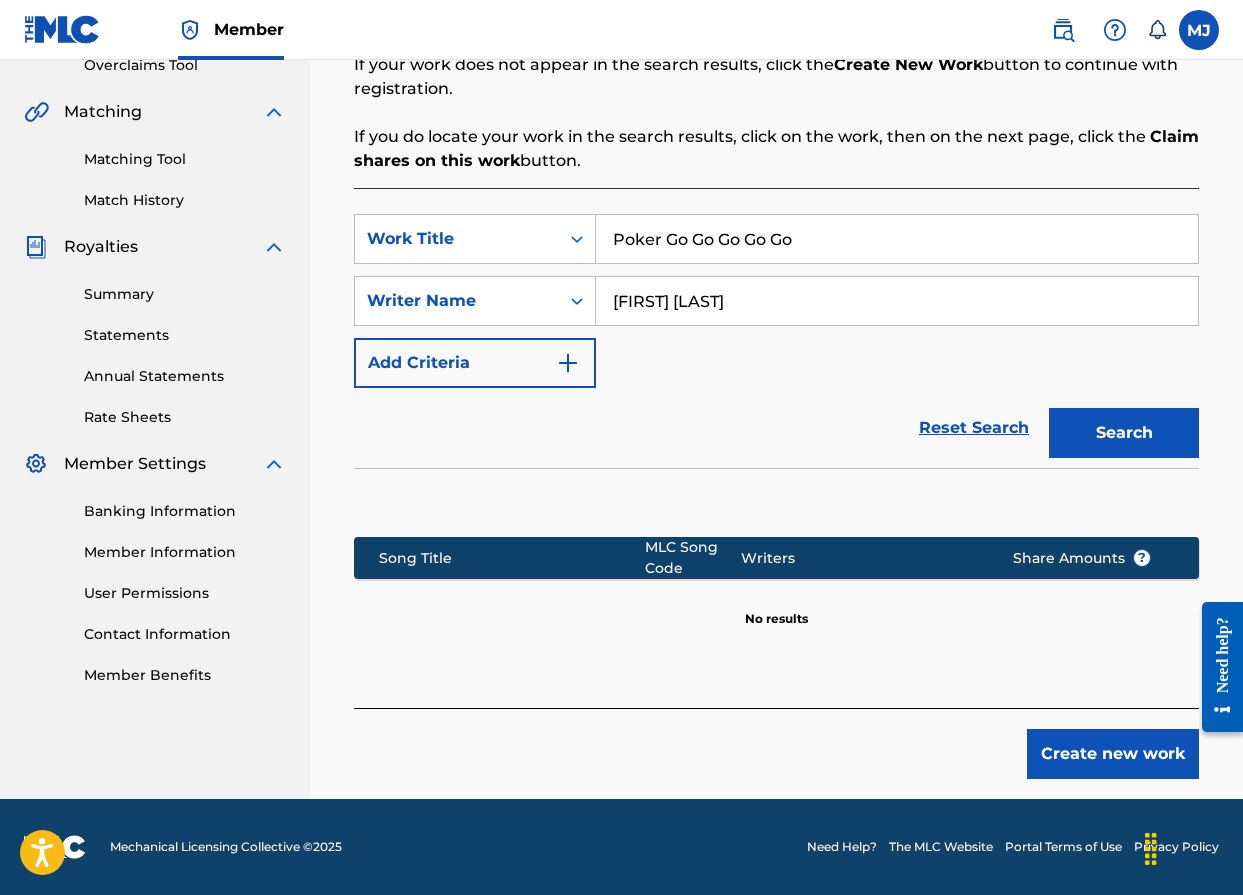 click on "Create new work" at bounding box center (1113, 754) 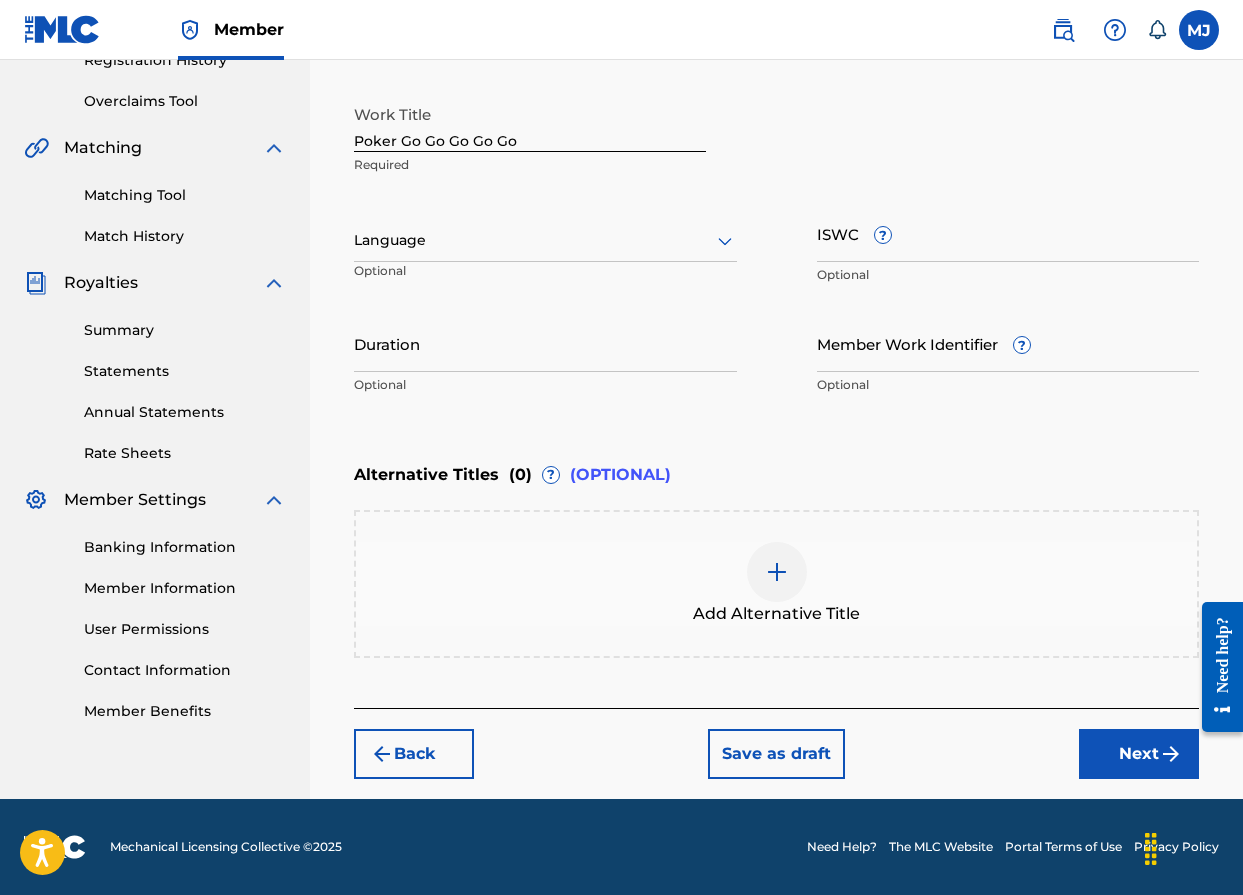 scroll, scrollTop: 398, scrollLeft: 0, axis: vertical 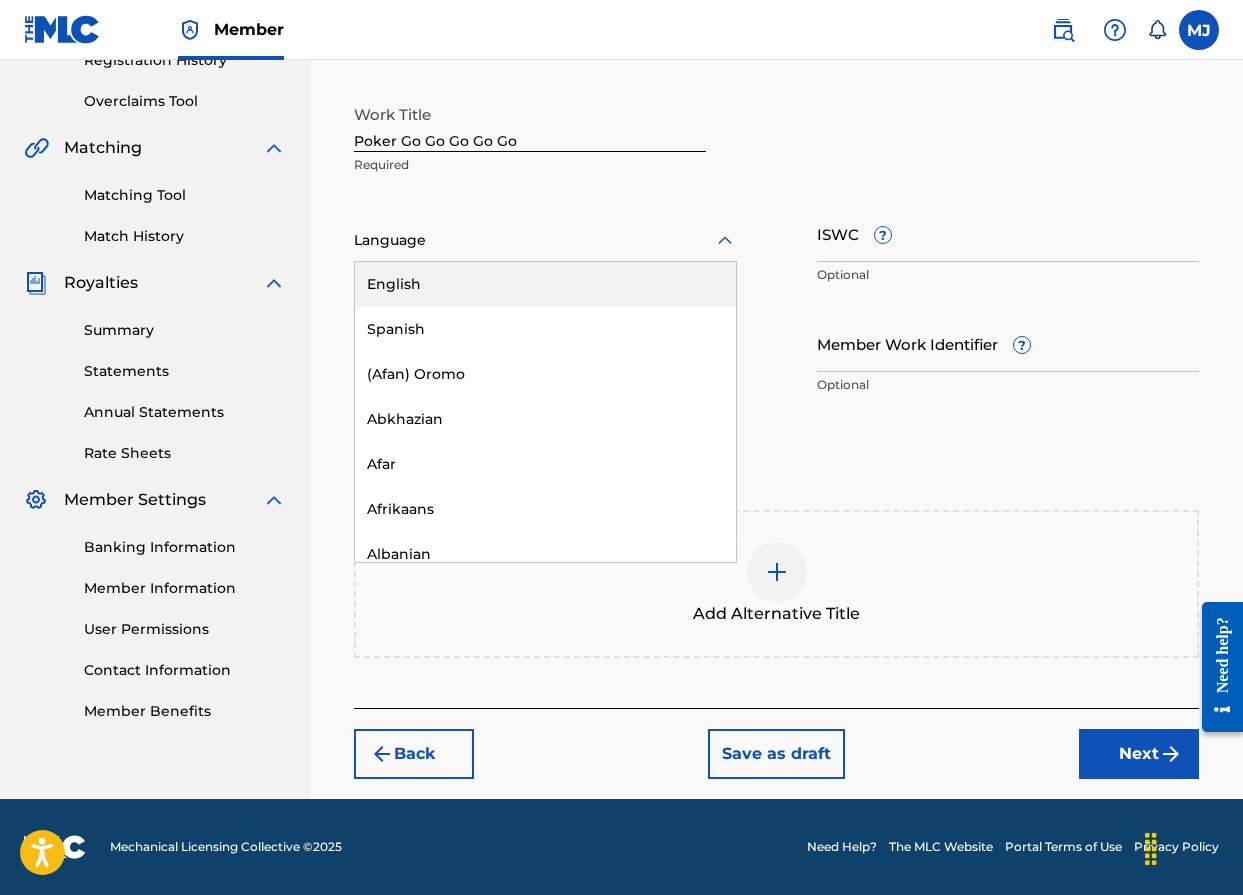click at bounding box center [545, 240] 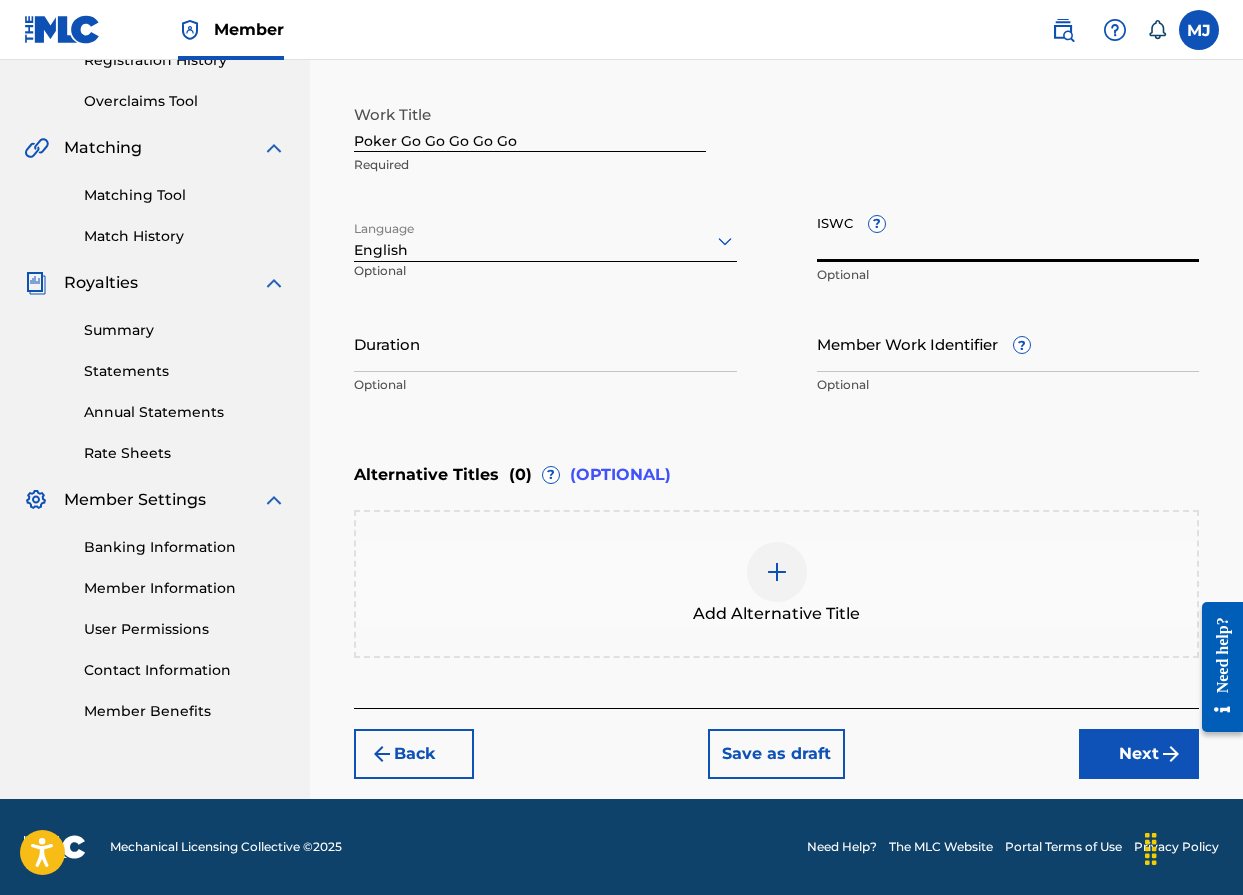 click on "ISWC   ?" at bounding box center (1008, 233) 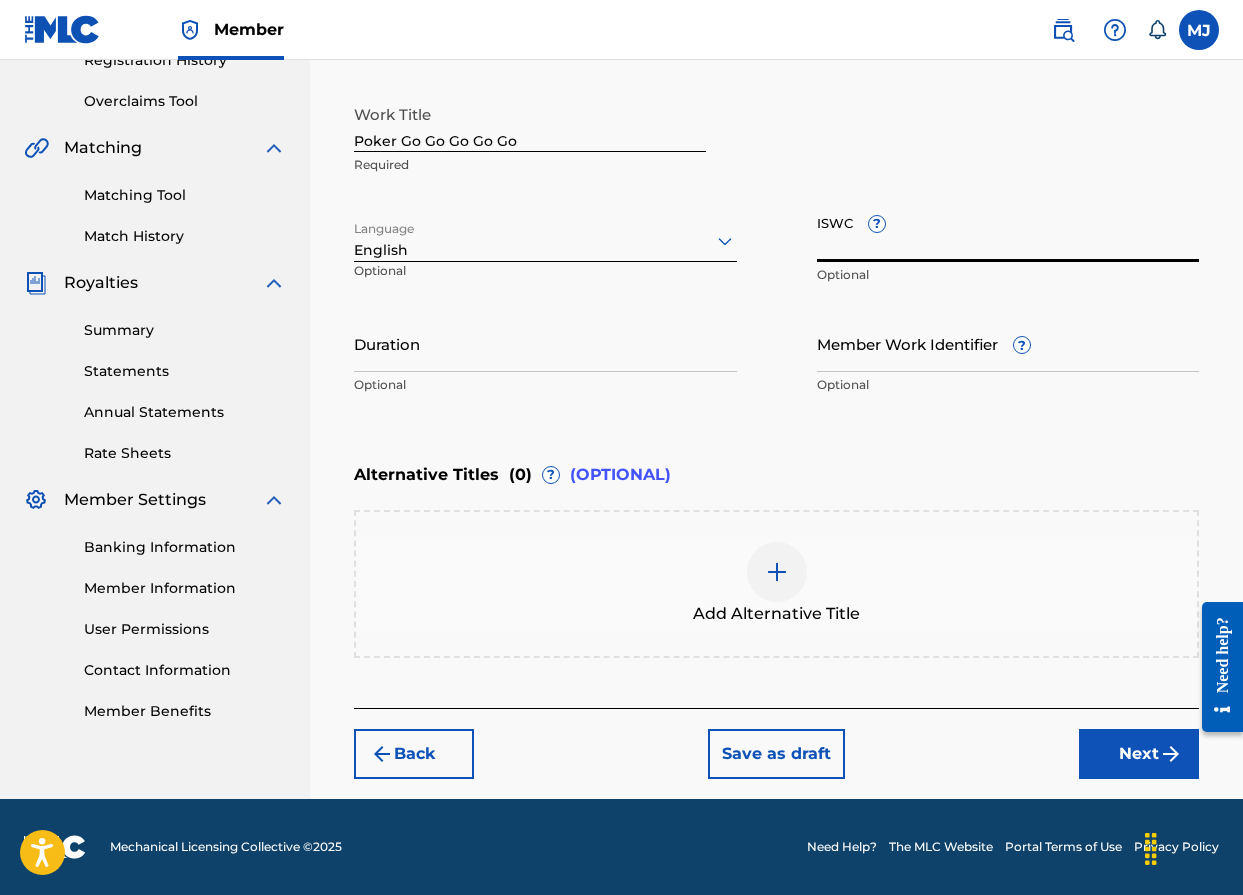 click on "ISWC   ?" at bounding box center (1008, 233) 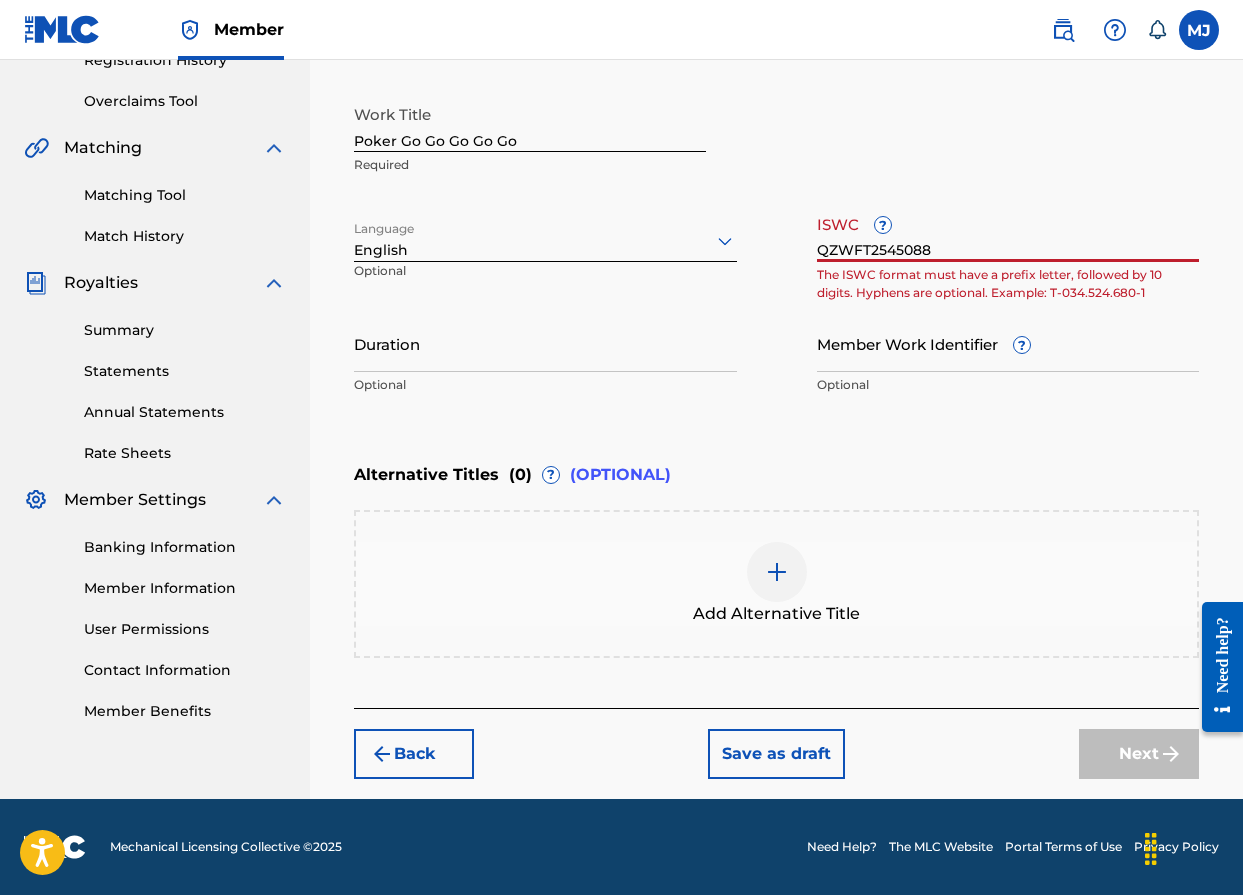 drag, startPoint x: 953, startPoint y: 241, endPoint x: 754, endPoint y: 230, distance: 199.30379 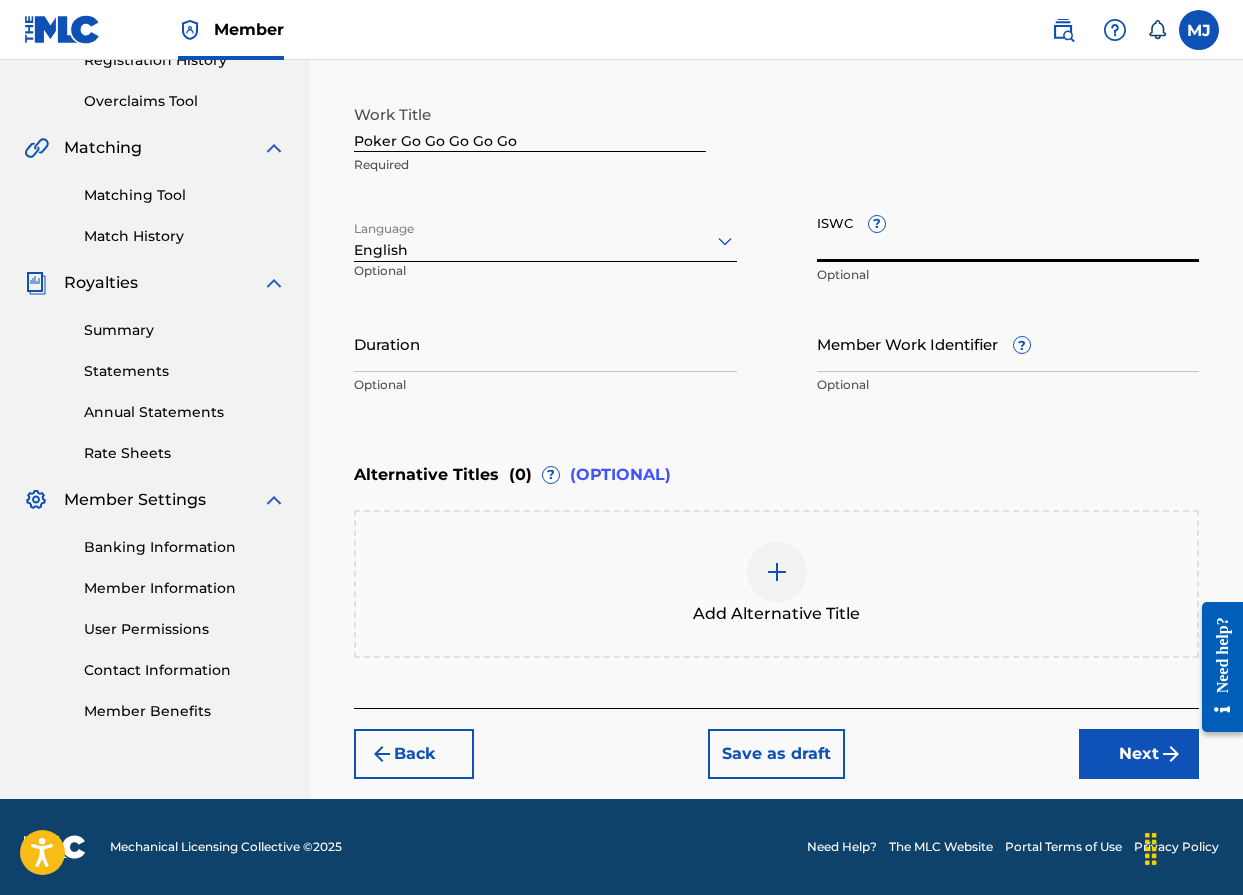 click on "Duration" at bounding box center [545, 343] 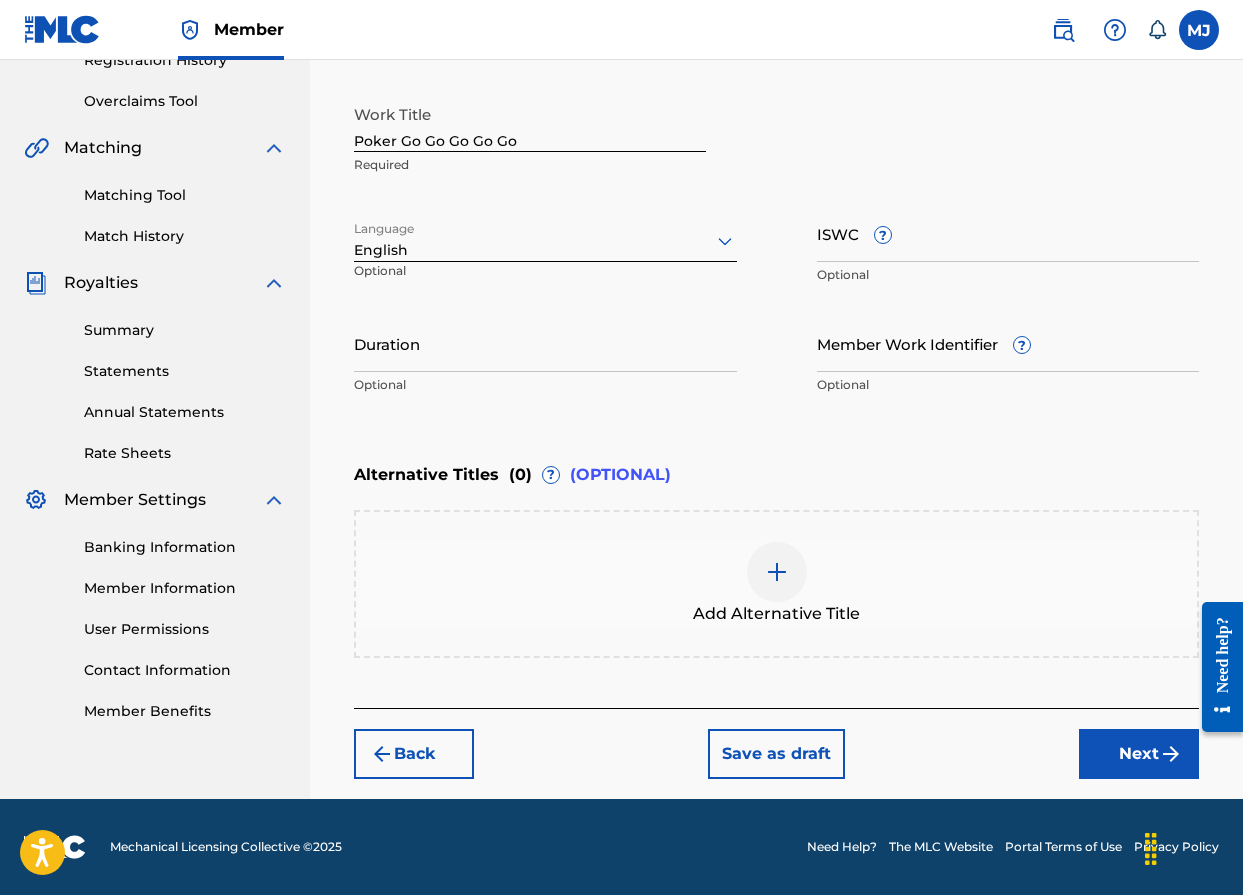 drag, startPoint x: 979, startPoint y: 175, endPoint x: 978, endPoint y: 188, distance: 13.038404 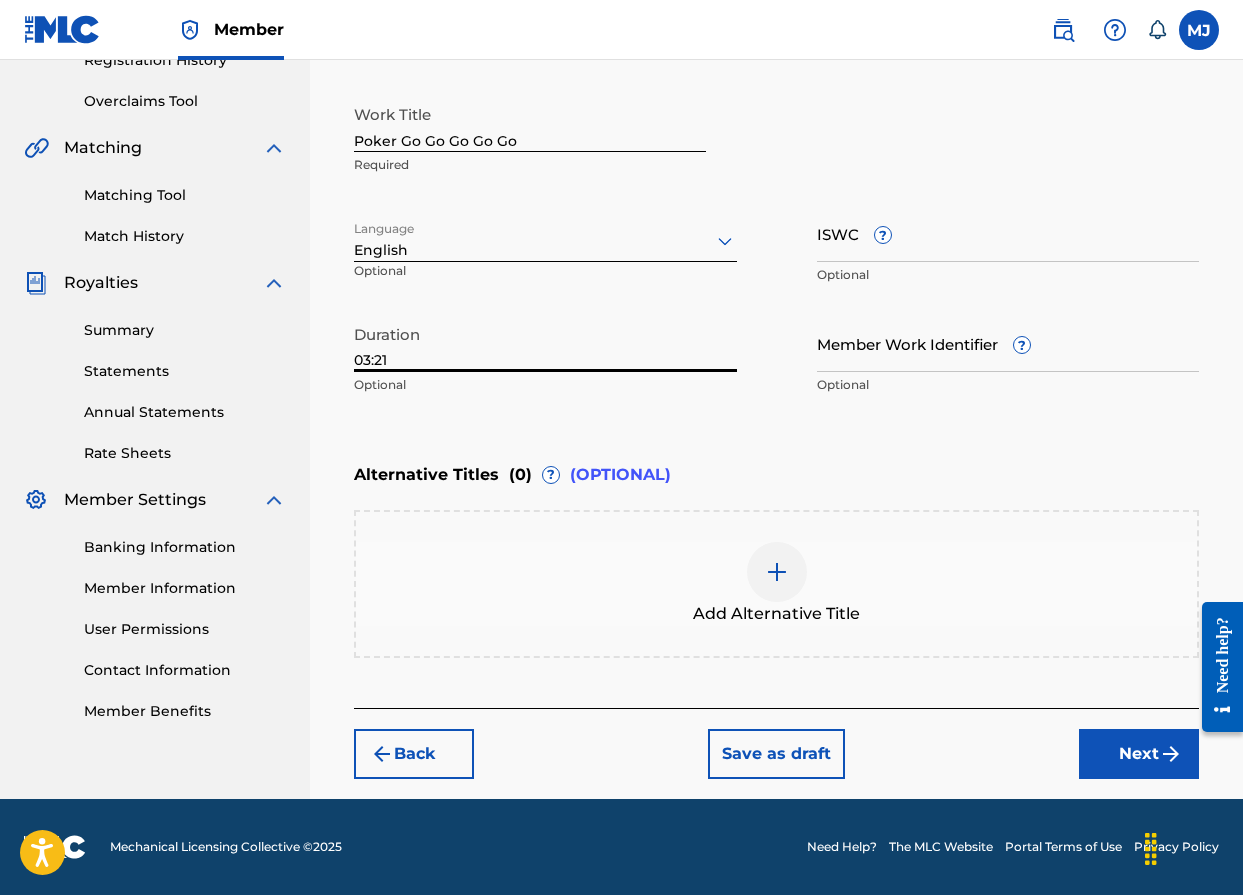 type on "03:21" 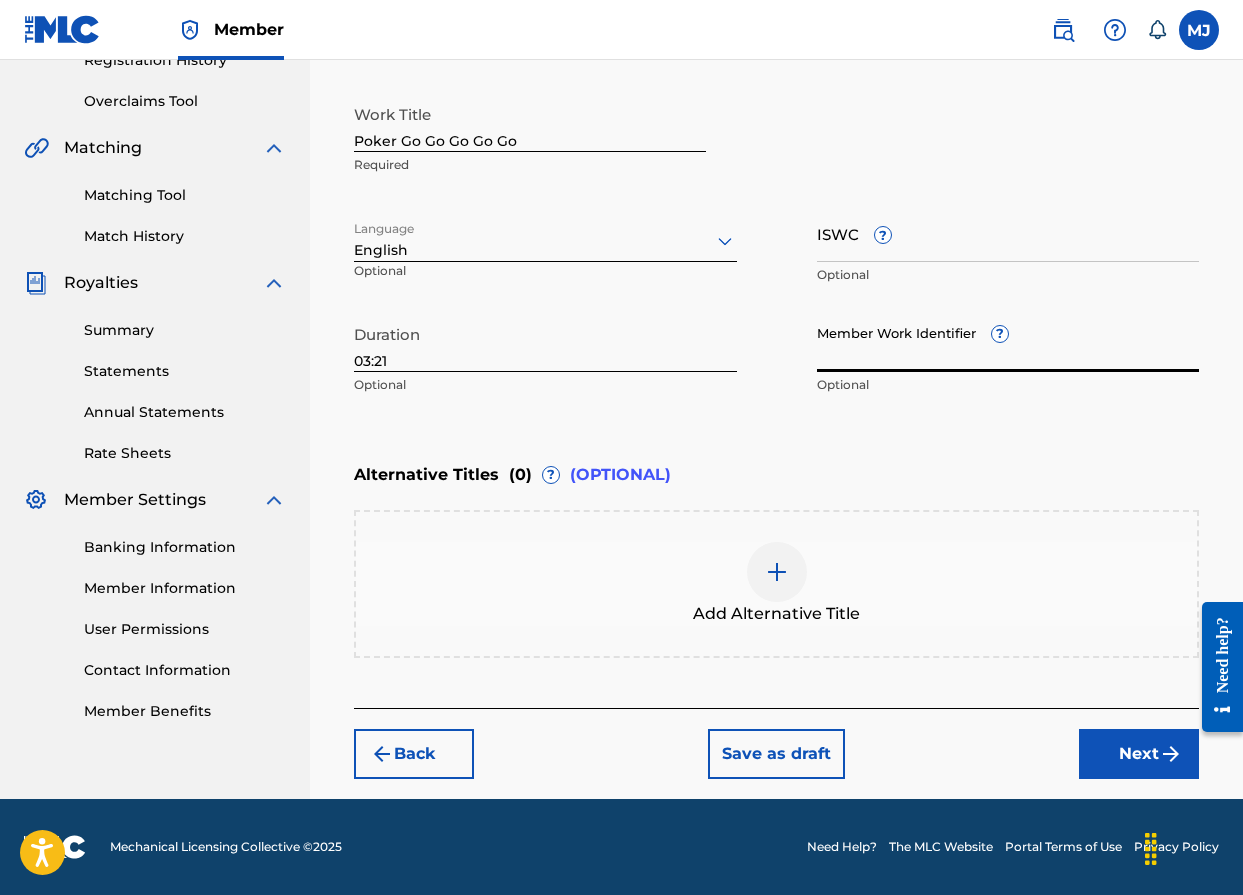 click on "Member Work Identifier   ?" at bounding box center (1008, 343) 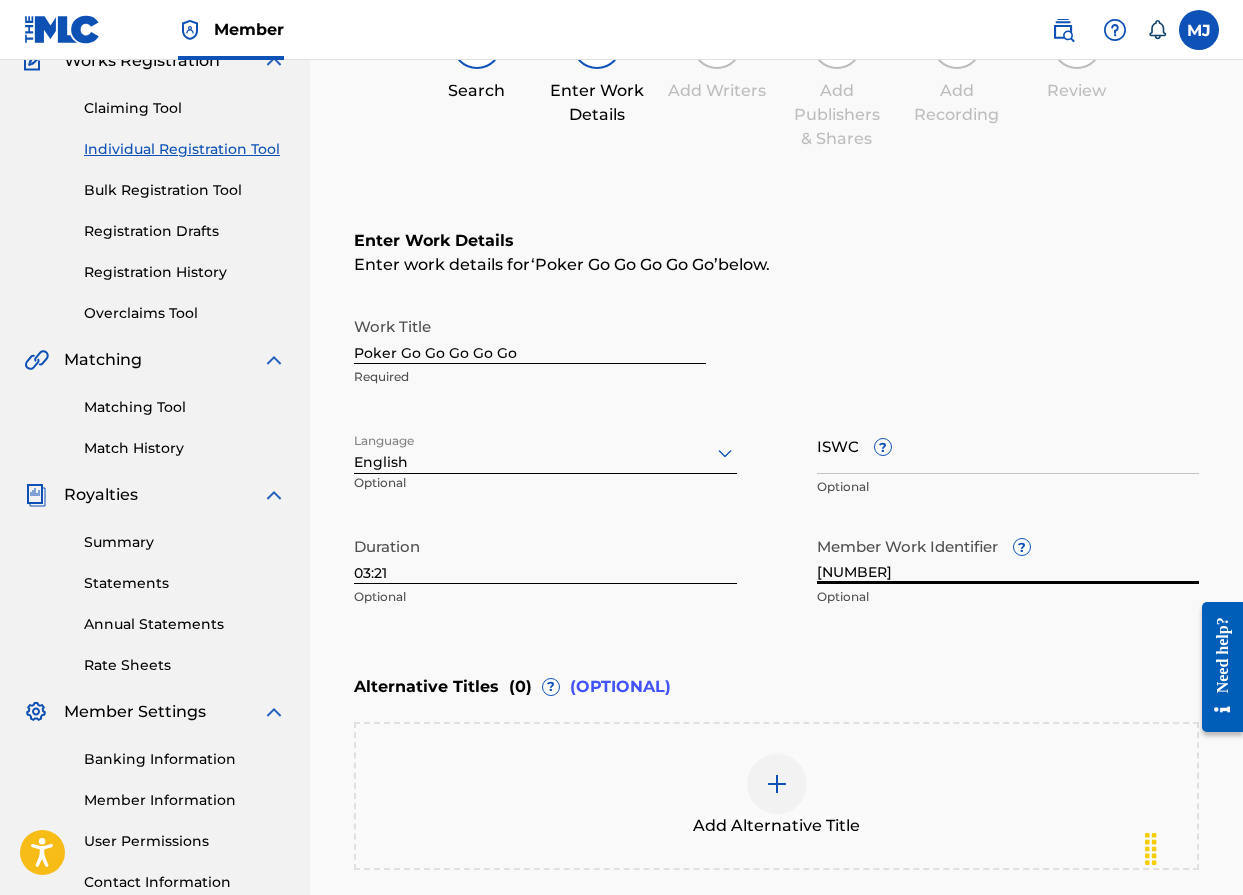 scroll, scrollTop: 398, scrollLeft: 0, axis: vertical 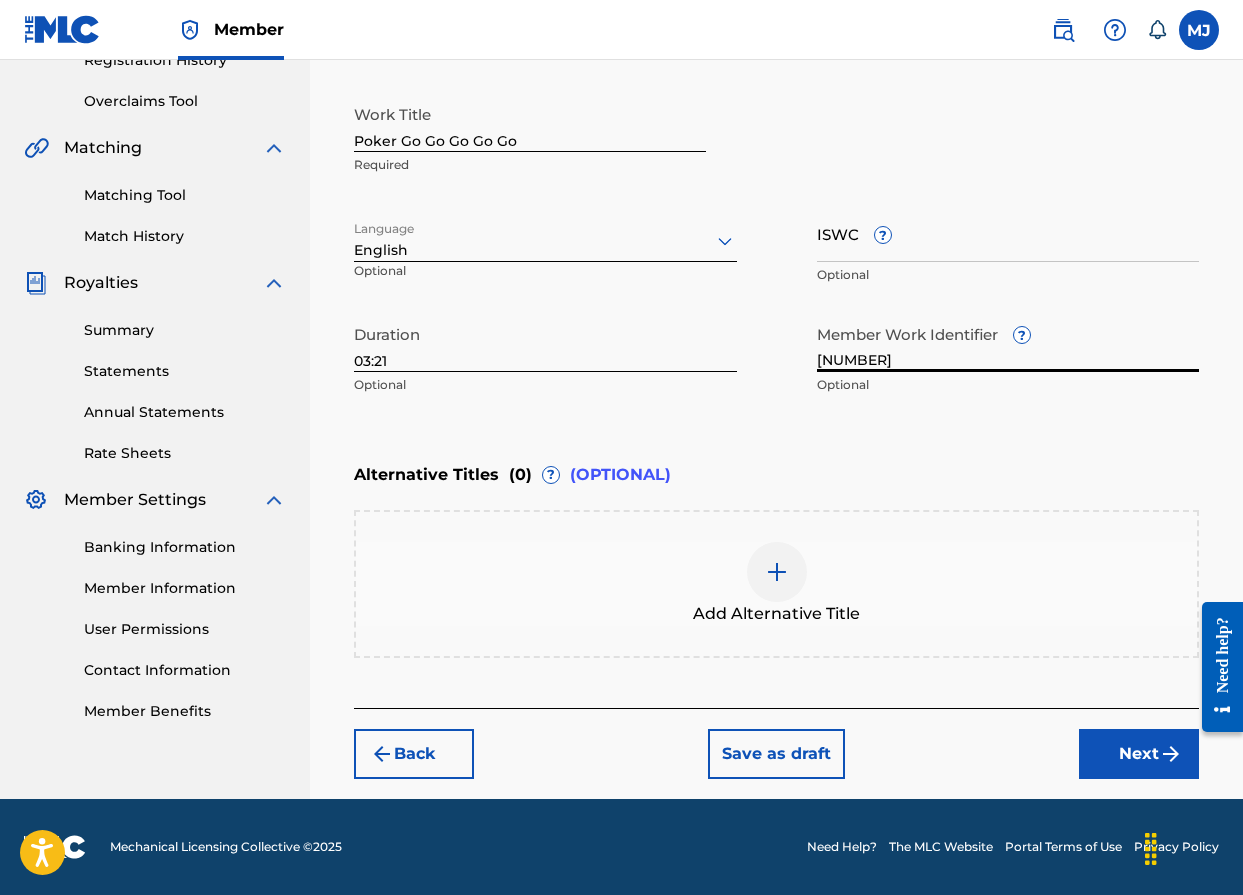 type on "[NUMBER]" 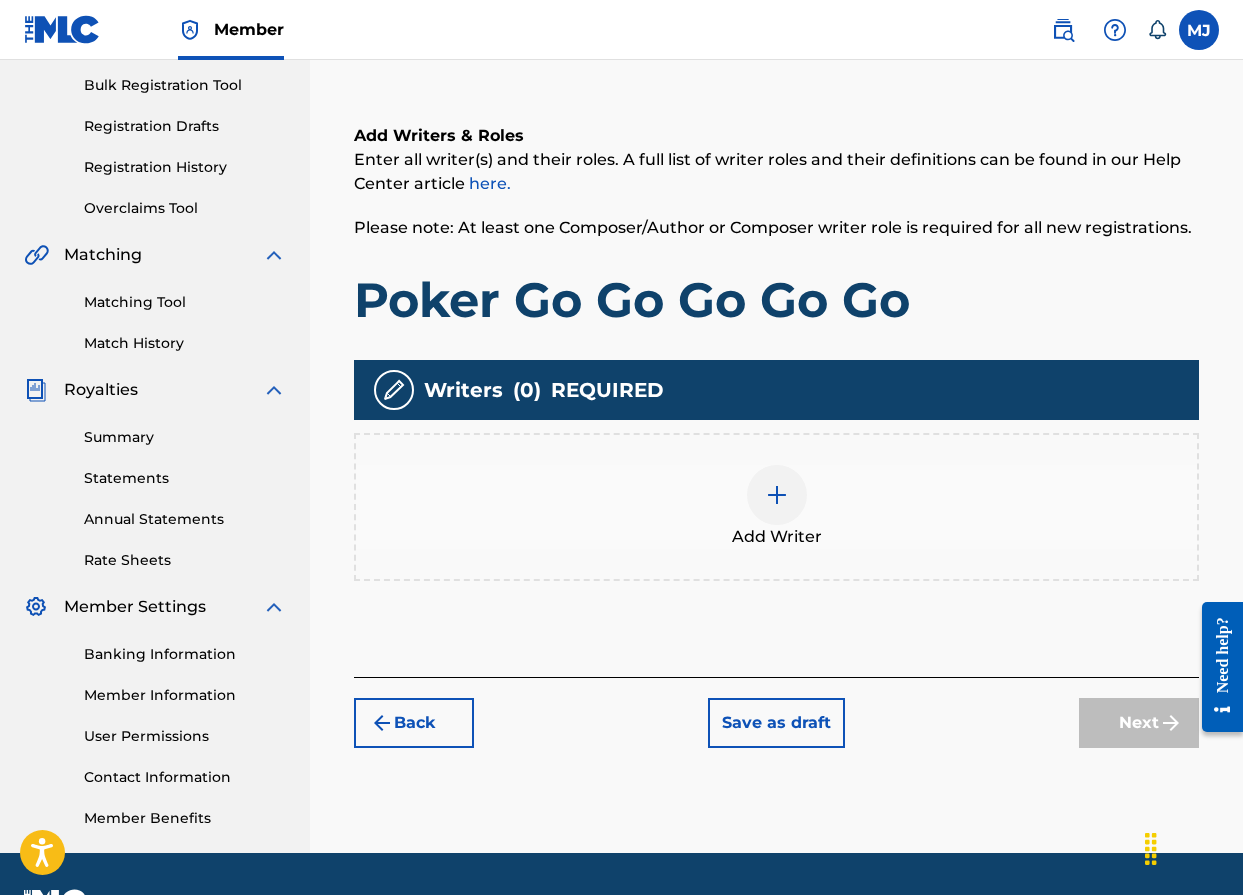 scroll, scrollTop: 345, scrollLeft: 0, axis: vertical 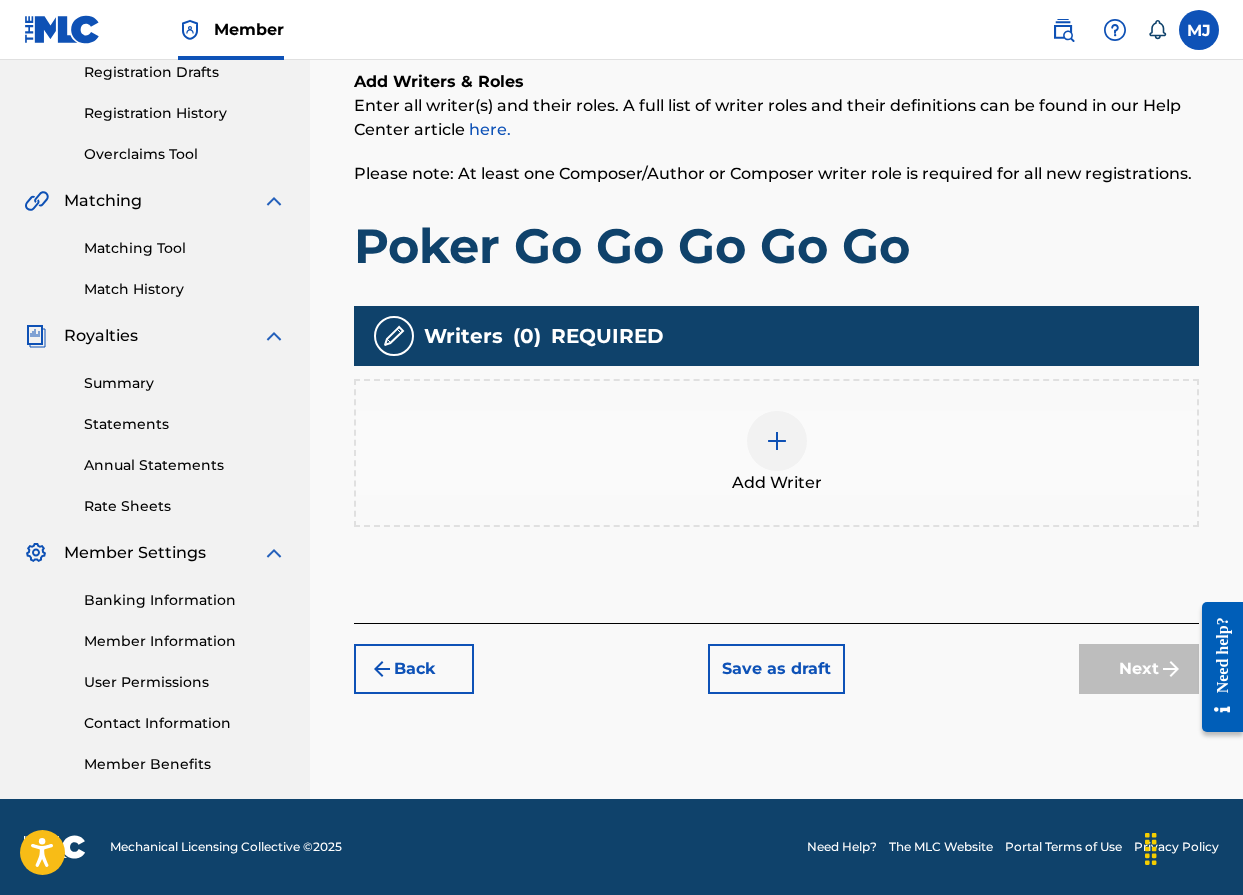 click at bounding box center [777, 441] 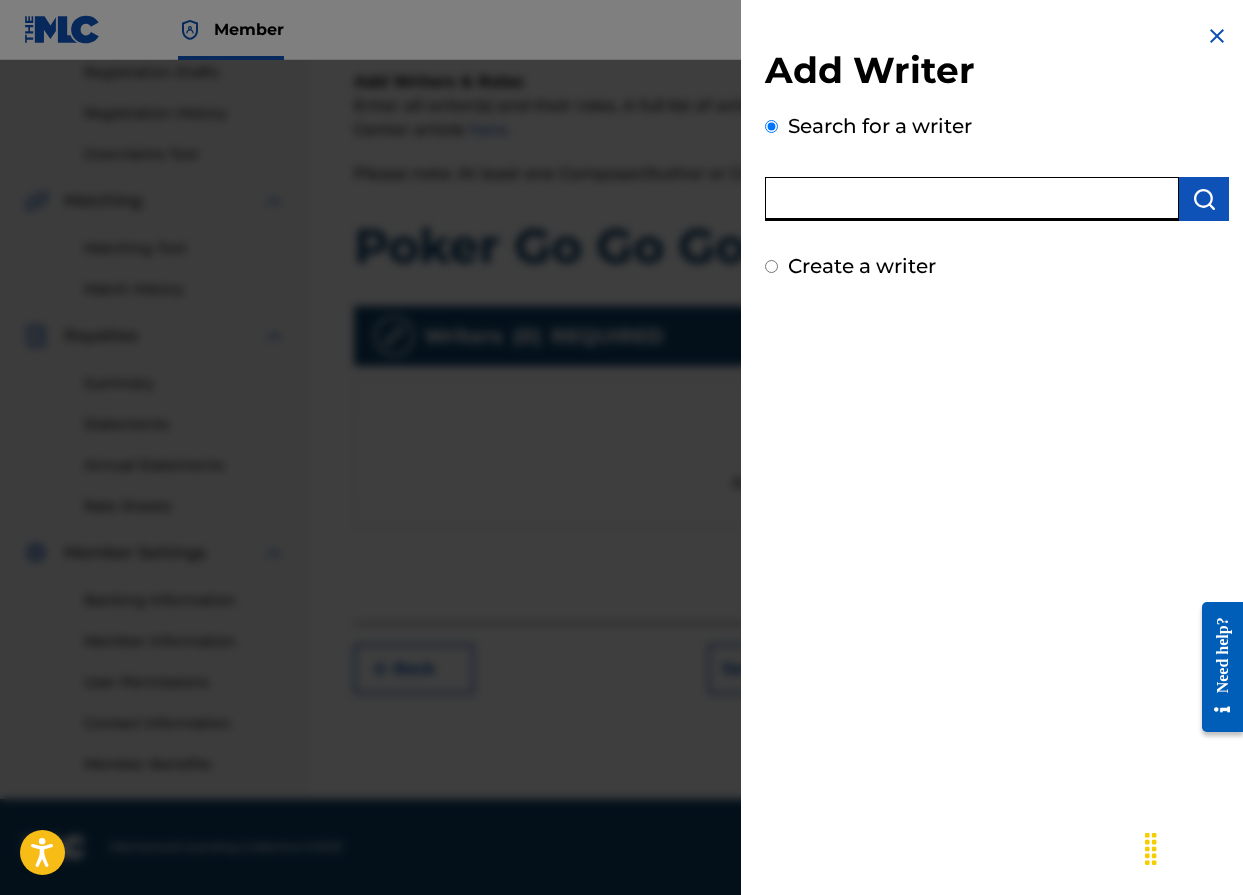 click at bounding box center [972, 199] 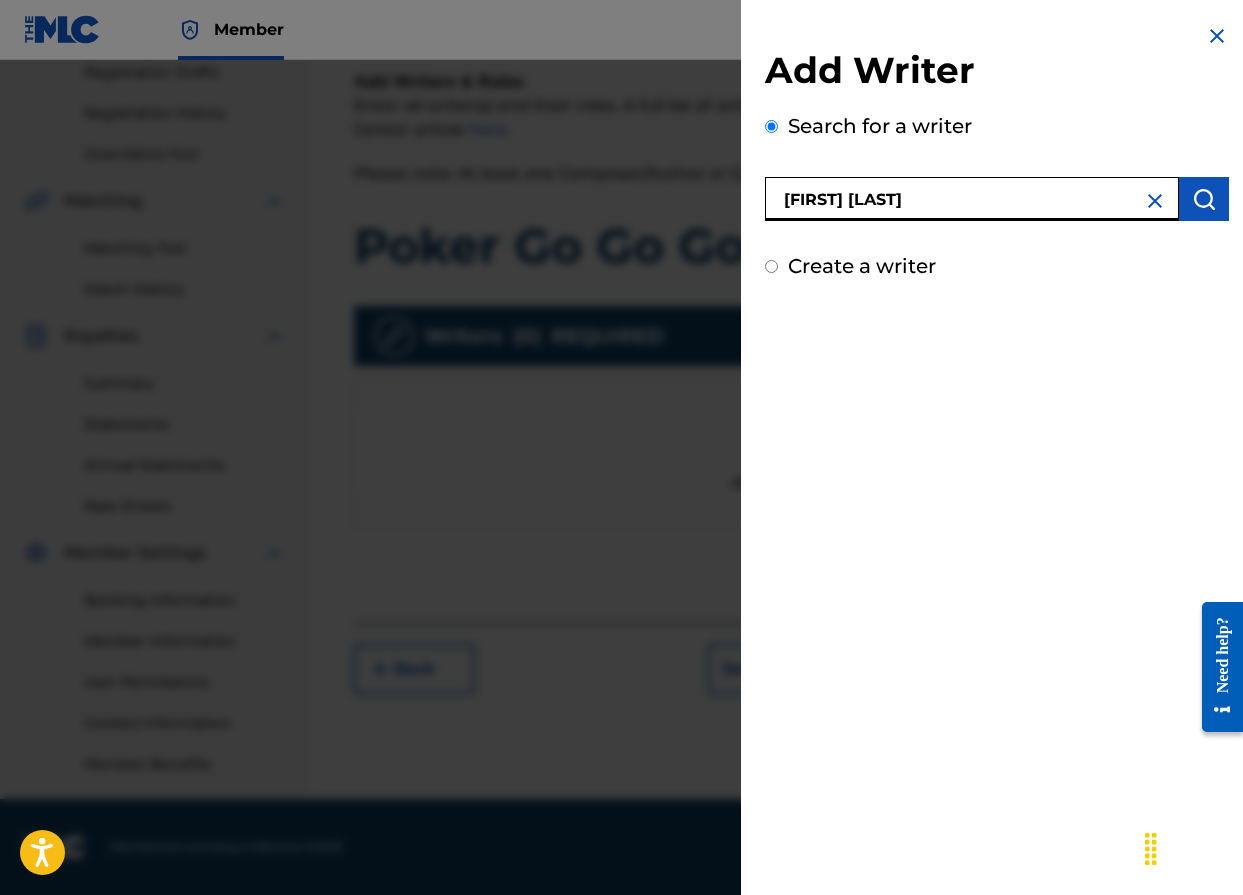 type on "[FIRST] [LAST]" 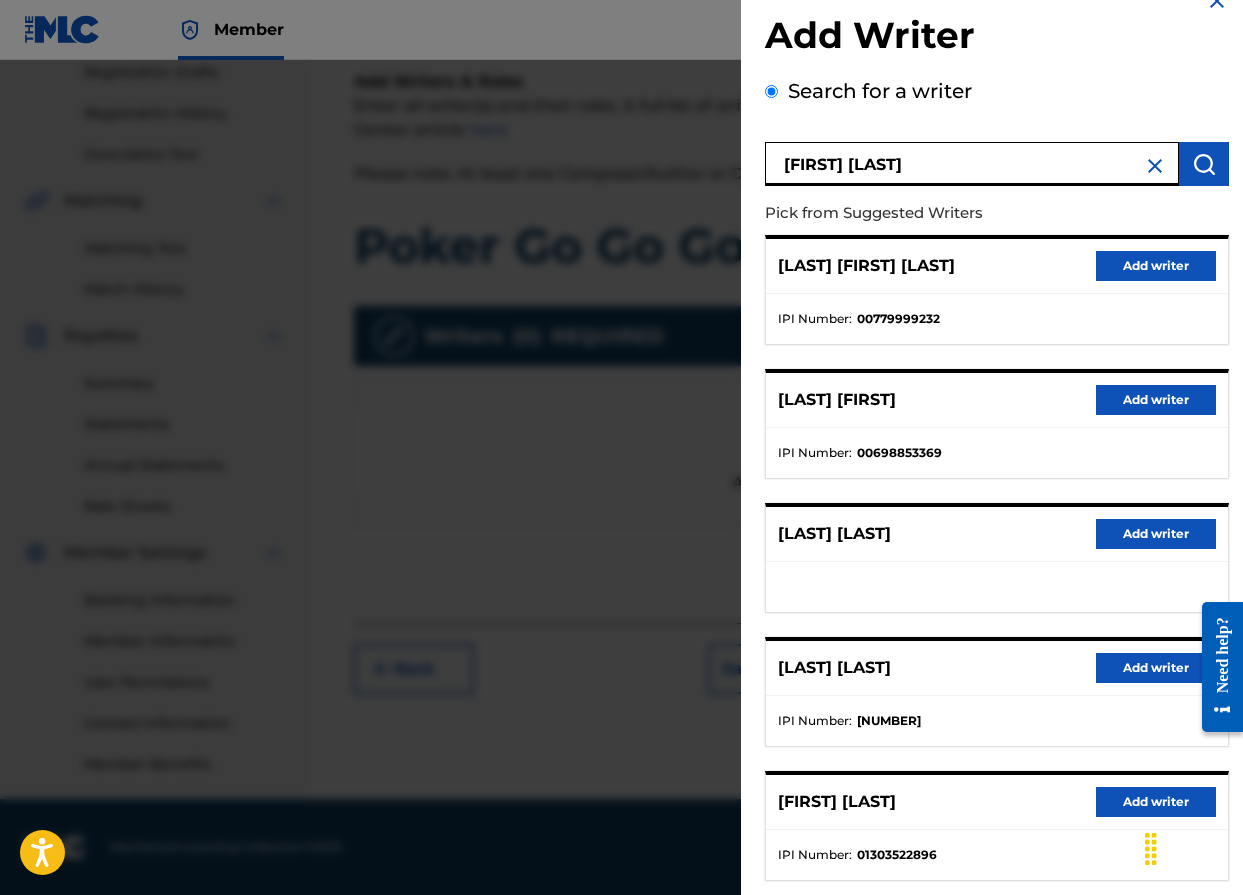 scroll, scrollTop: 147, scrollLeft: 0, axis: vertical 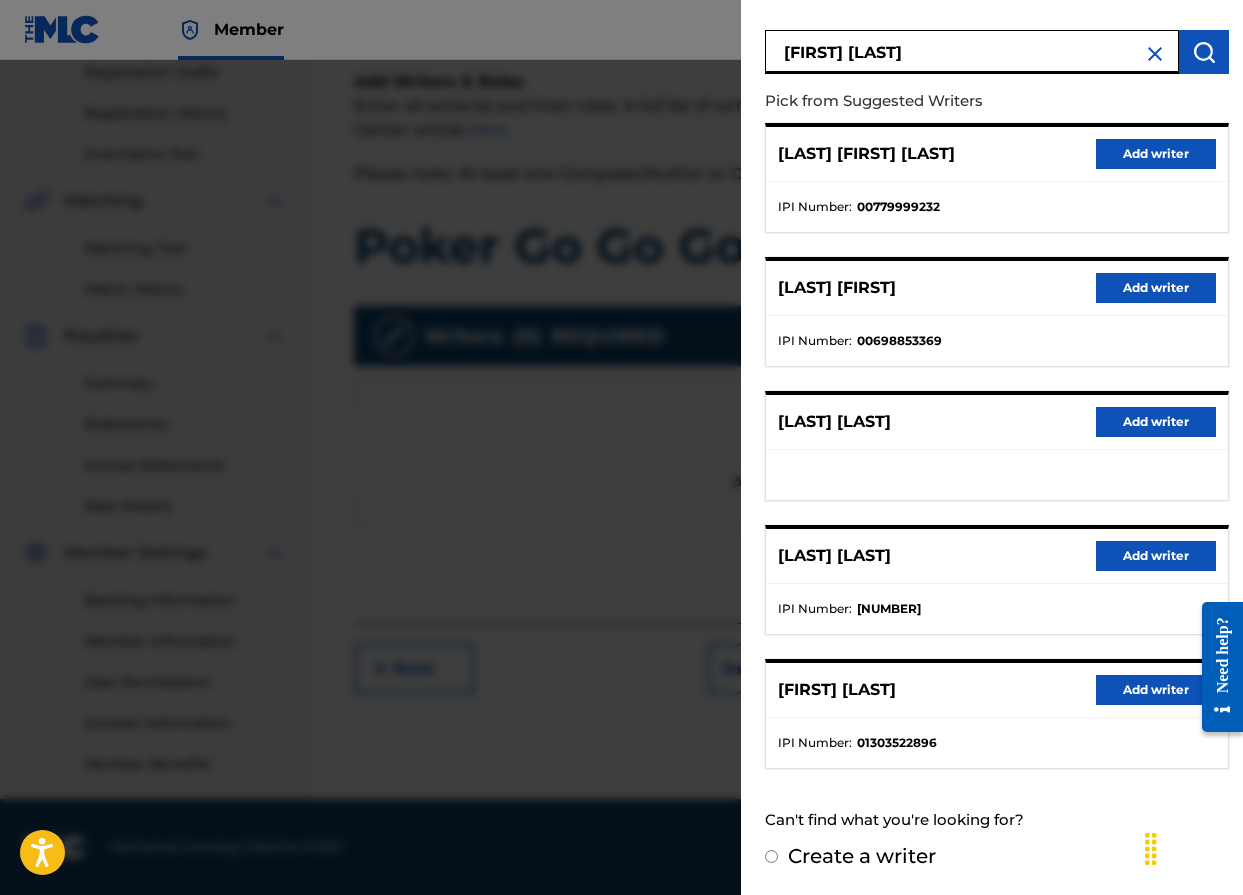 click on "Add writer" at bounding box center [1156, 690] 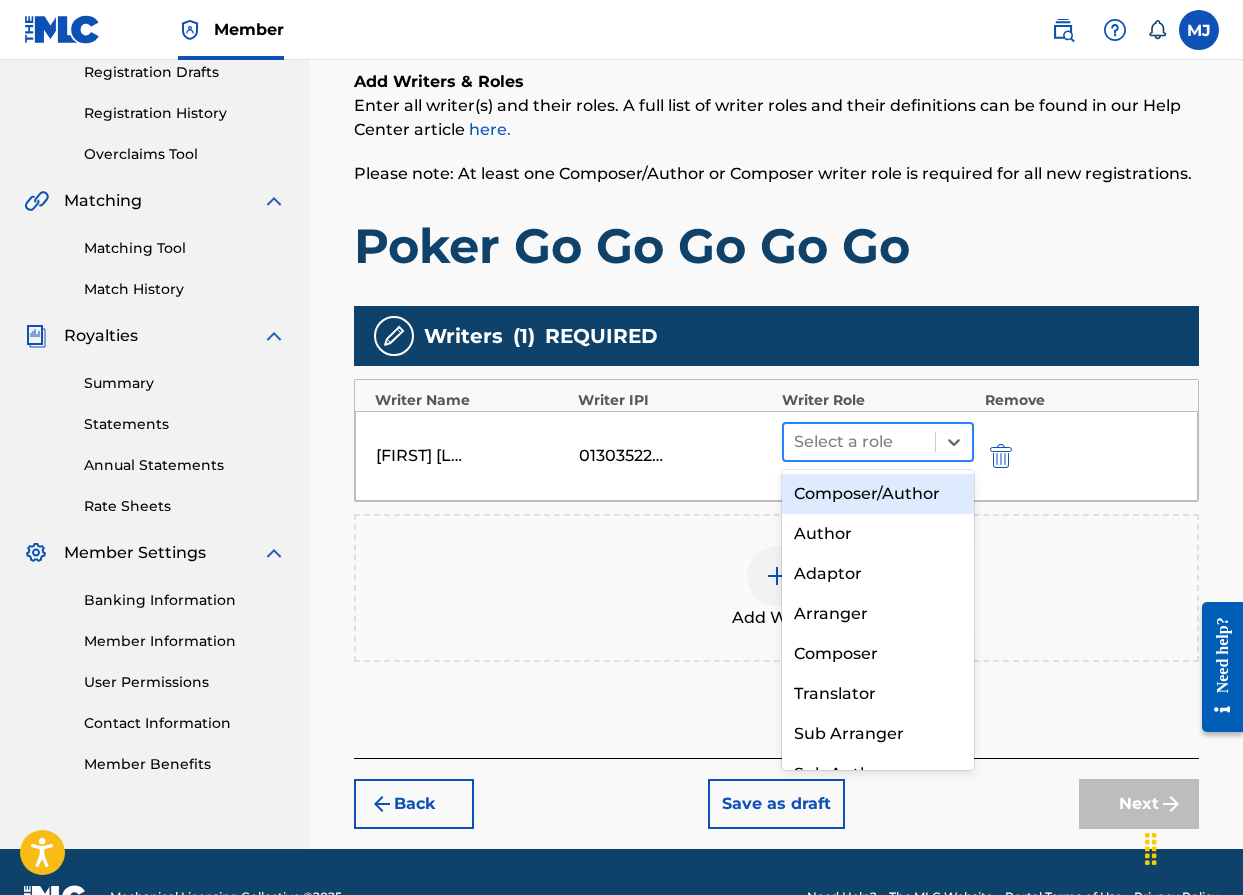 click on "Select a role" at bounding box center [860, 442] 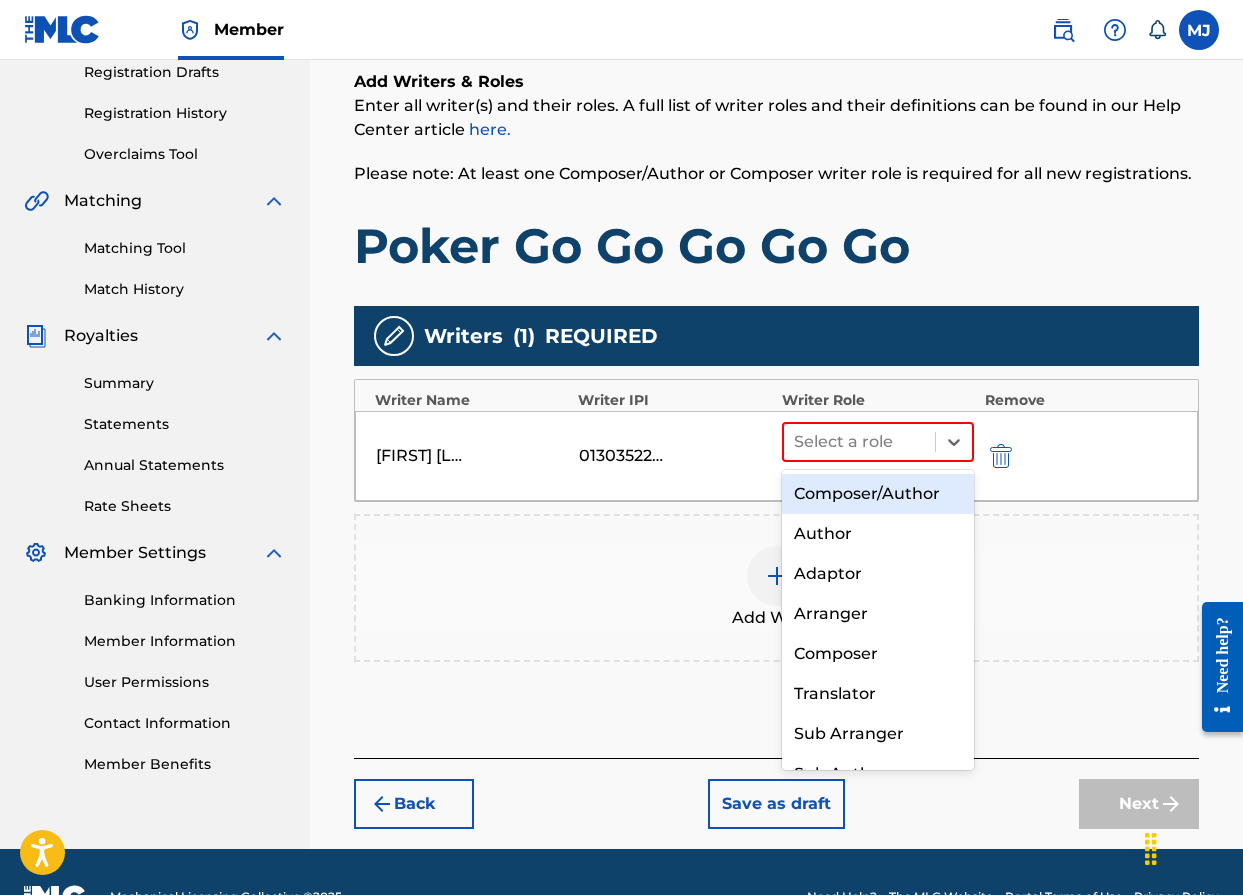 click on "Composer/Author" at bounding box center [878, 494] 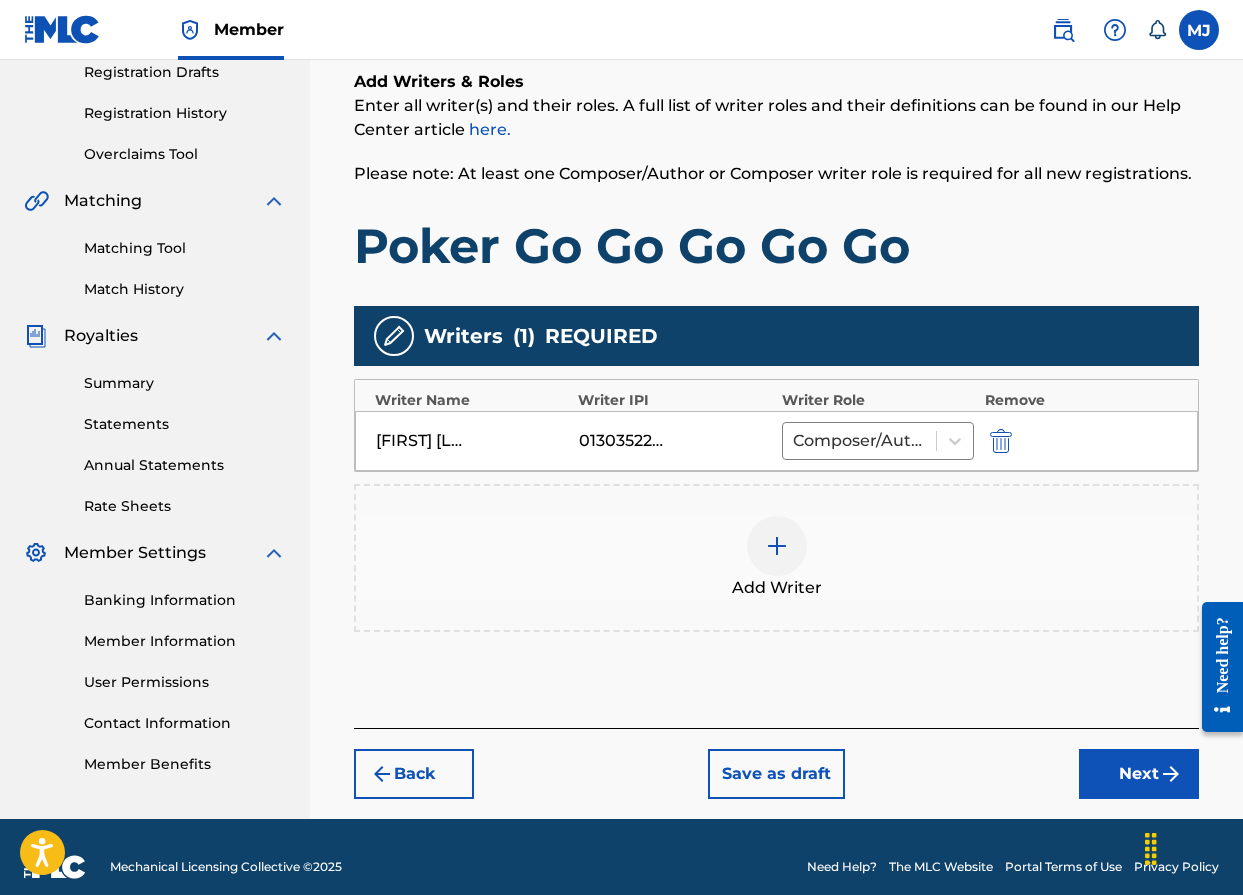 click on "Next" at bounding box center [1139, 774] 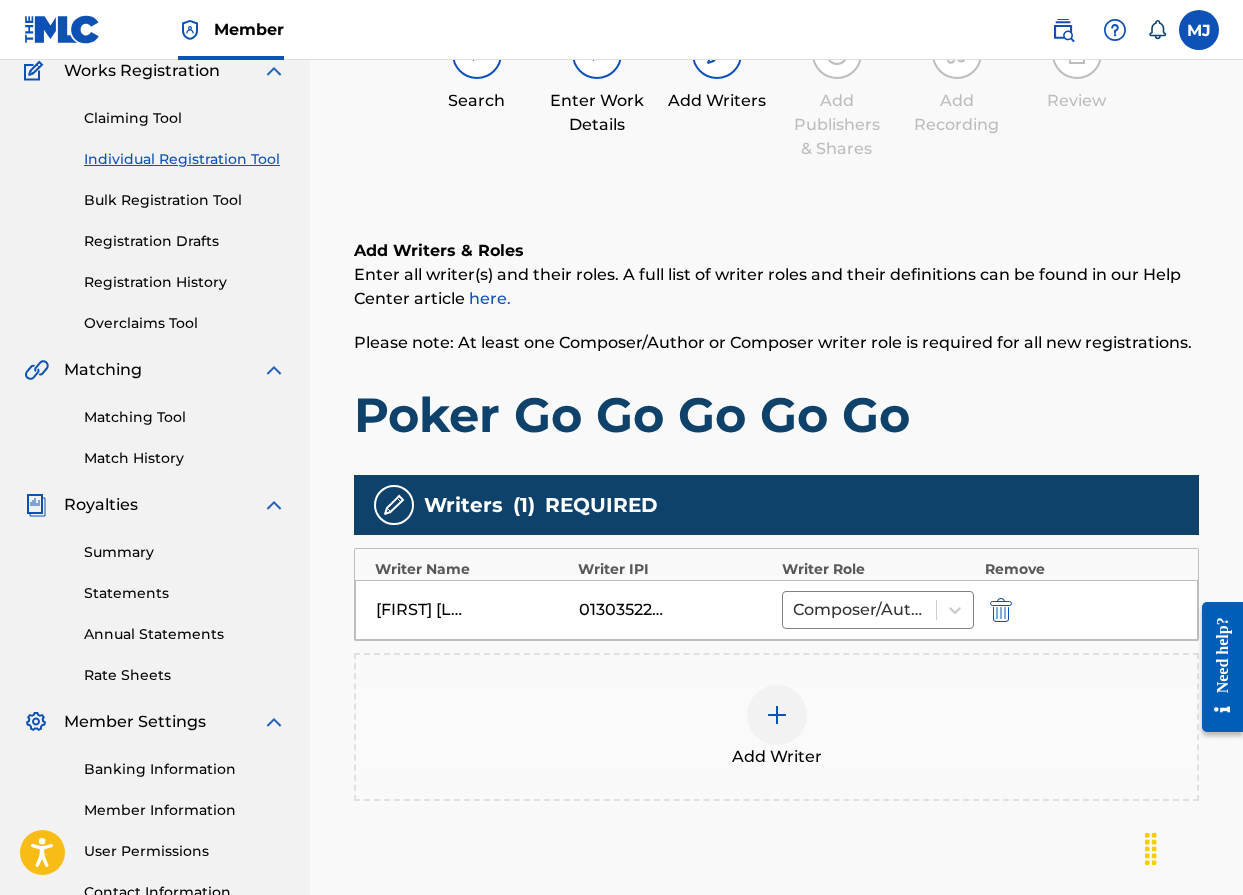 click on "Writer Name Writer IPI Writer Role Remove [FIRST] [LAST] [NUMBER] Composer/Author Add Writer Back Save as draft Next" at bounding box center [776, 461] 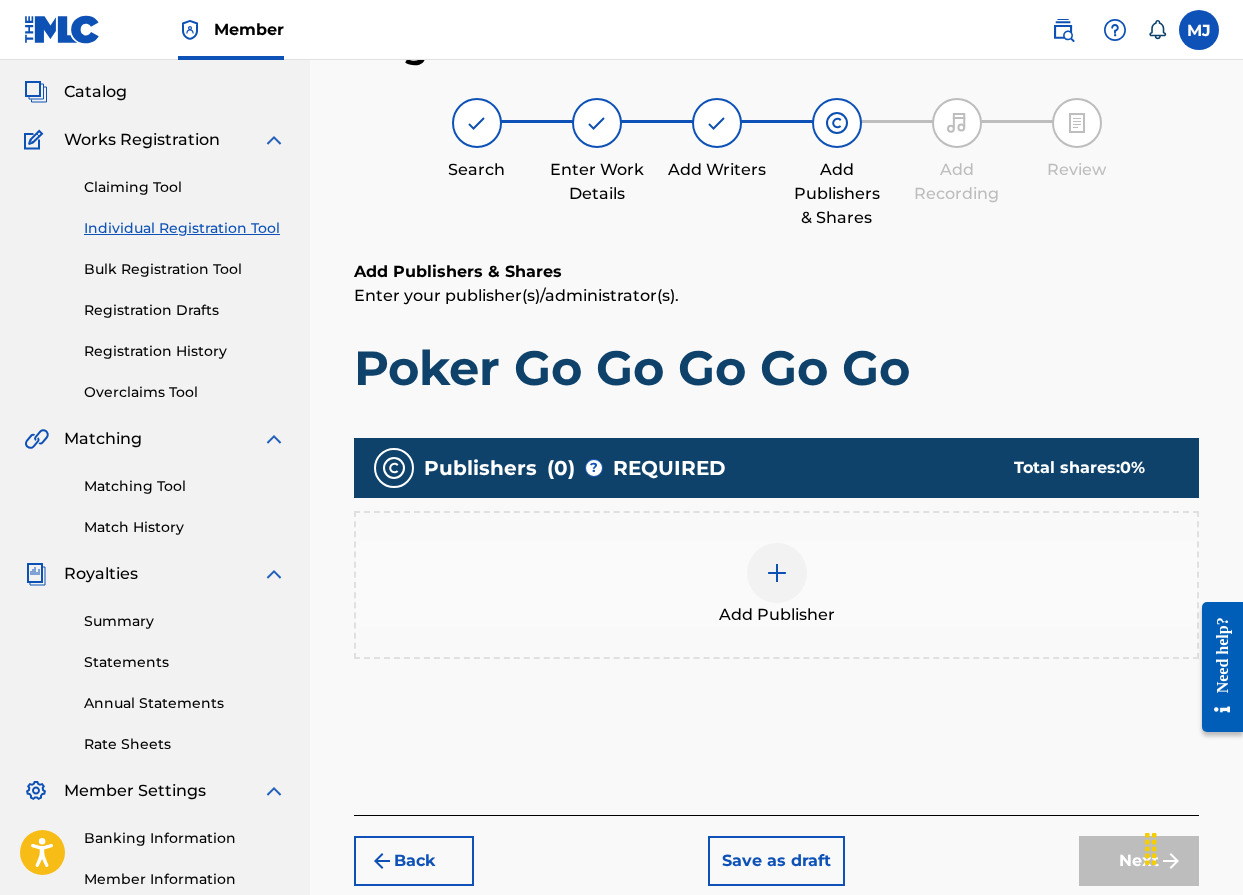scroll, scrollTop: 90, scrollLeft: 0, axis: vertical 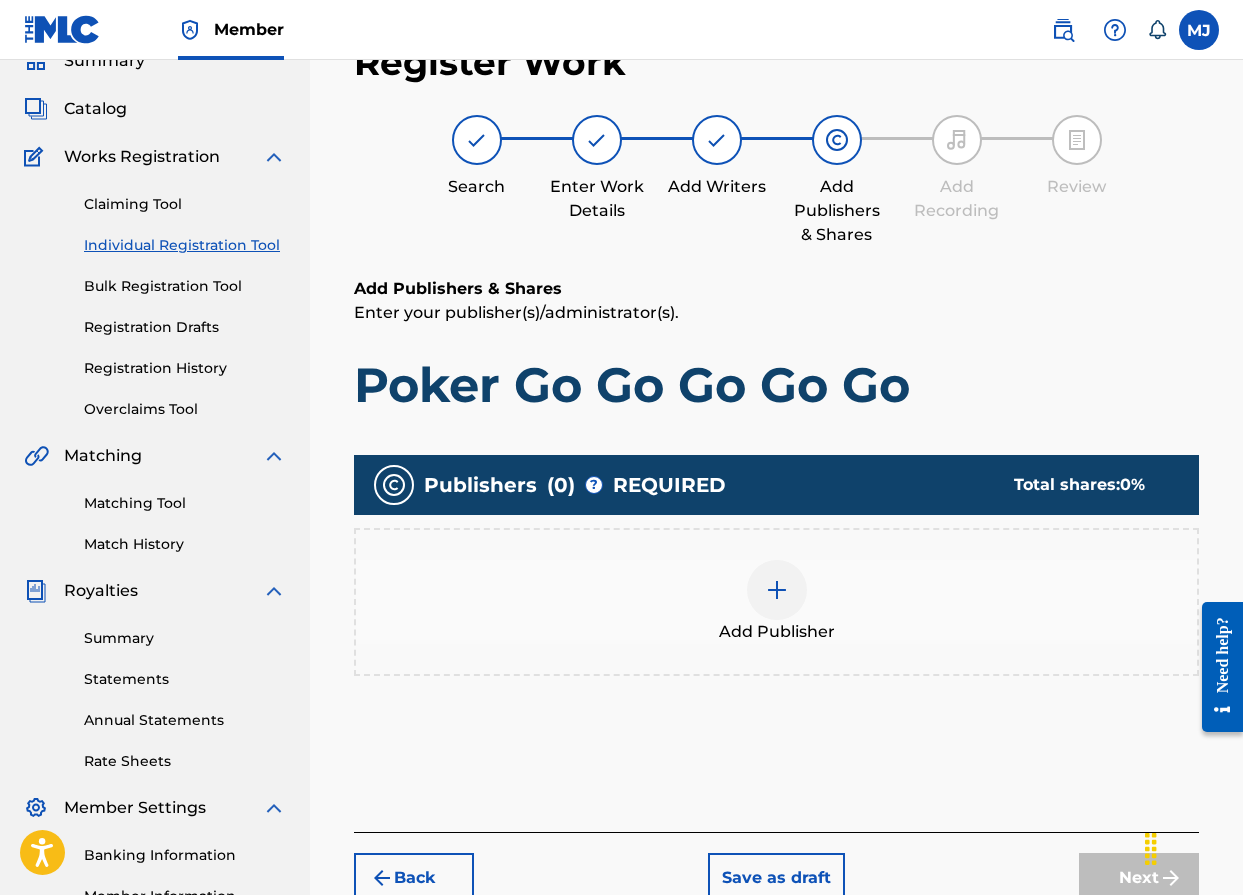 click at bounding box center (777, 590) 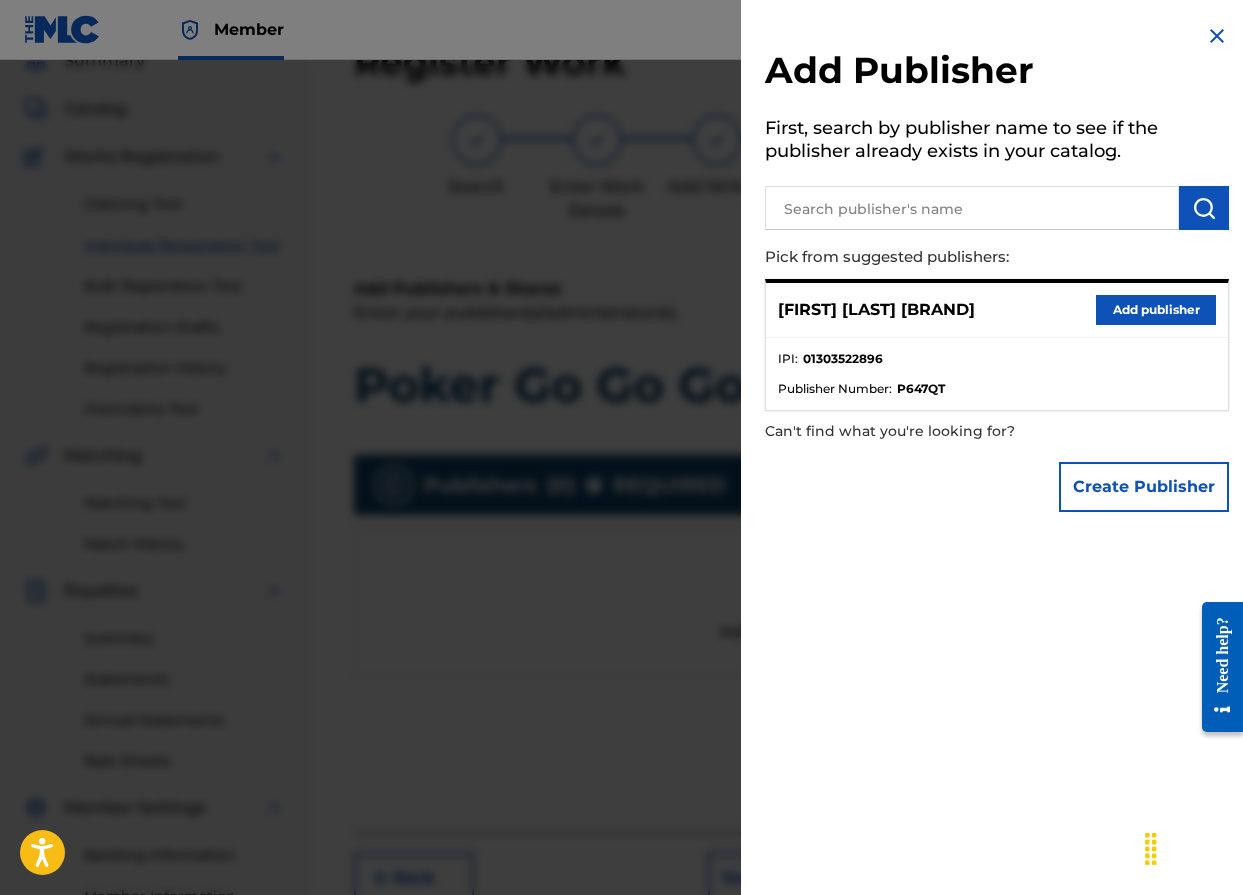 click on "Add publisher" at bounding box center [1156, 310] 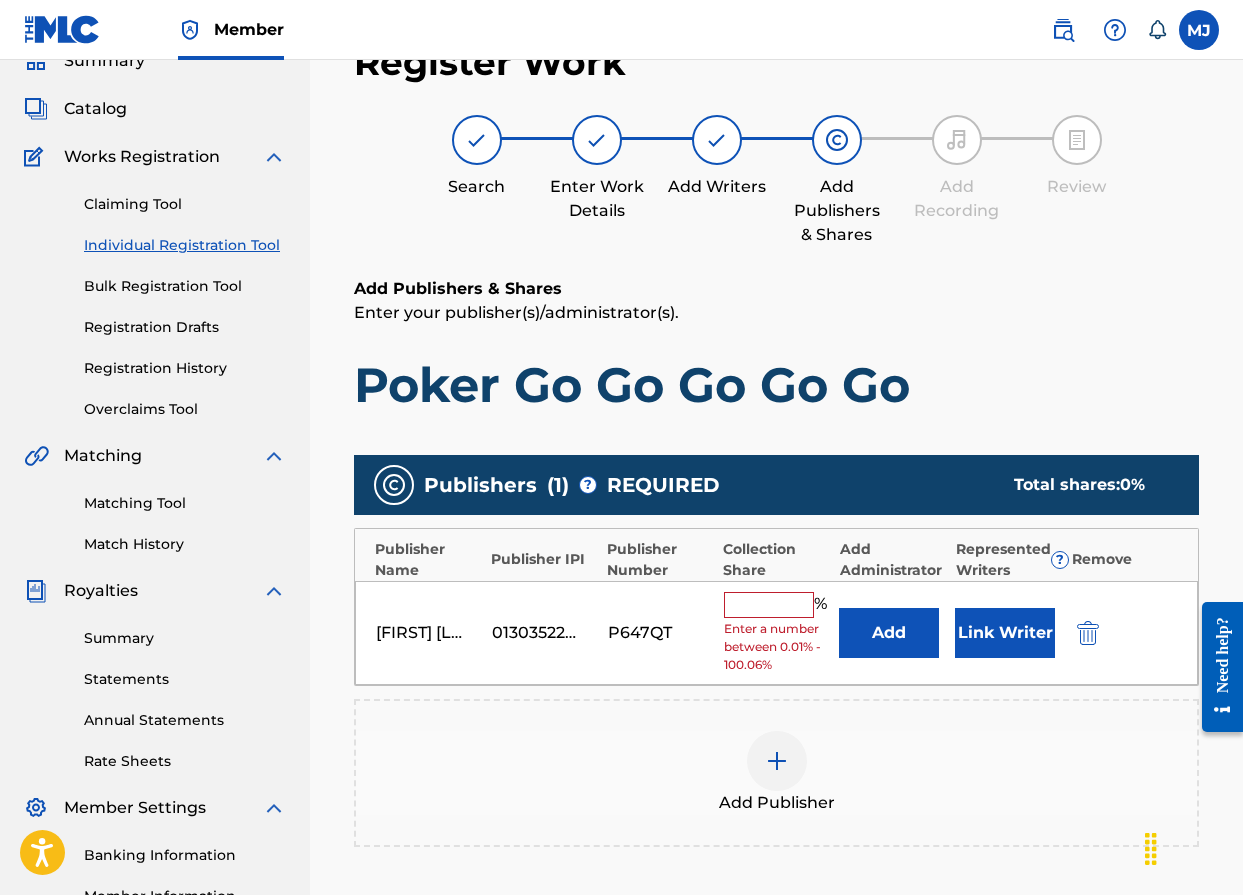 click at bounding box center [769, 605] 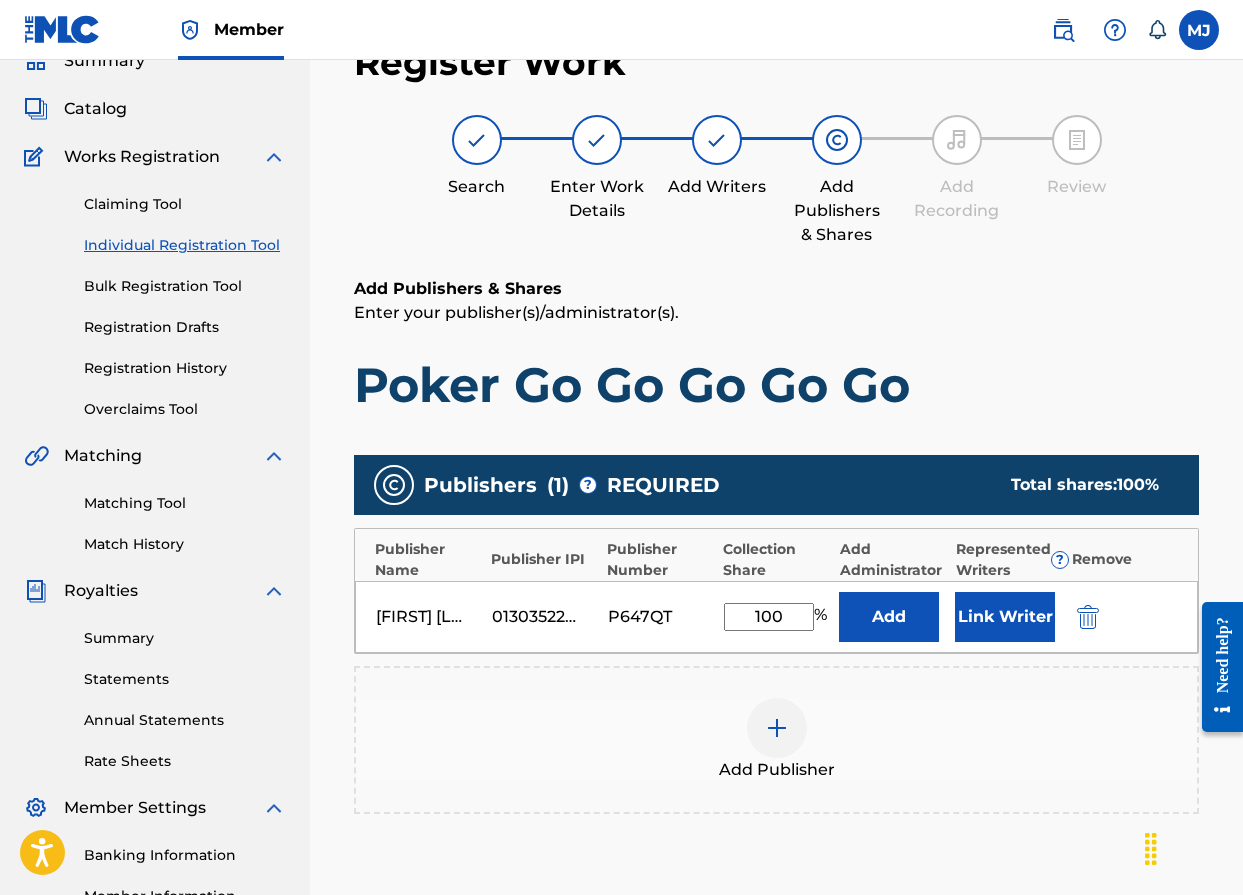 type on "100" 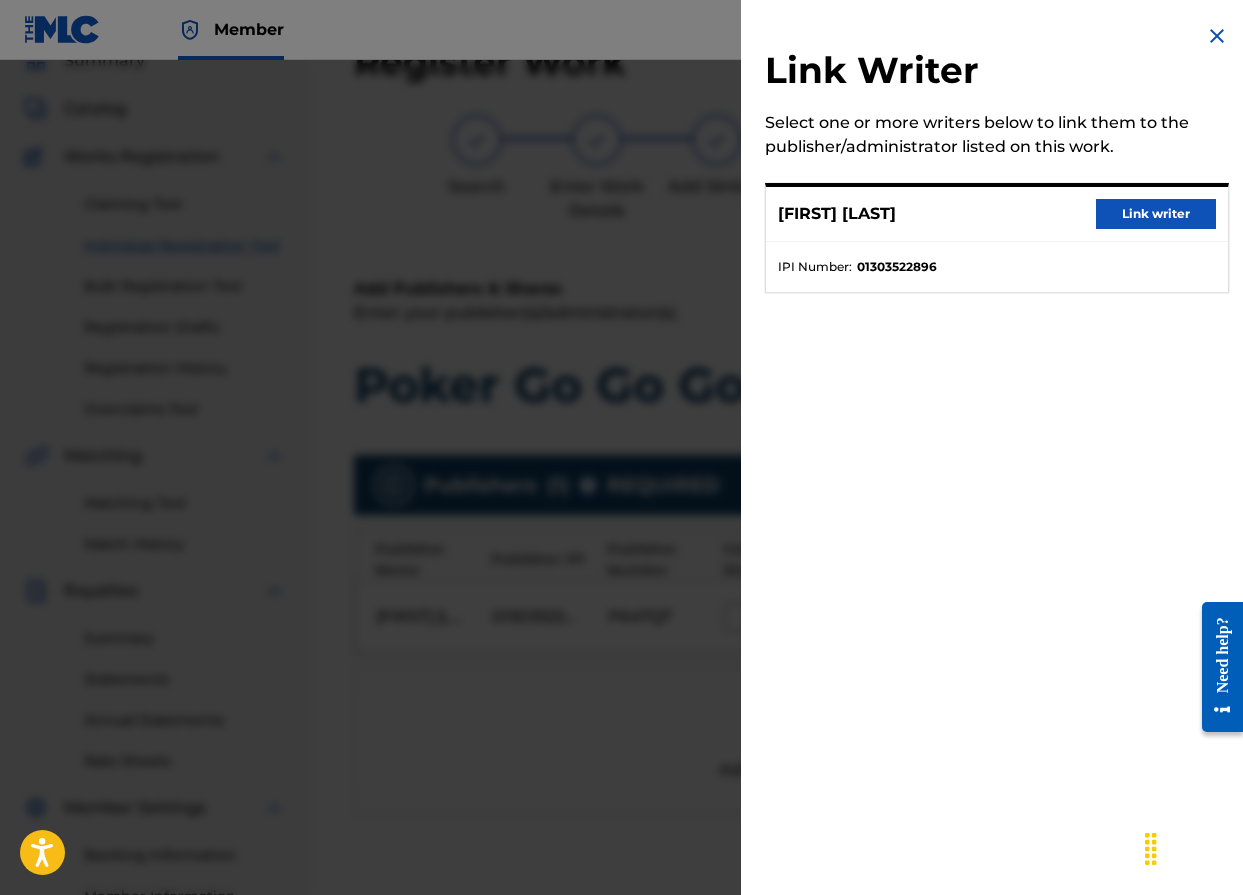 click on "Link writer" at bounding box center (1156, 214) 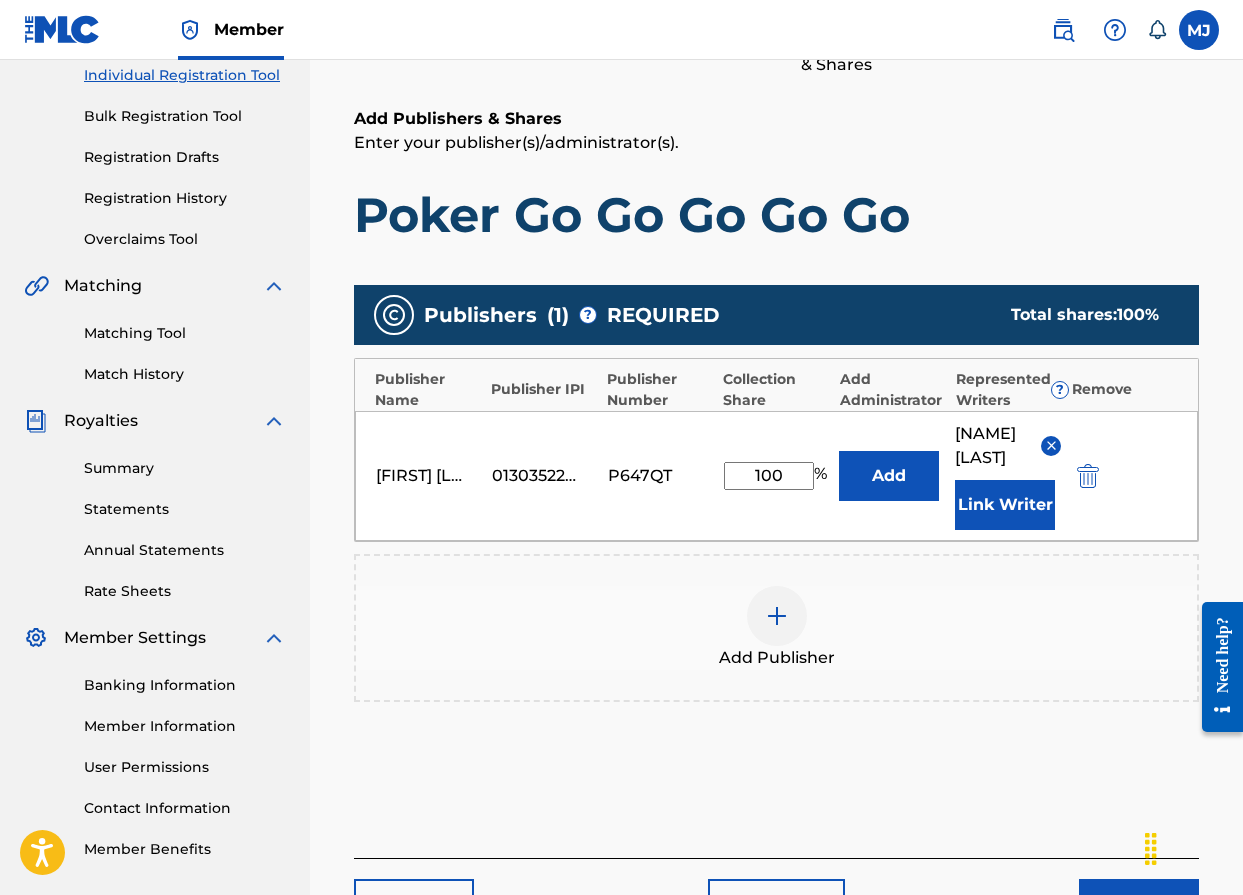 scroll, scrollTop: 434, scrollLeft: 0, axis: vertical 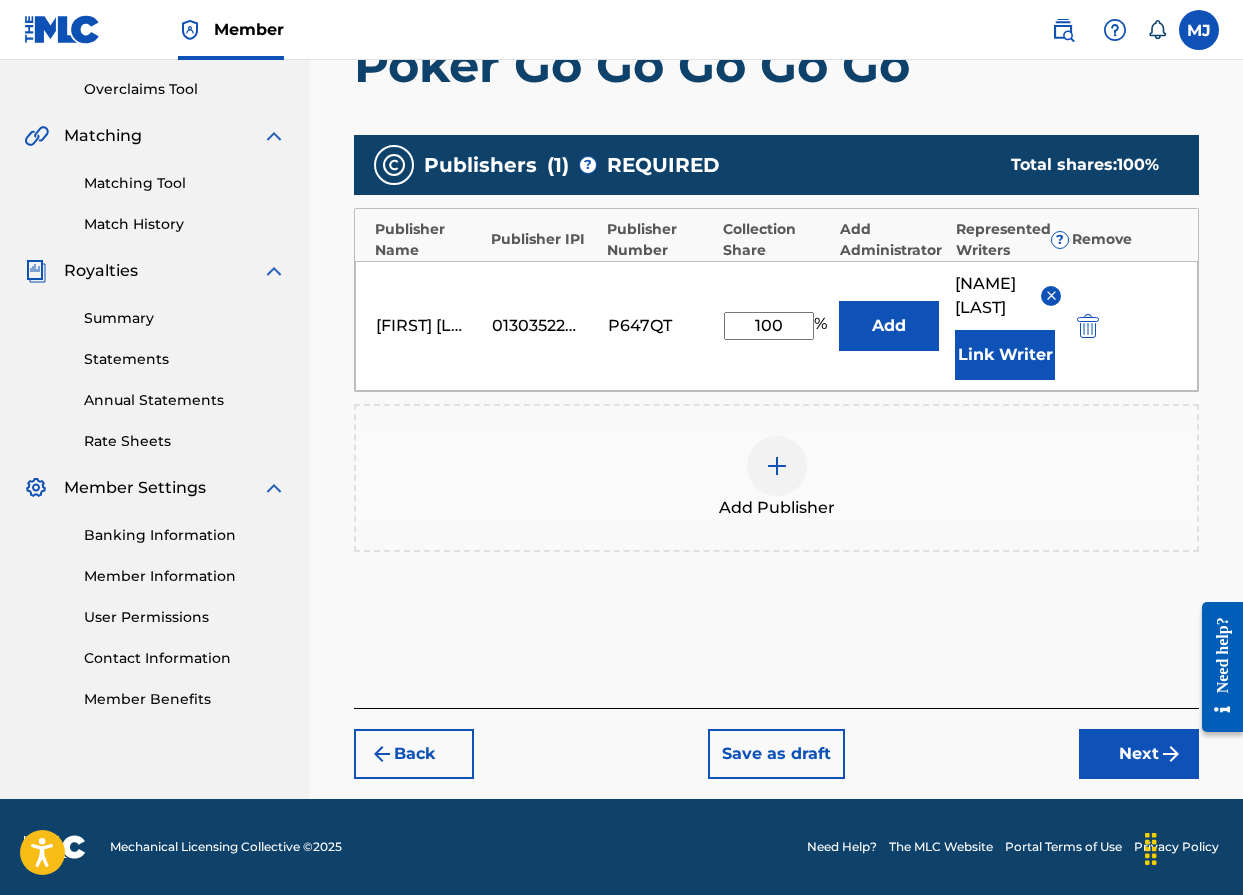 click on "Next" at bounding box center [1139, 754] 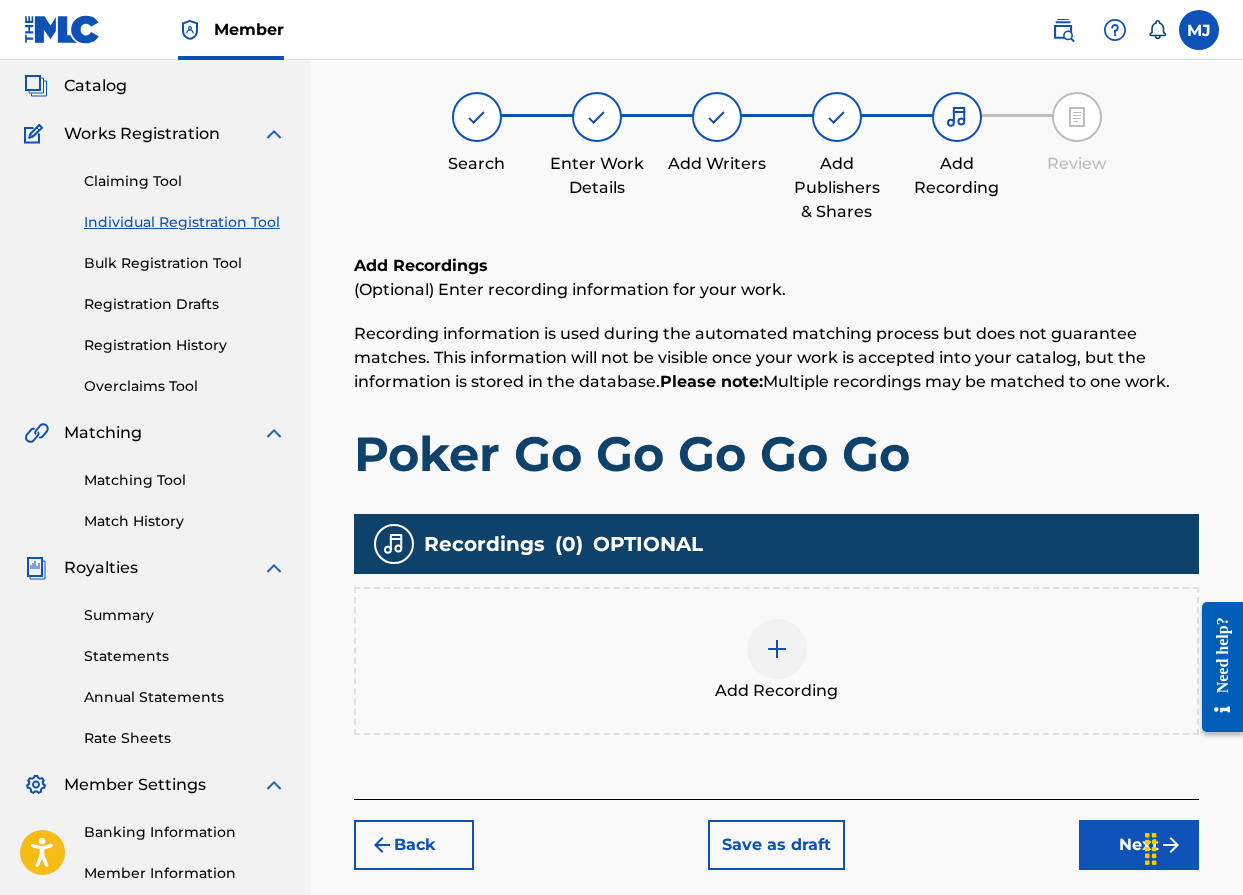 scroll, scrollTop: 90, scrollLeft: 0, axis: vertical 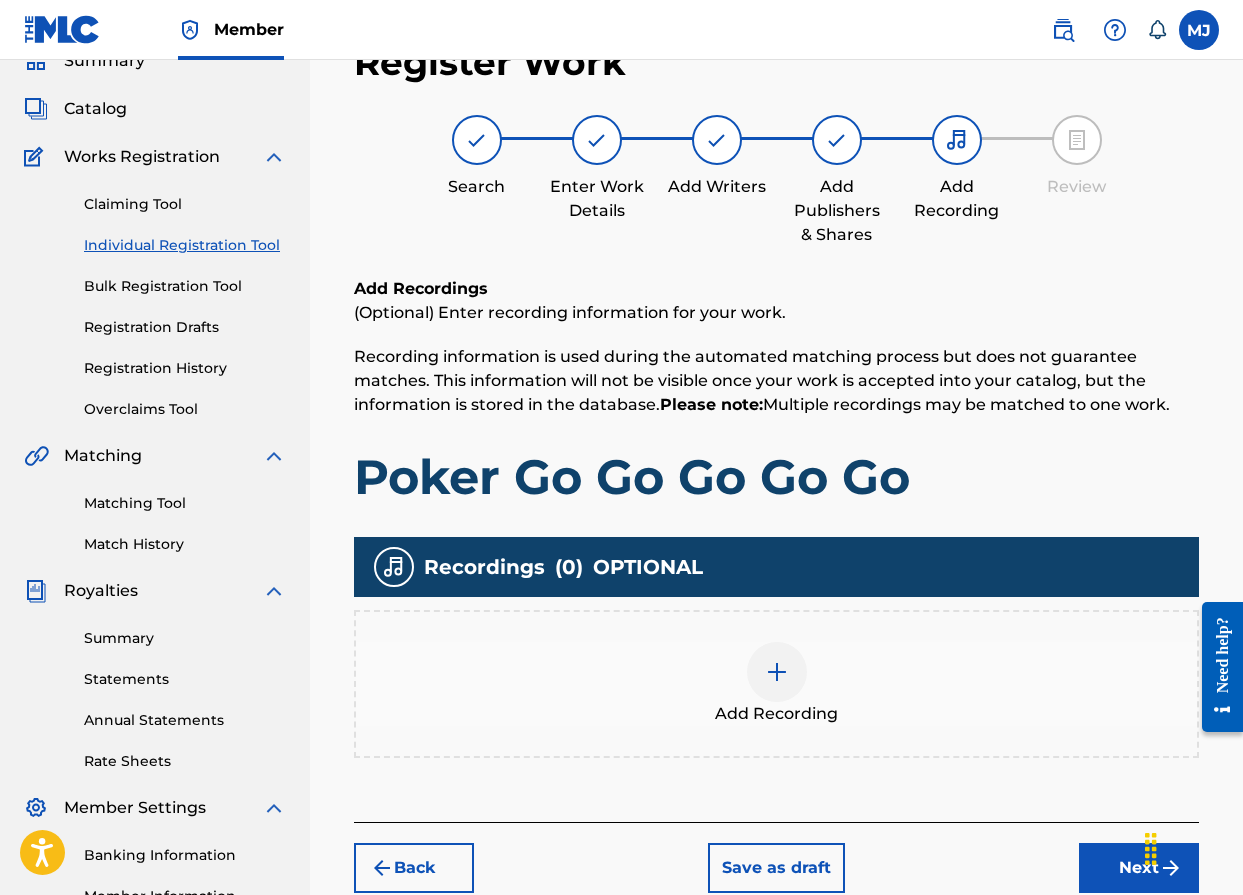 click at bounding box center [777, 672] 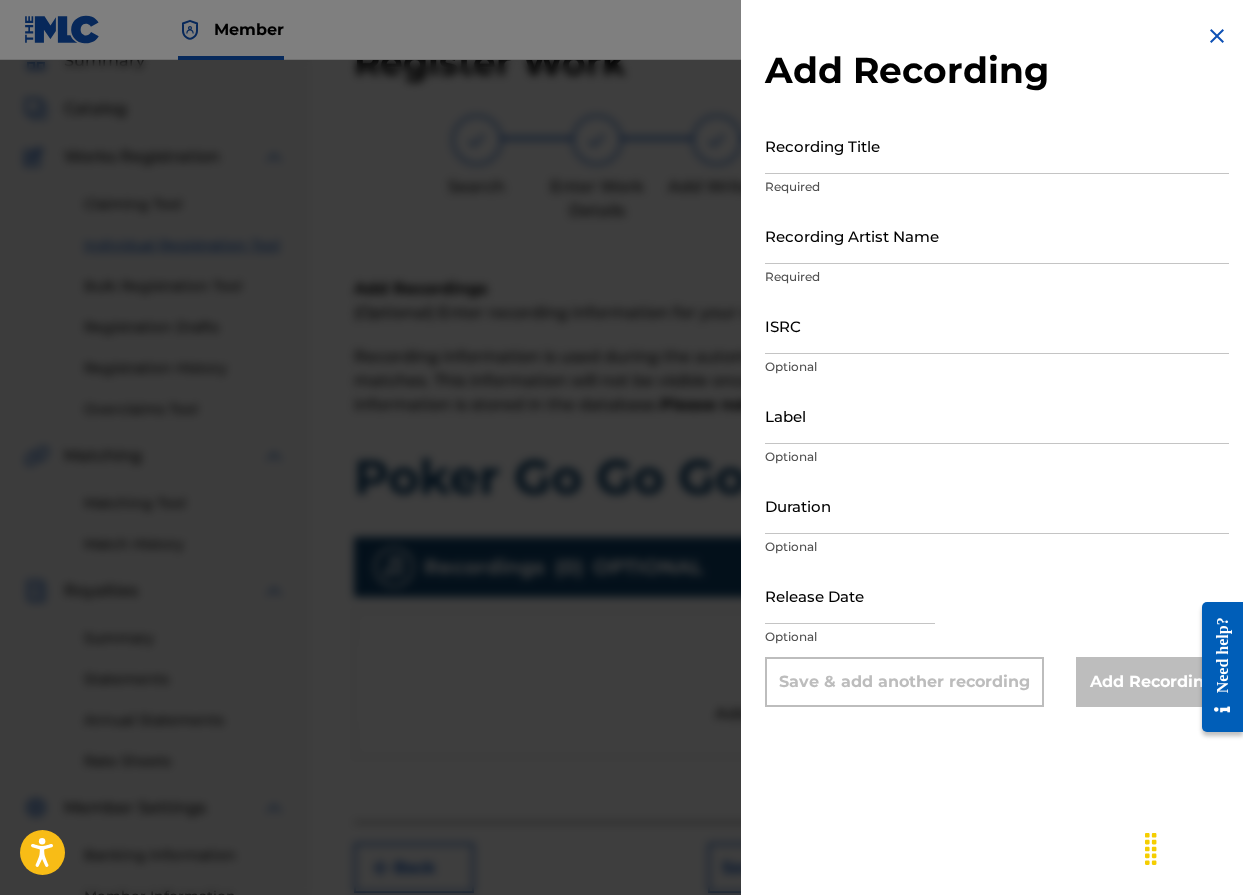 click on "Recording Title" at bounding box center [997, 145] 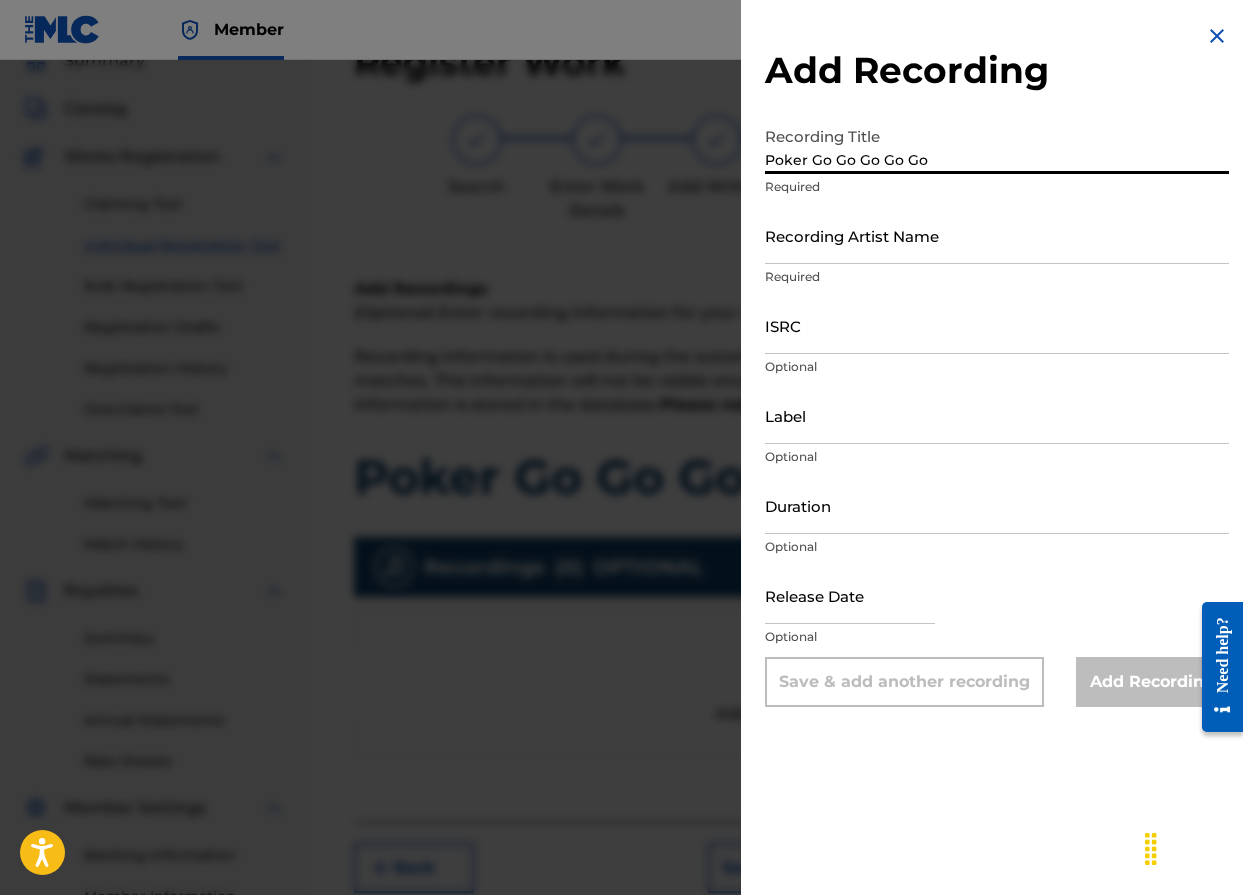 type on "Poker Go Go Go Go Go" 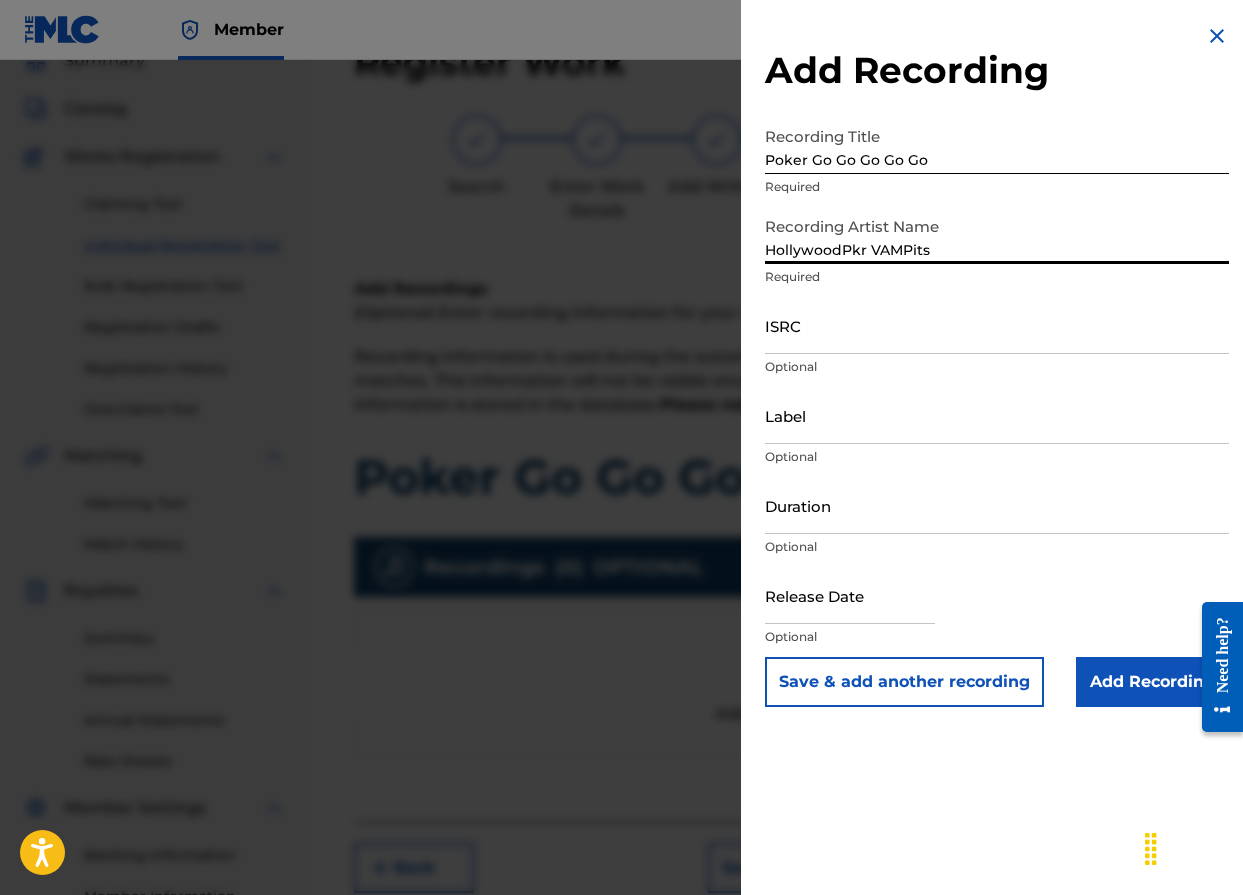 type on "HollywoodPkr VAMPits" 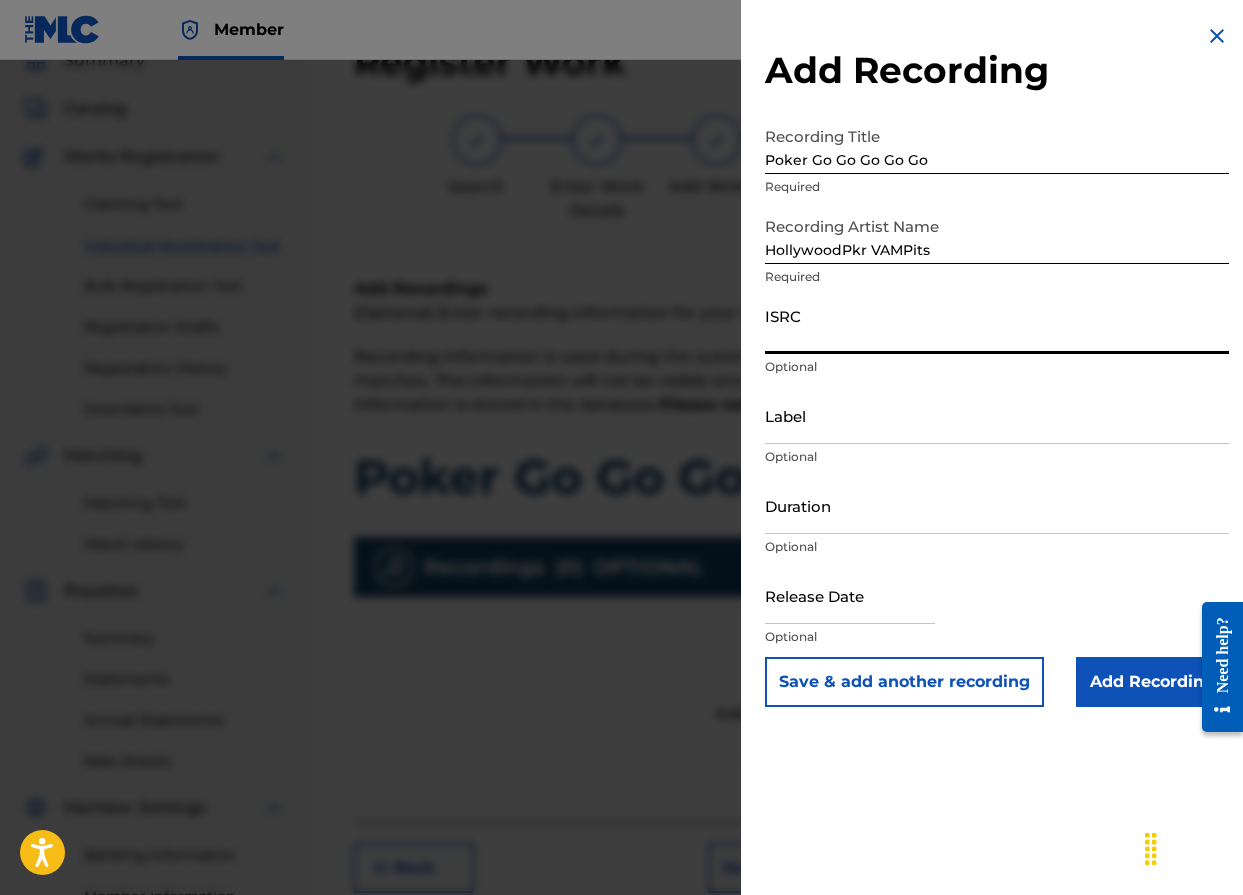 paste on "QZWFT2545088" 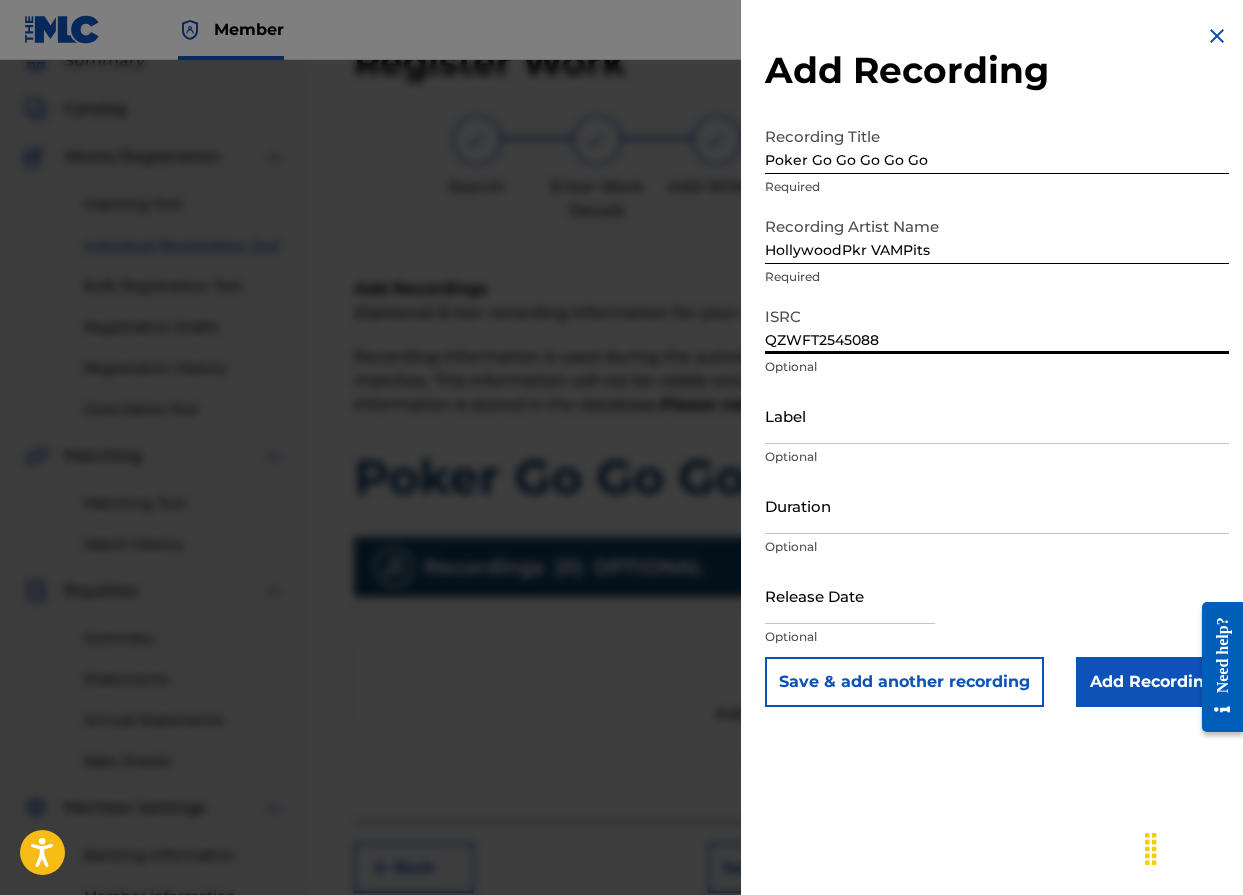 type on "QZWFT2545088" 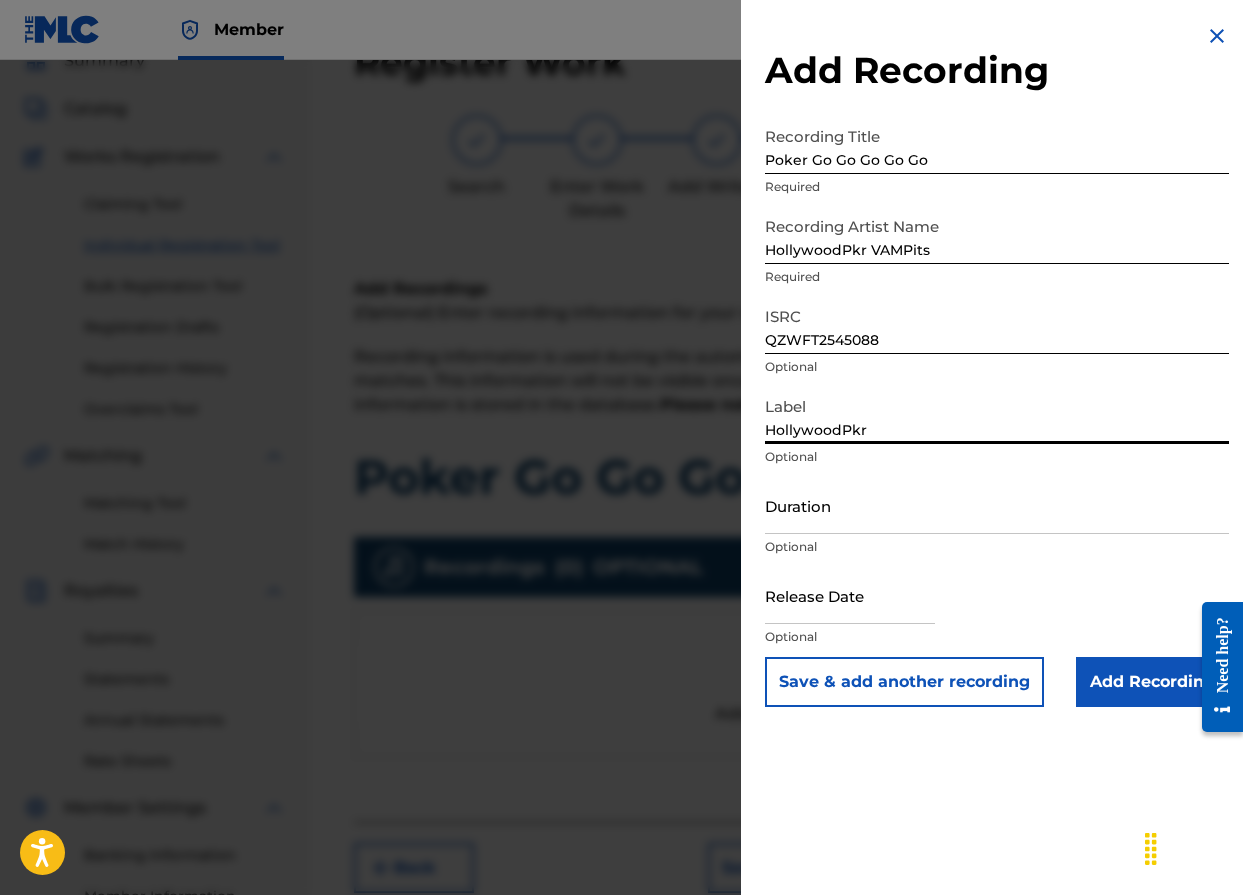 type on "HollywoodPkr" 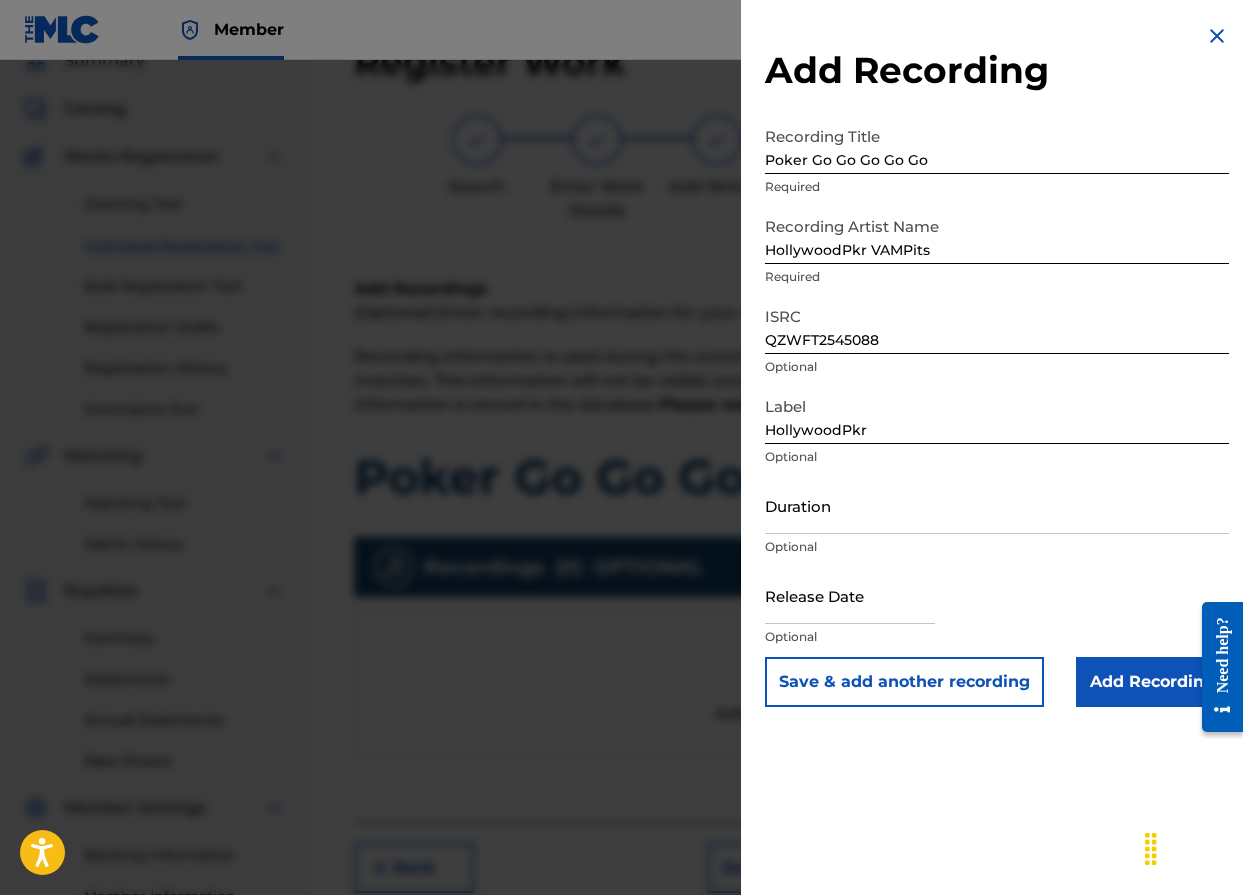click on "Duration" at bounding box center [997, 505] 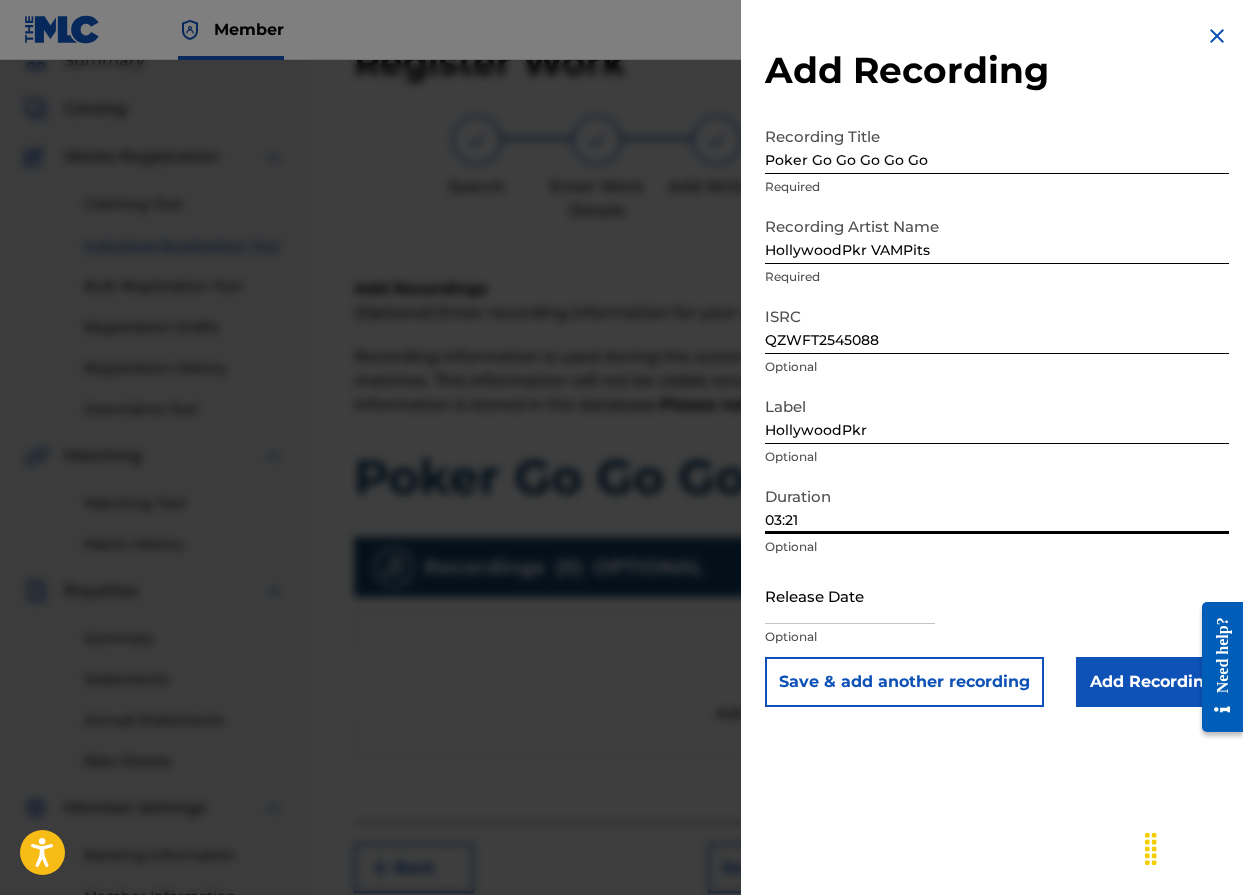 type on "03:21" 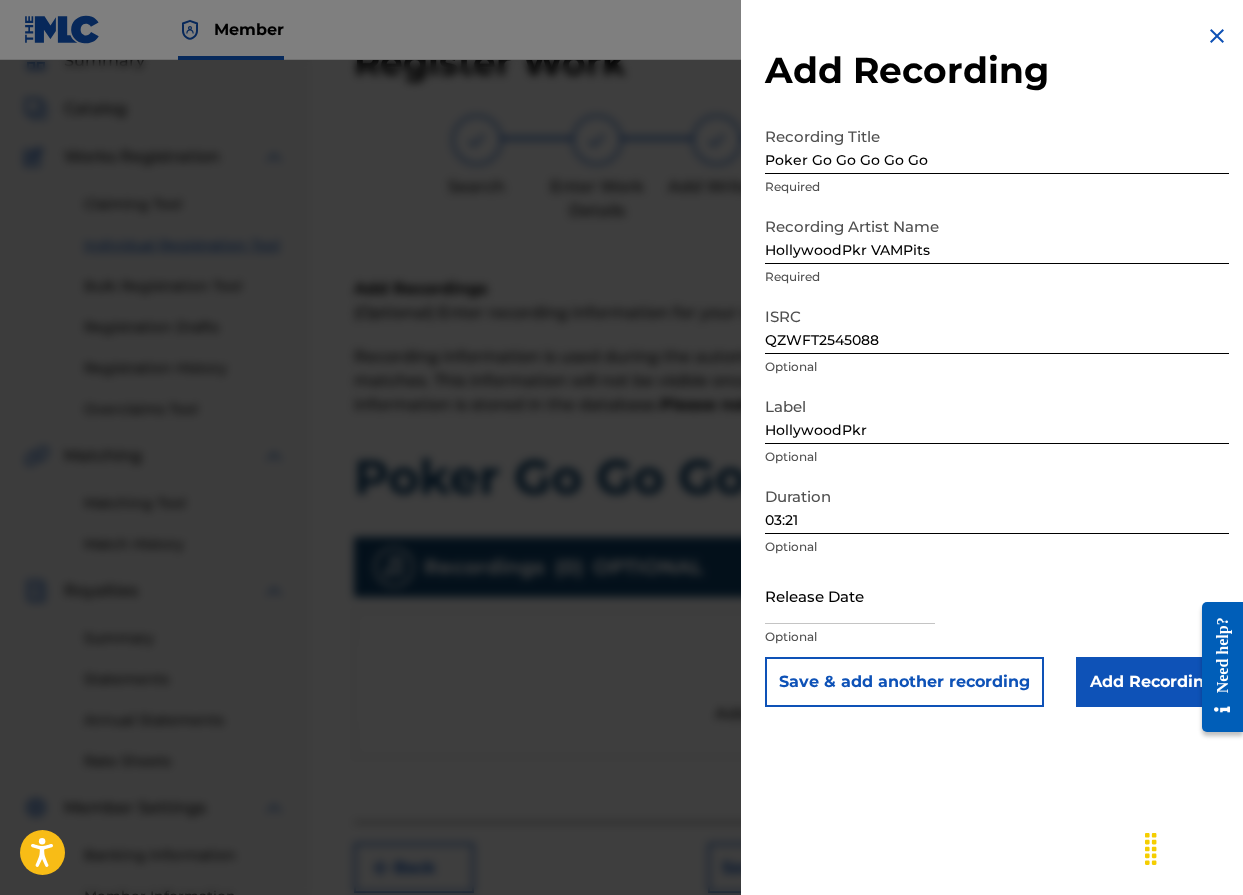 click at bounding box center (850, 595) 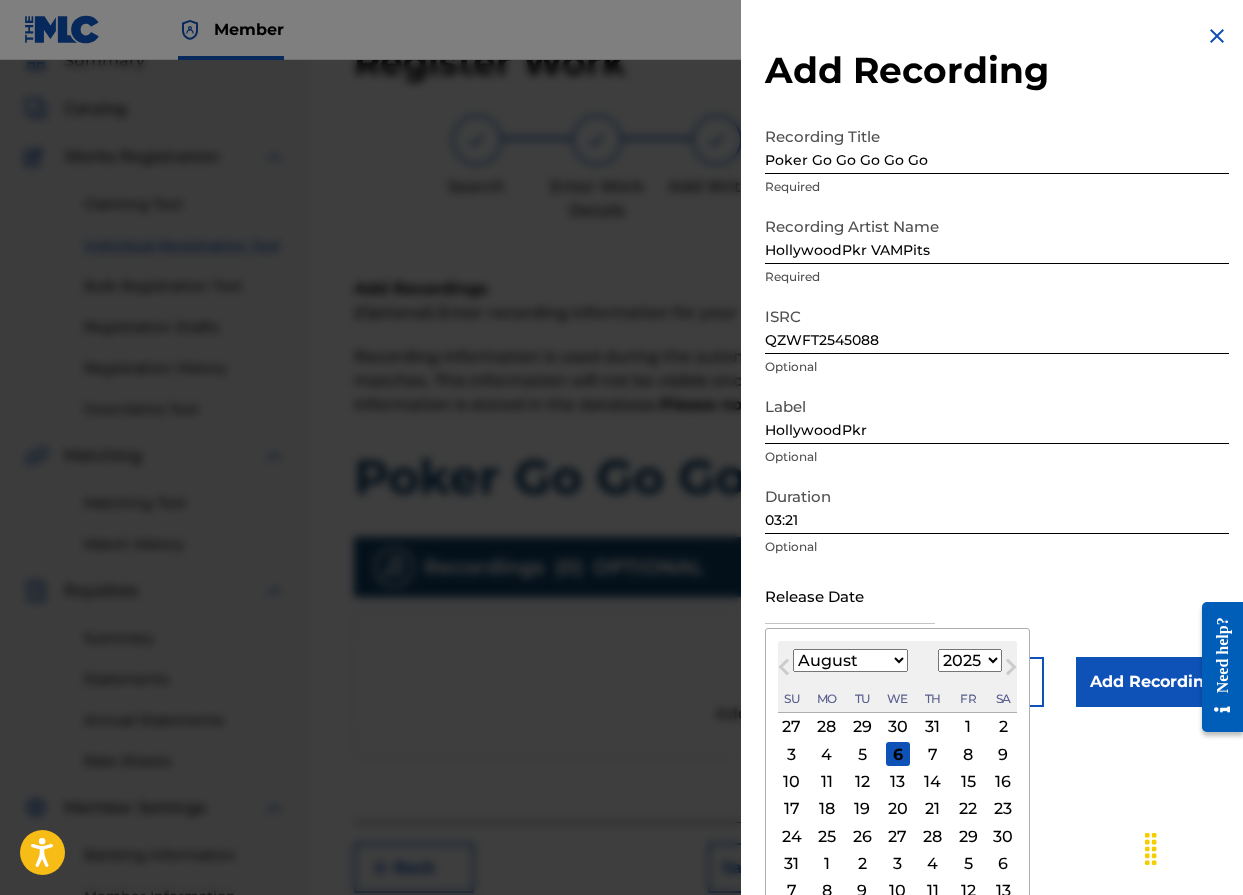 click on "5" at bounding box center (862, 754) 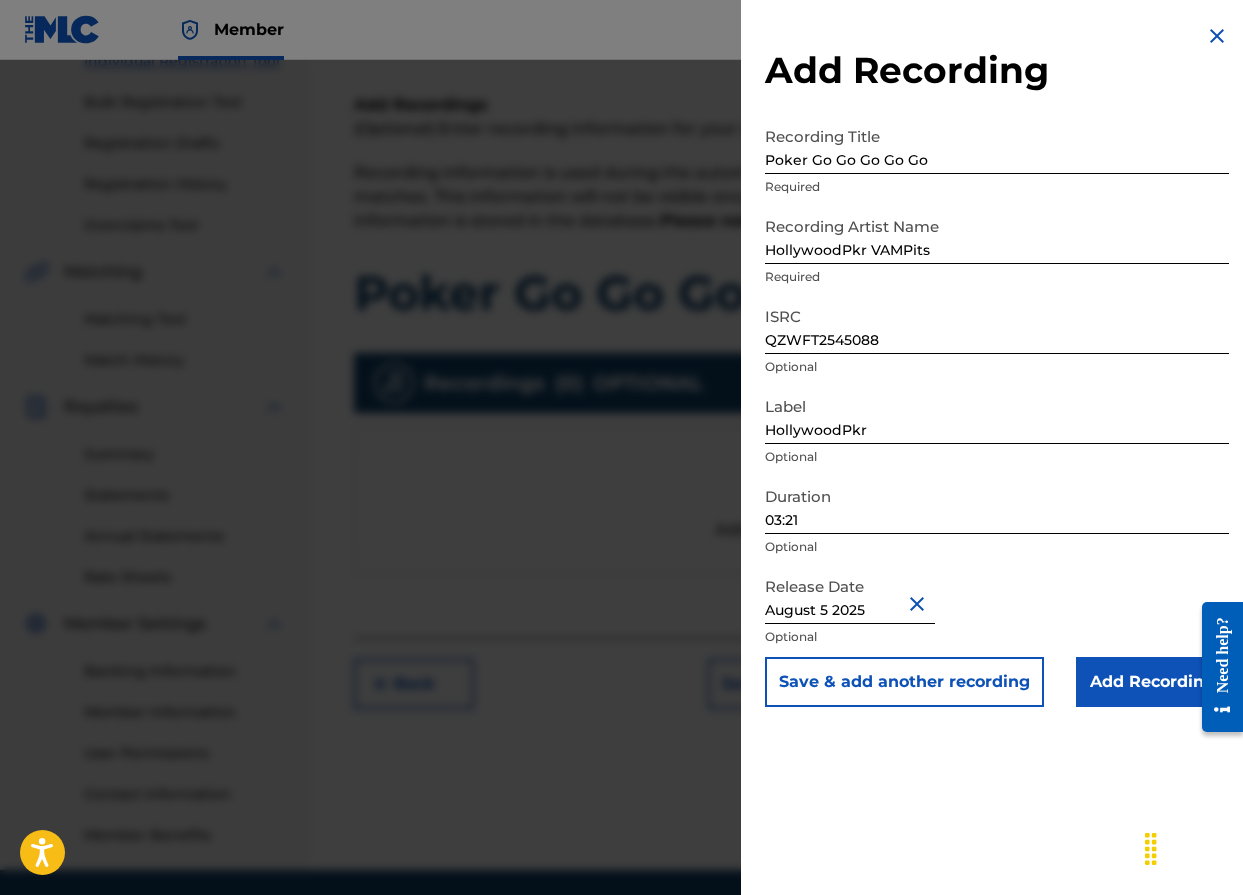 scroll, scrollTop: 345, scrollLeft: 0, axis: vertical 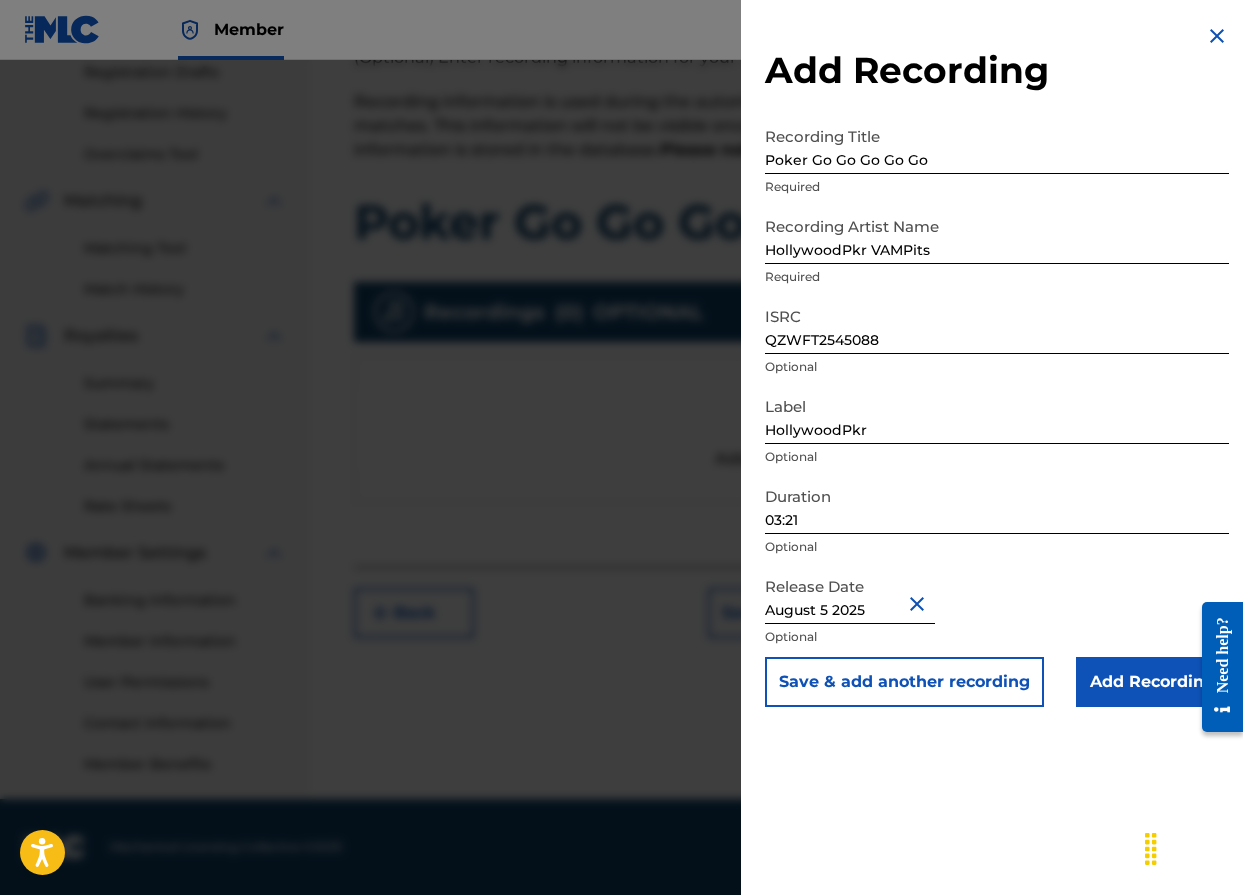 click on "Add Recording" at bounding box center (1152, 682) 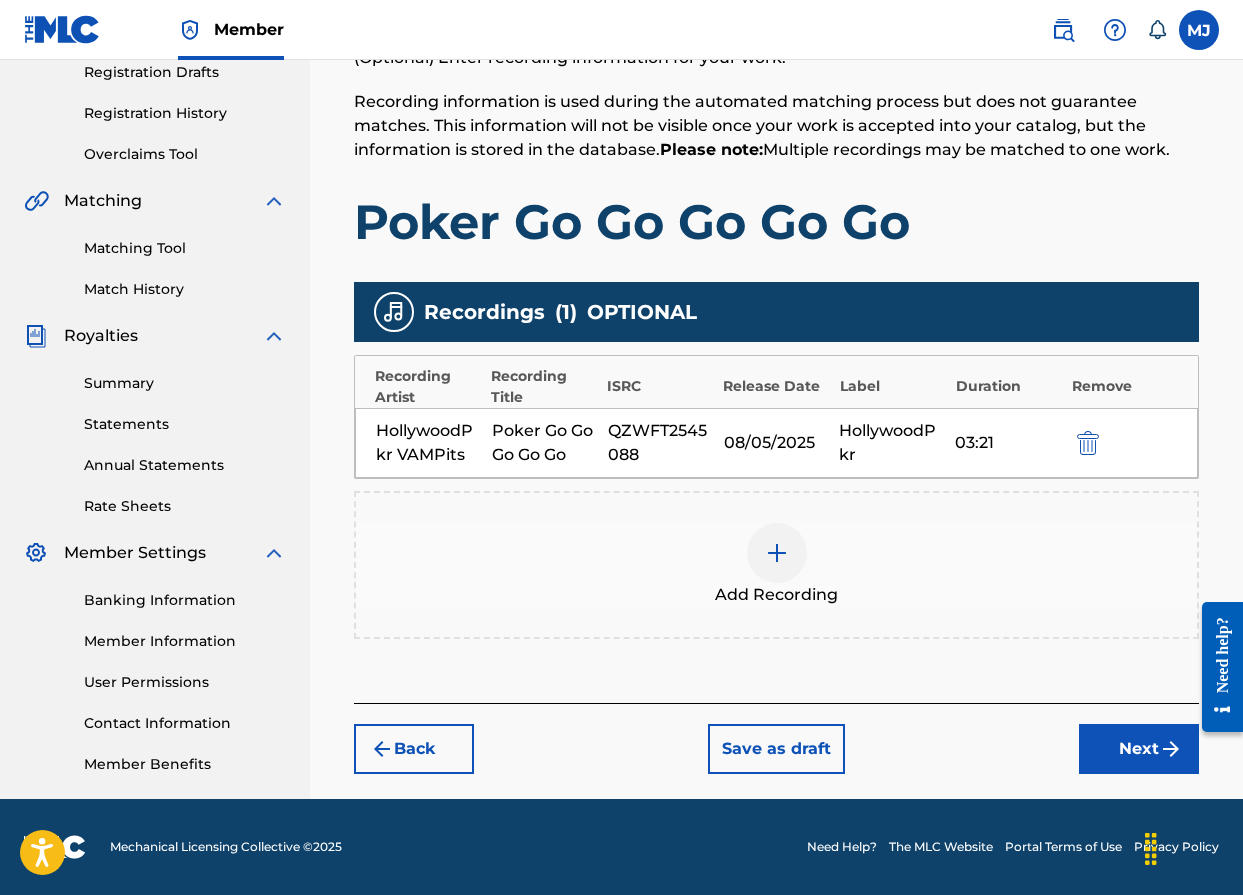 click on "Next" at bounding box center (1139, 749) 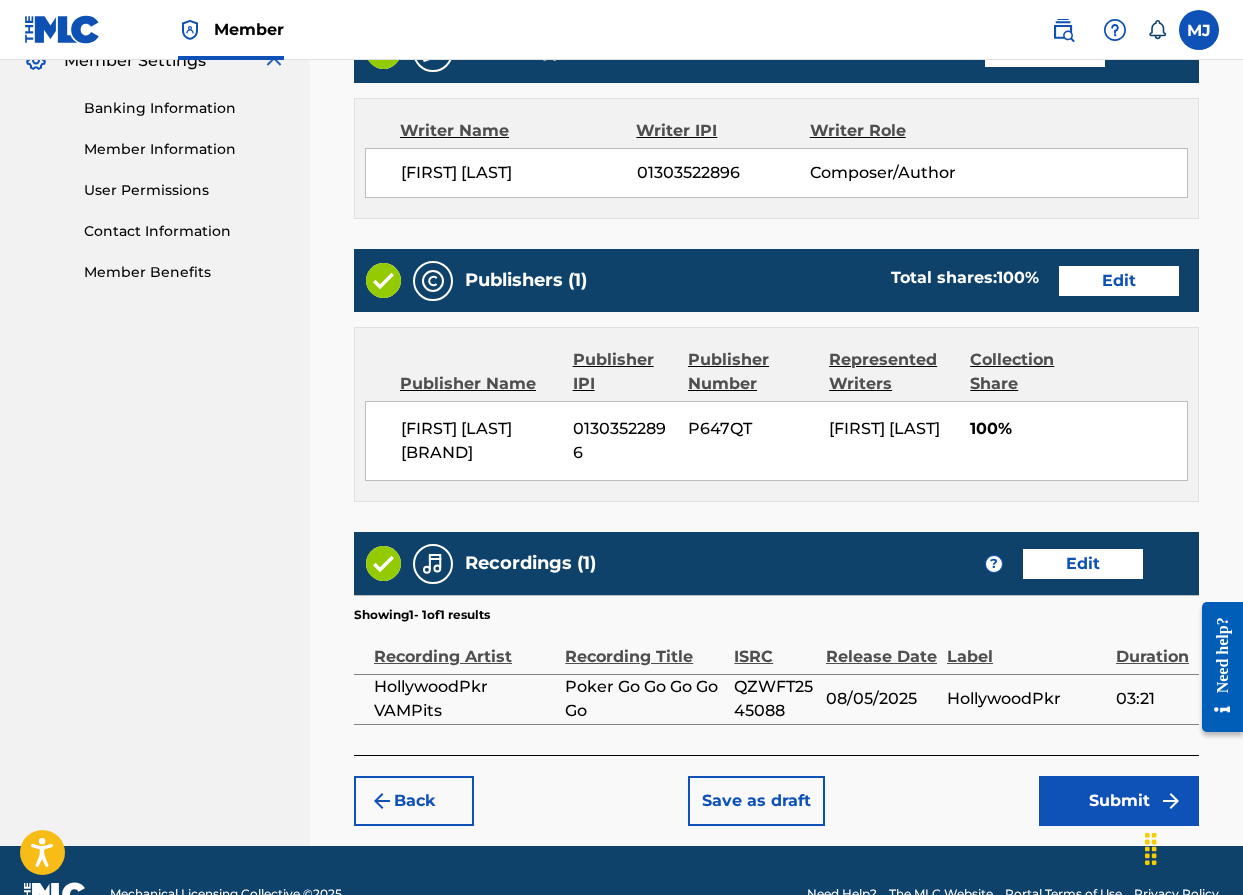 scroll, scrollTop: 884, scrollLeft: 0, axis: vertical 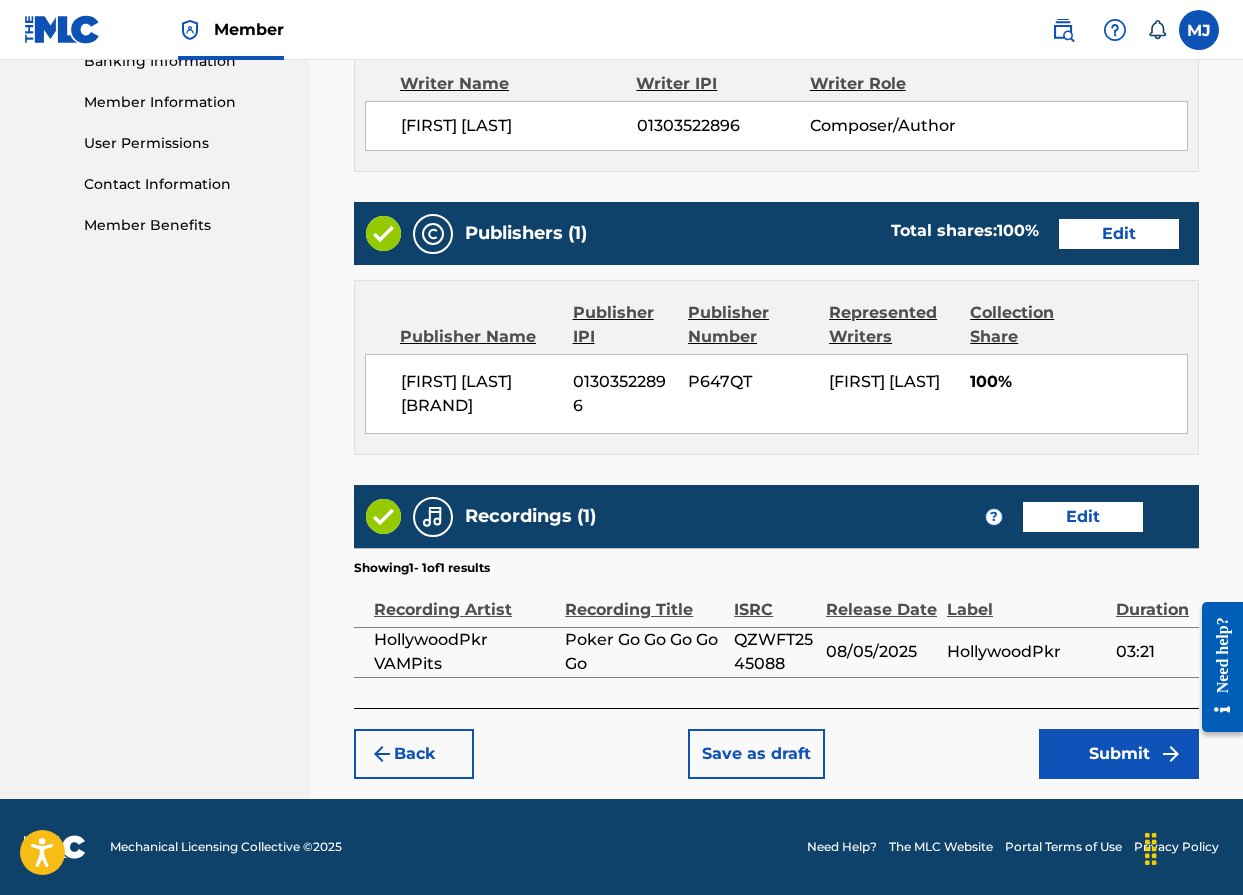 click on "Submit" at bounding box center [1119, 754] 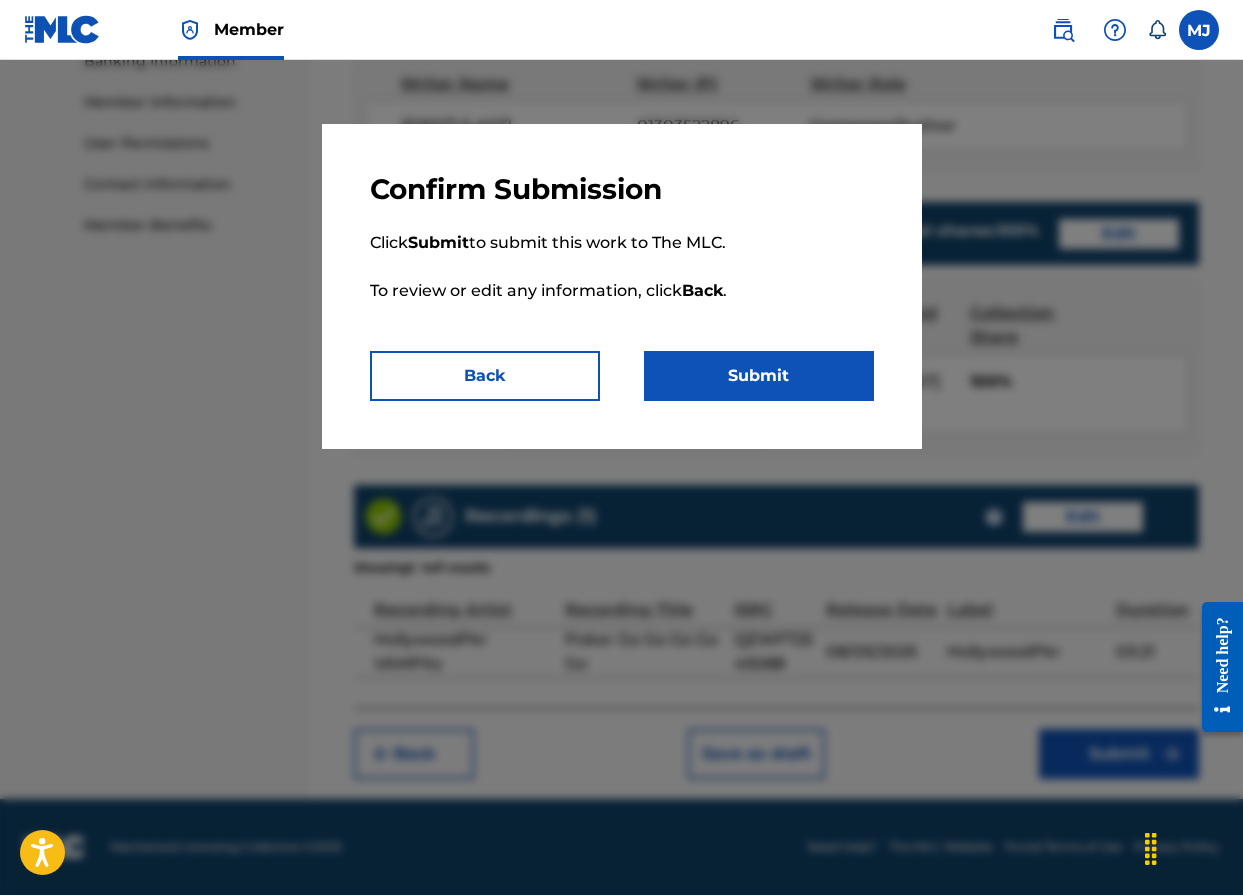 click on "Submit" at bounding box center (759, 376) 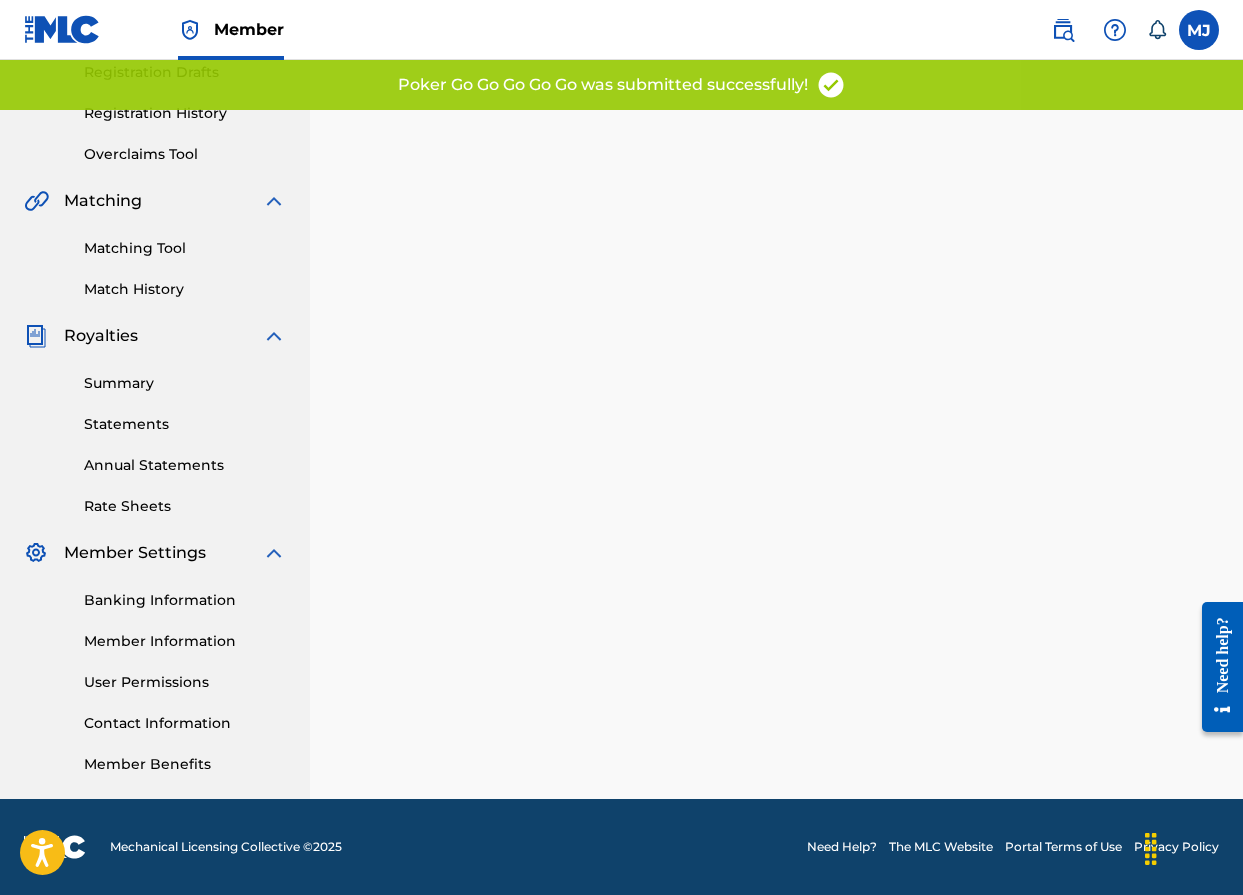 scroll, scrollTop: 0, scrollLeft: 0, axis: both 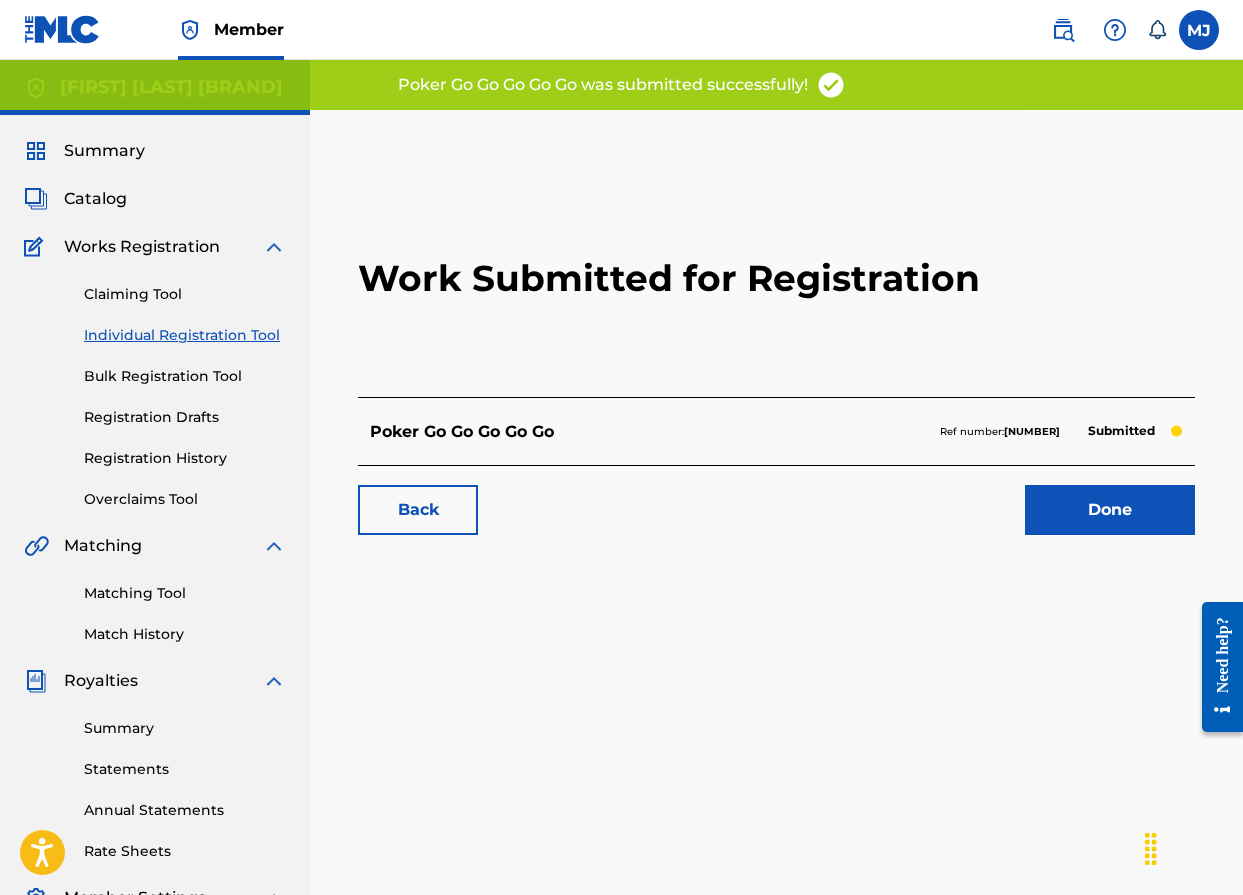 click on "Done" at bounding box center [1110, 510] 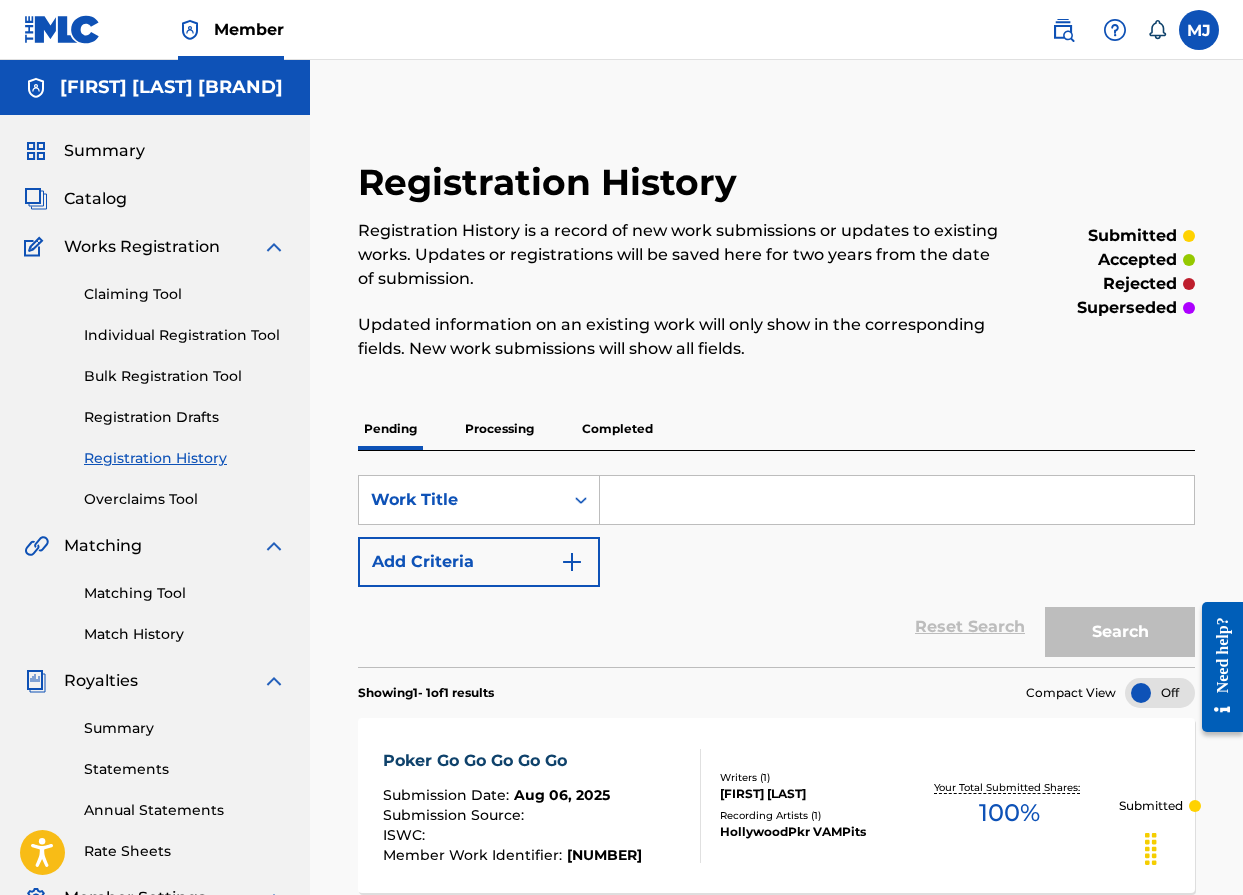 click on "Catalog" at bounding box center (95, 199) 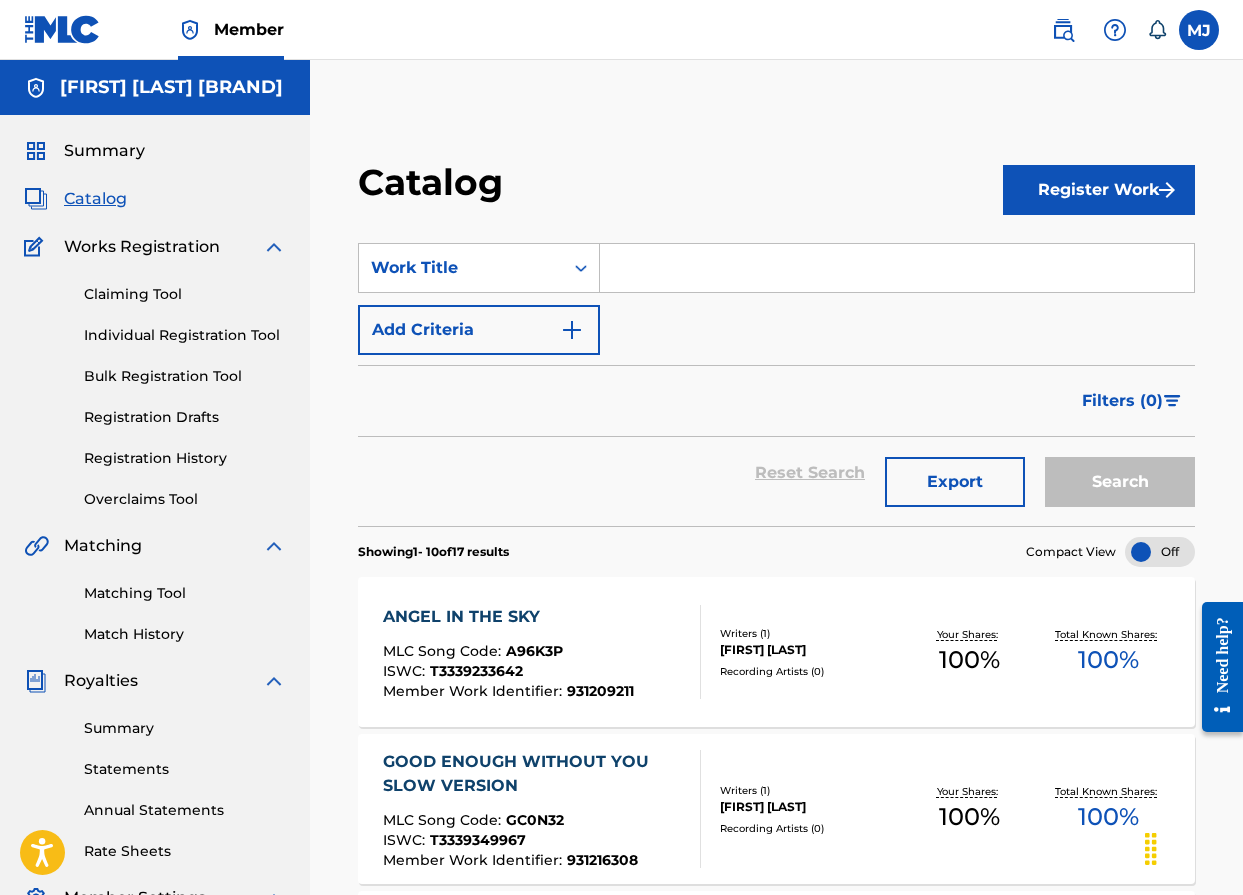 click on "Register Work" at bounding box center [1099, 190] 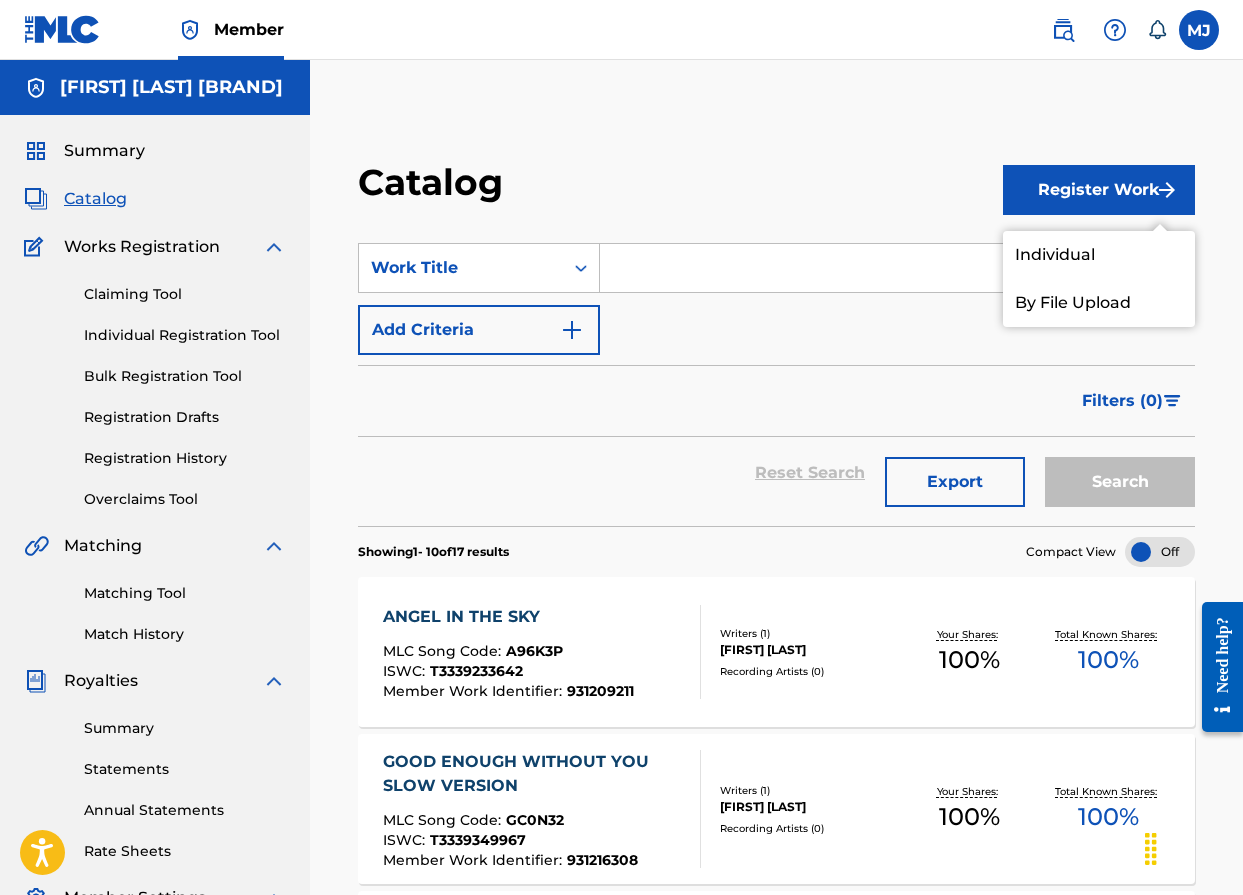 click on "Individual" at bounding box center (1099, 255) 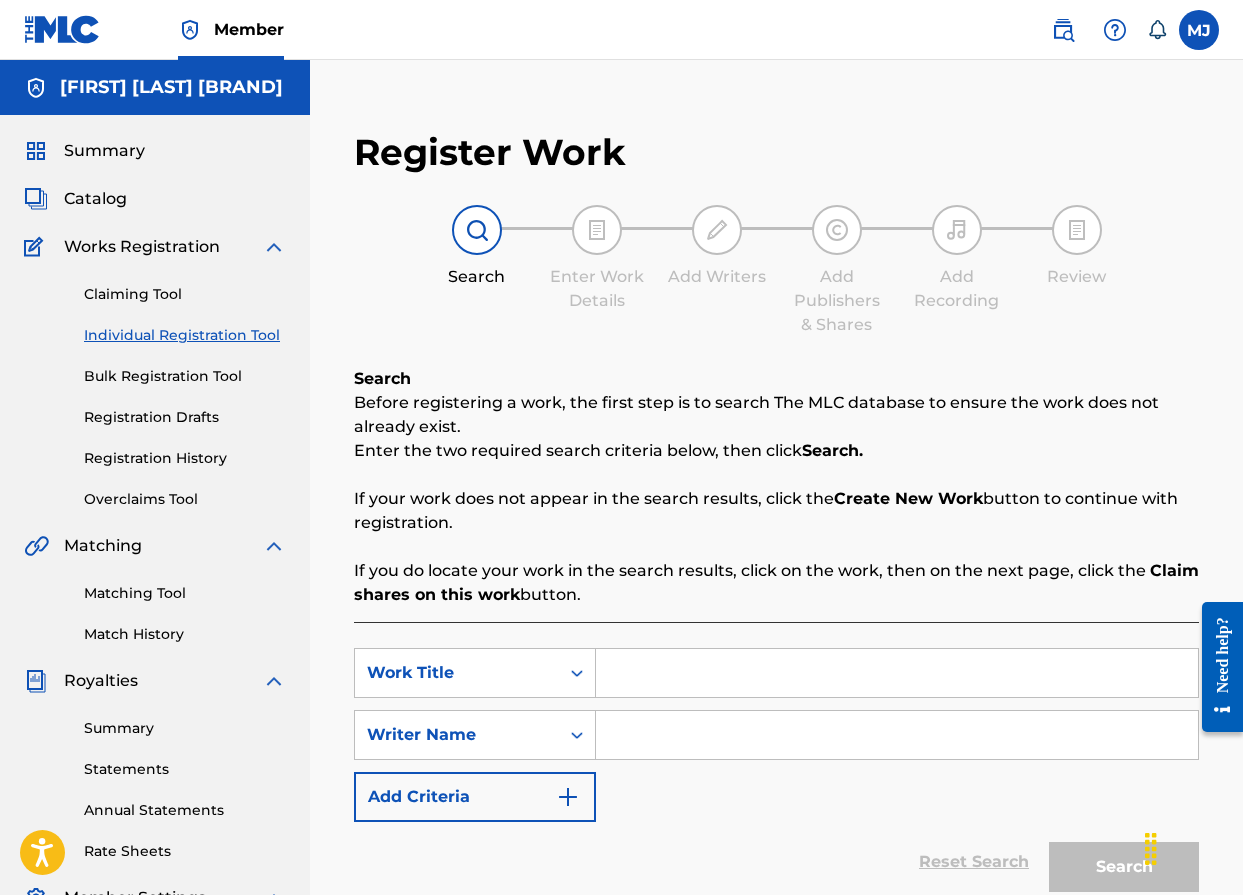 click at bounding box center (897, 673) 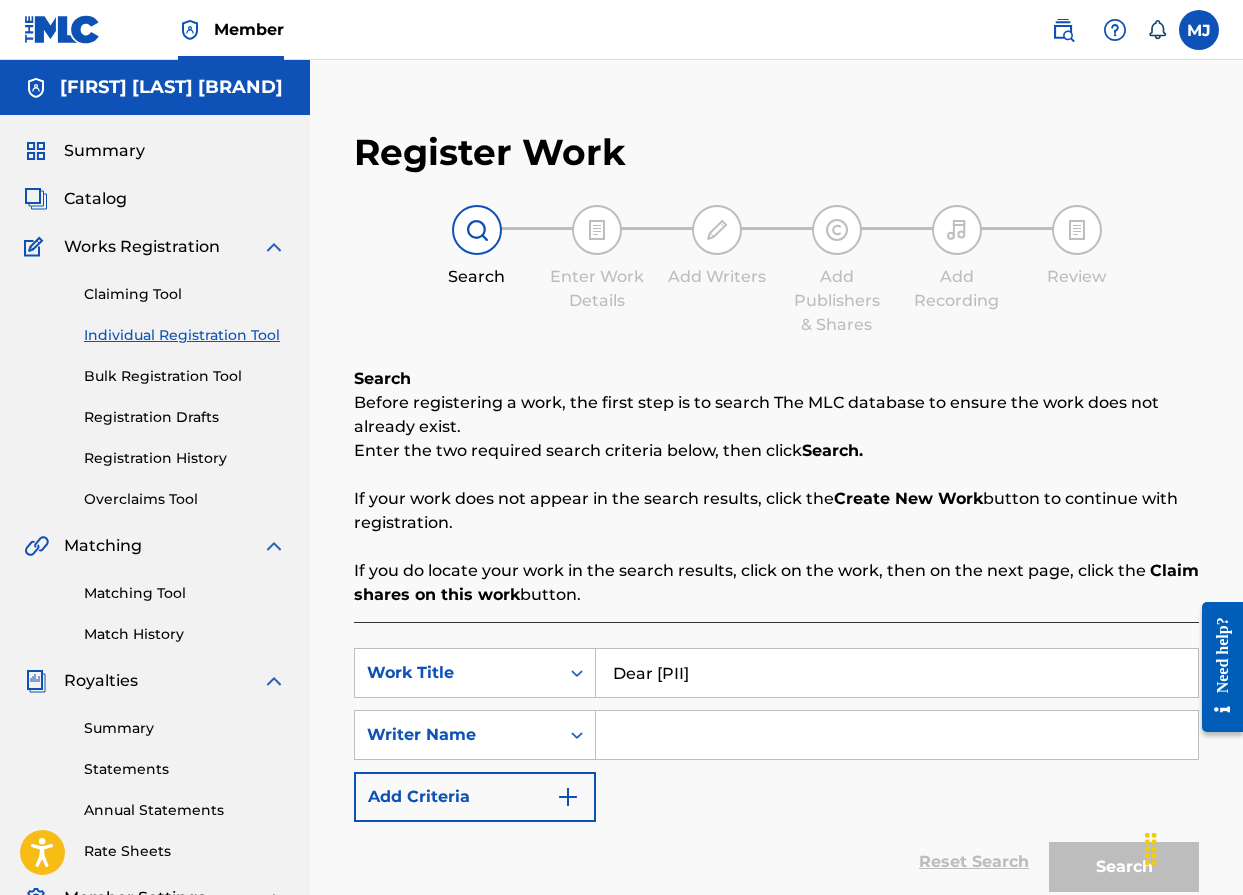 type on "Dear [PII]" 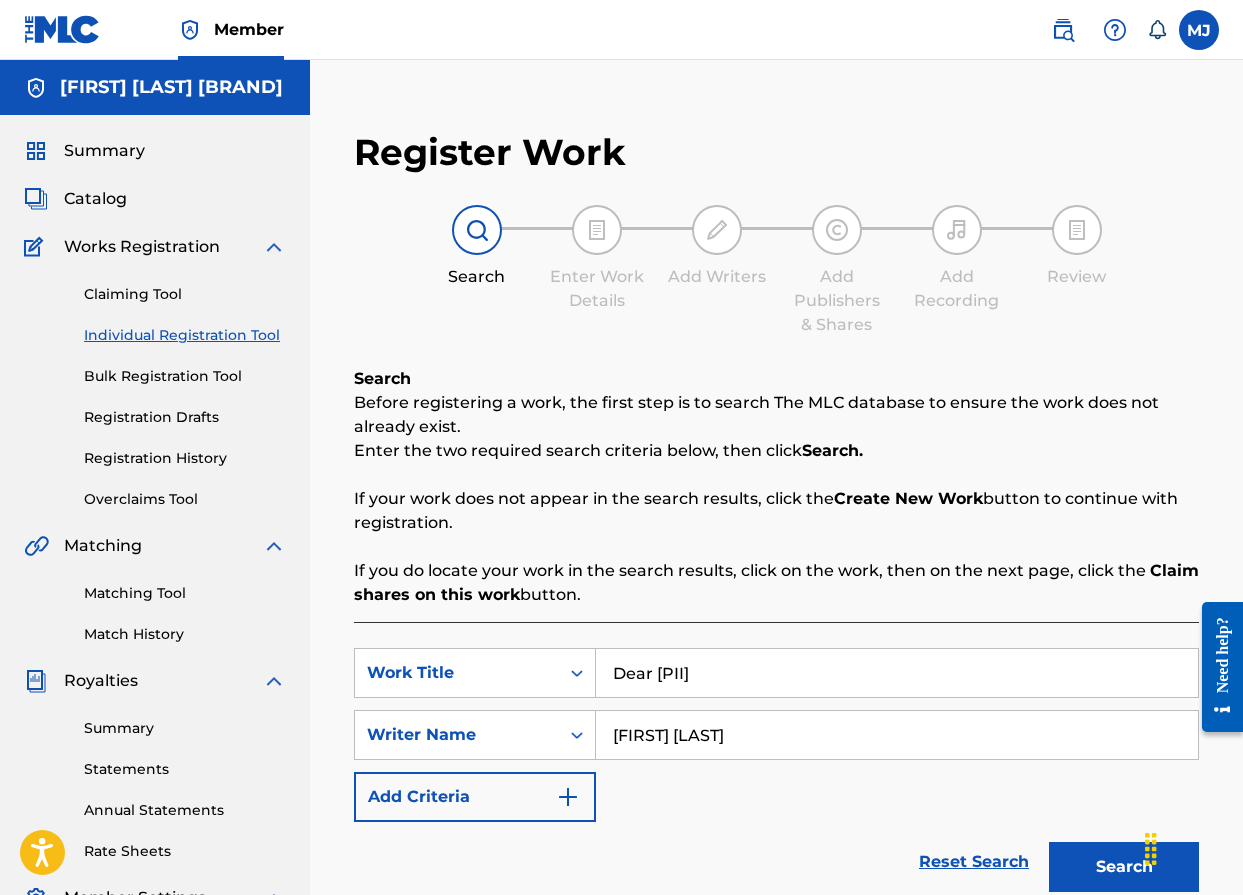 type on "[FIRST] [LAST]" 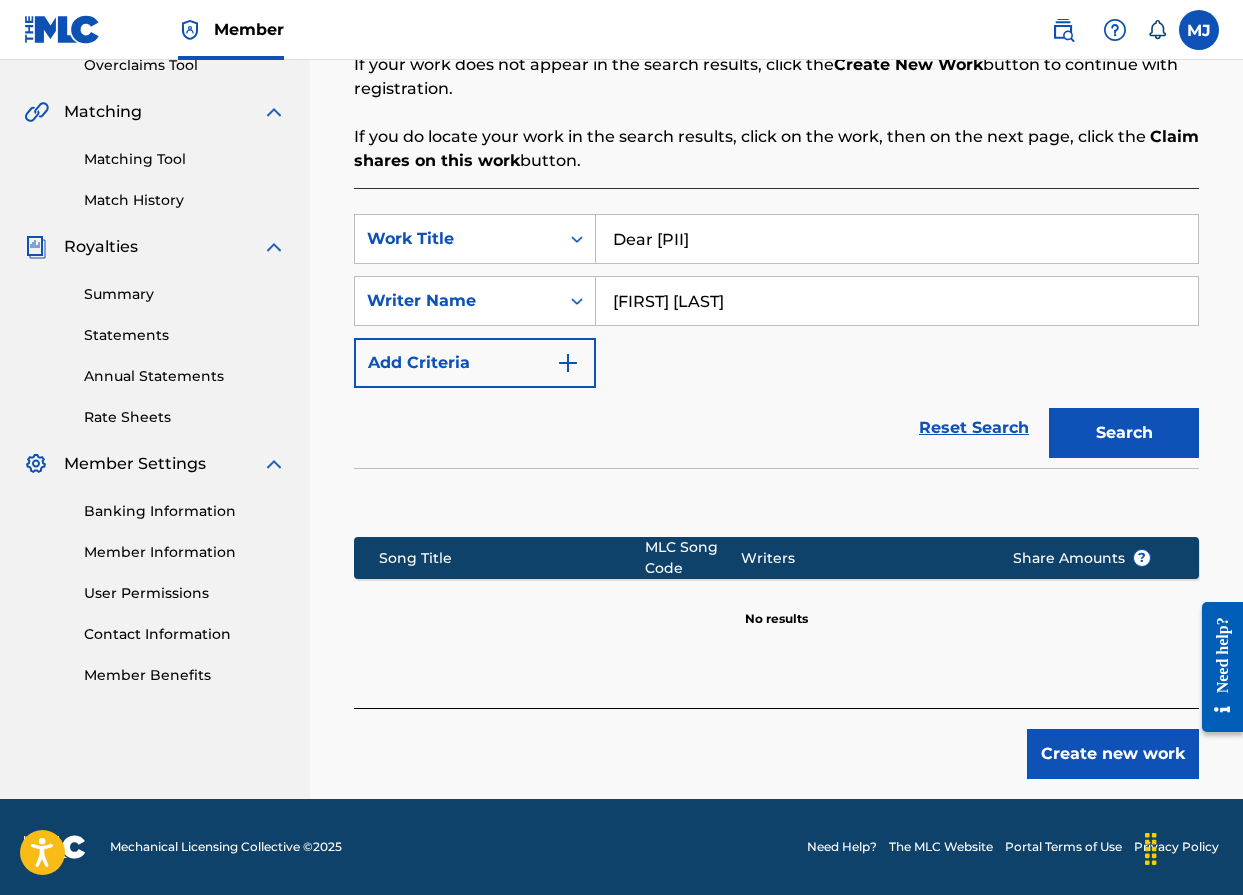 click on "Create new work" at bounding box center (1113, 754) 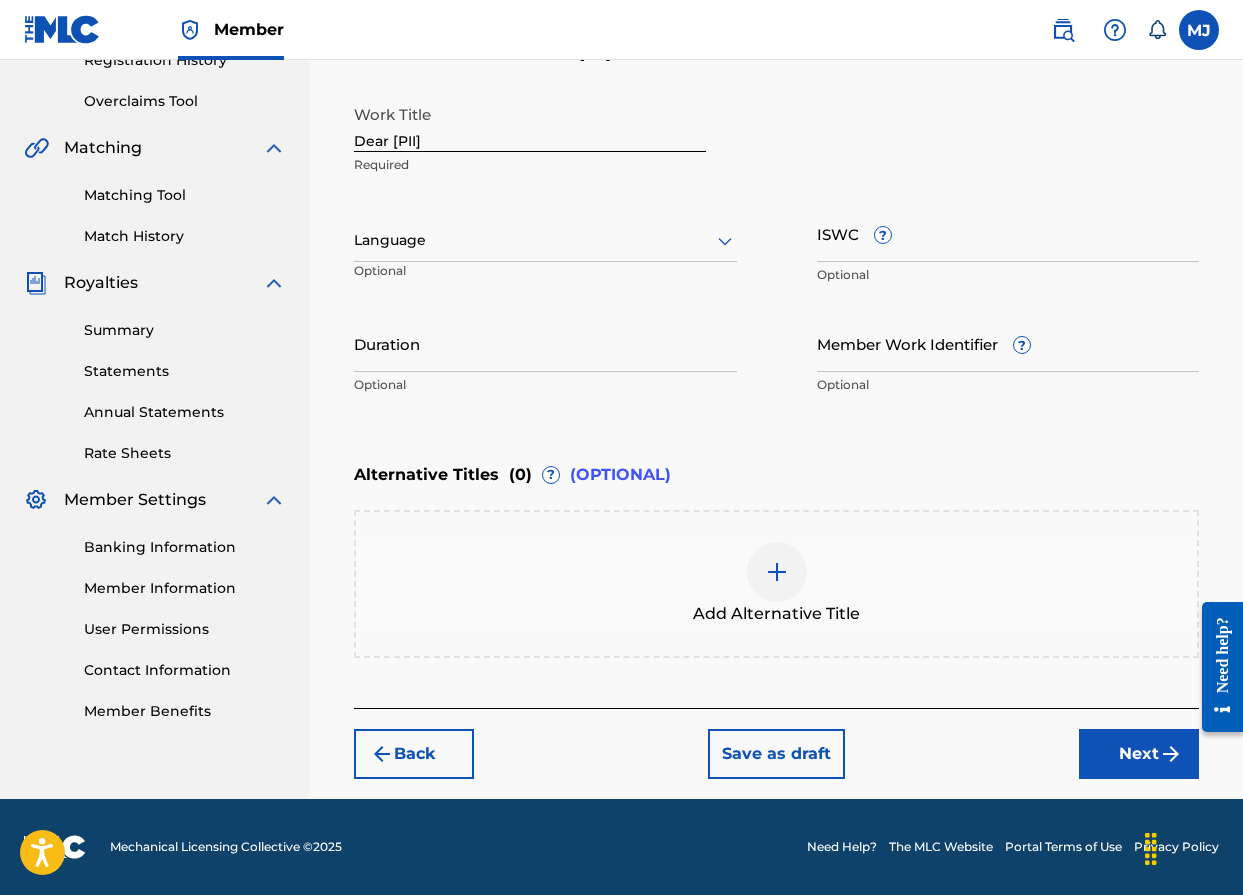 scroll, scrollTop: 398, scrollLeft: 0, axis: vertical 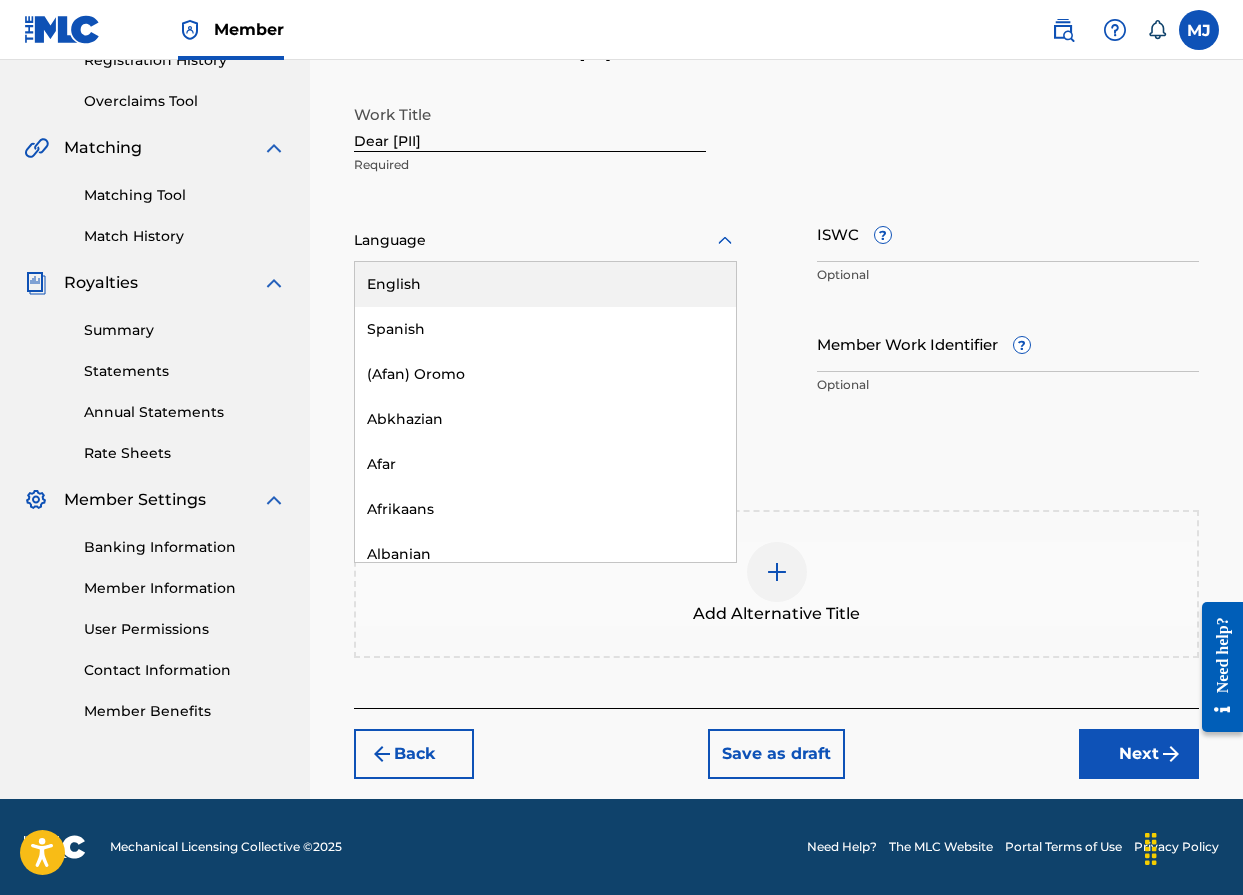 click at bounding box center (545, 240) 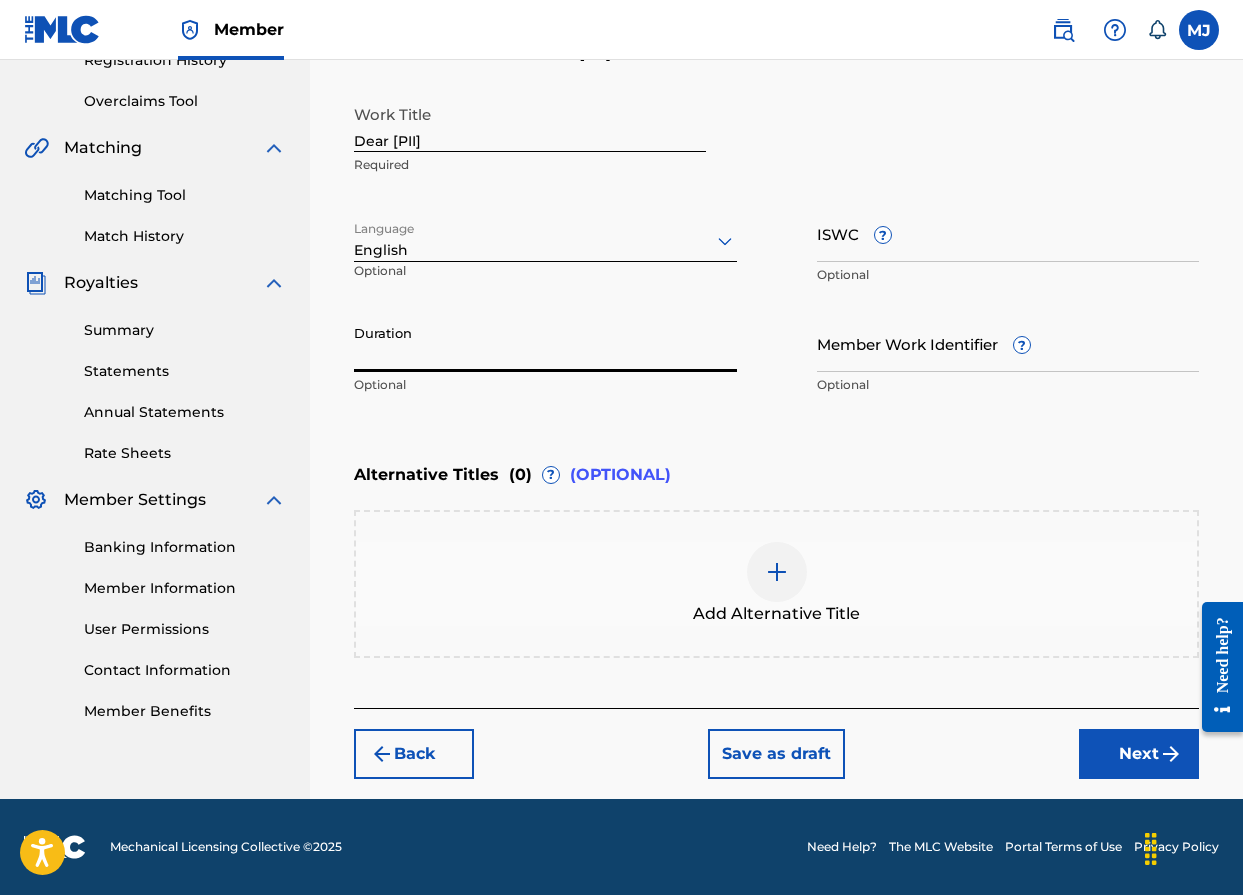 click on "Duration" at bounding box center [545, 343] 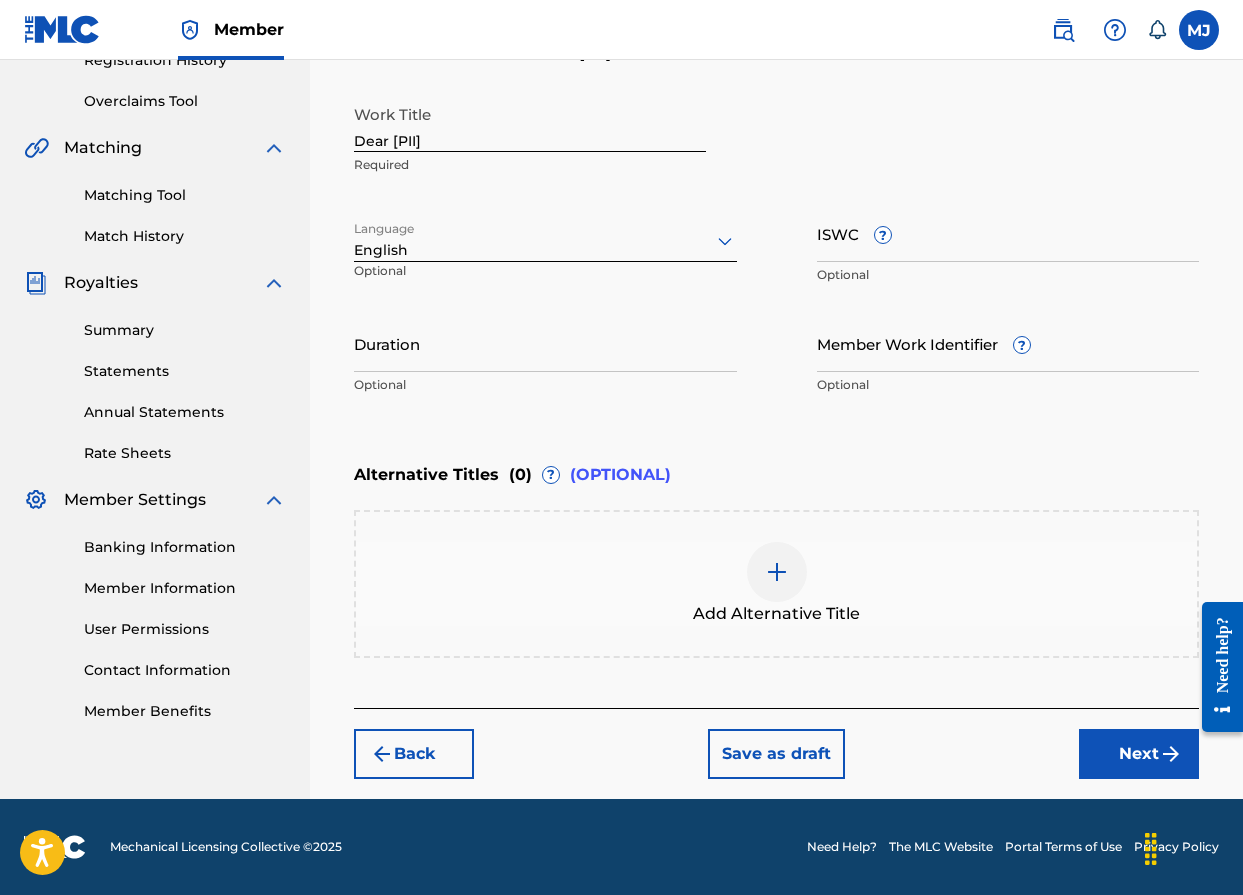click on "Member [INITIAL] [INITIAL] [FIRST] [LAST] [EMAIL] Notification Preferences Profile Log out" at bounding box center [621, 30] 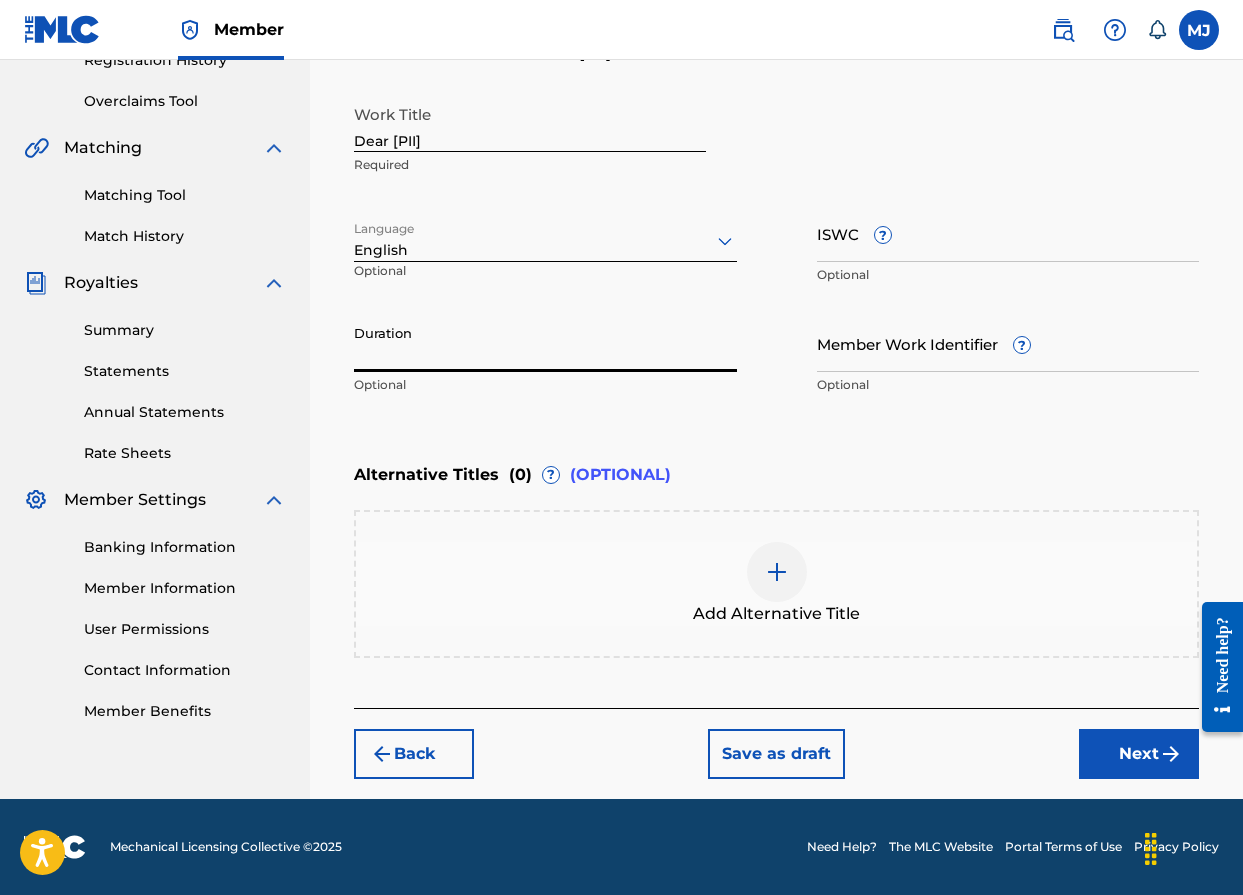 click on "Duration" at bounding box center (545, 343) 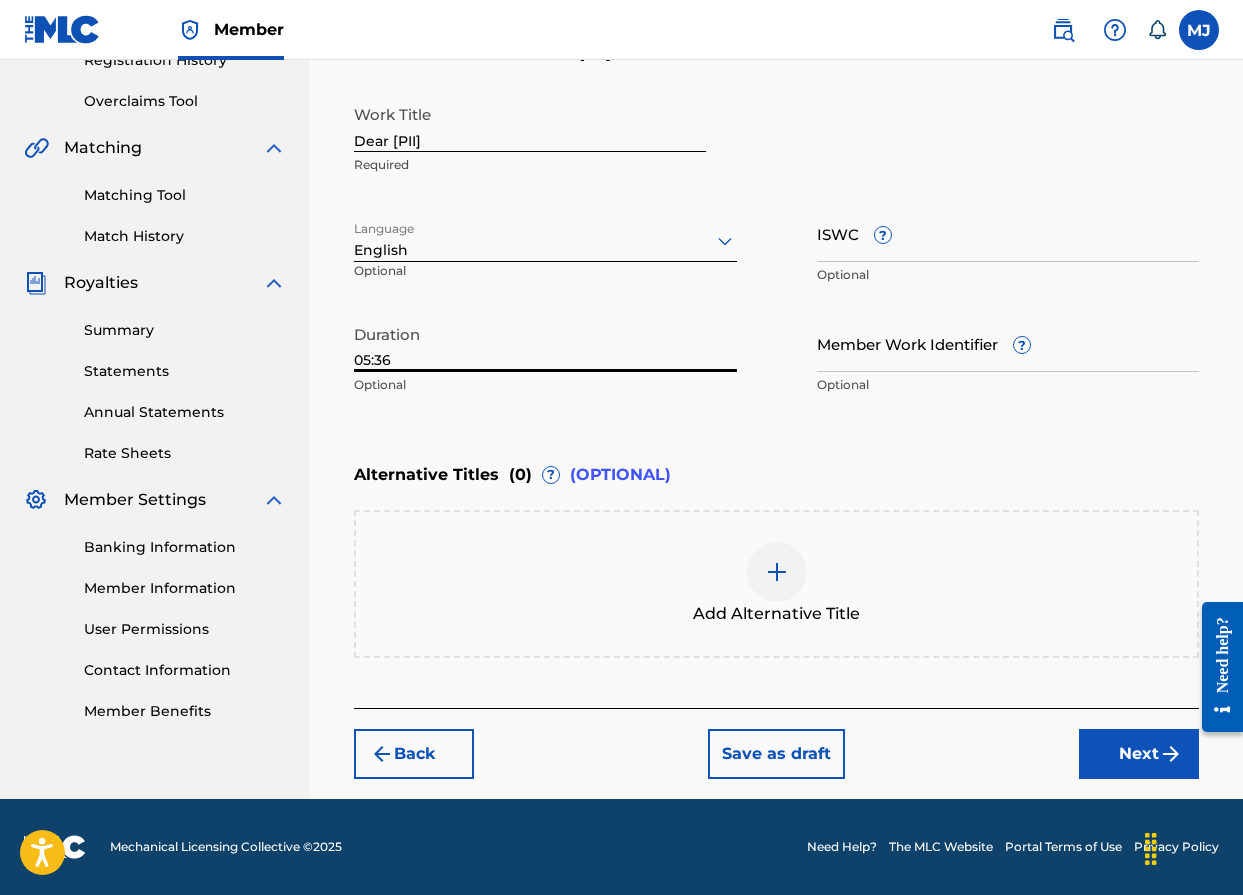 type on "05:36" 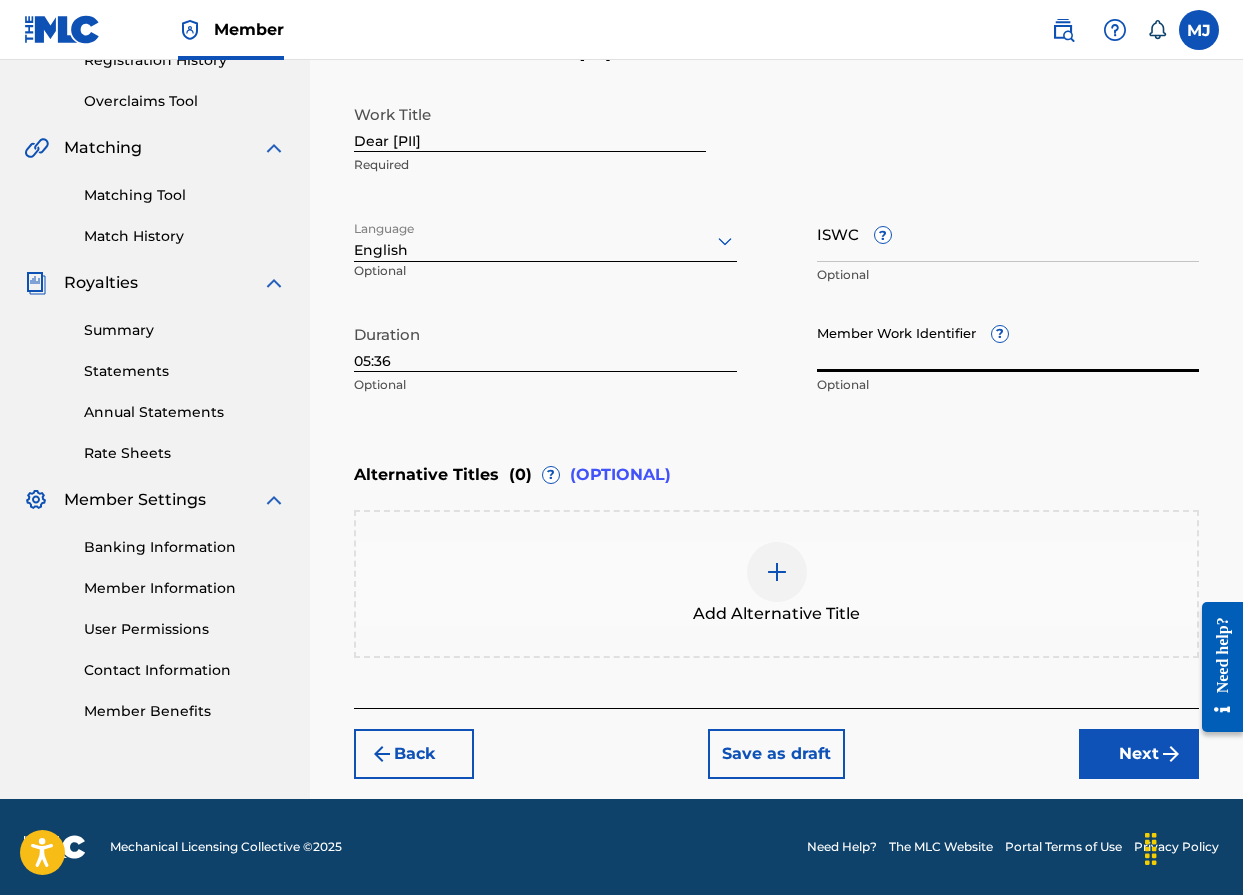 click on "Member Work Identifier   ?" at bounding box center [1008, 343] 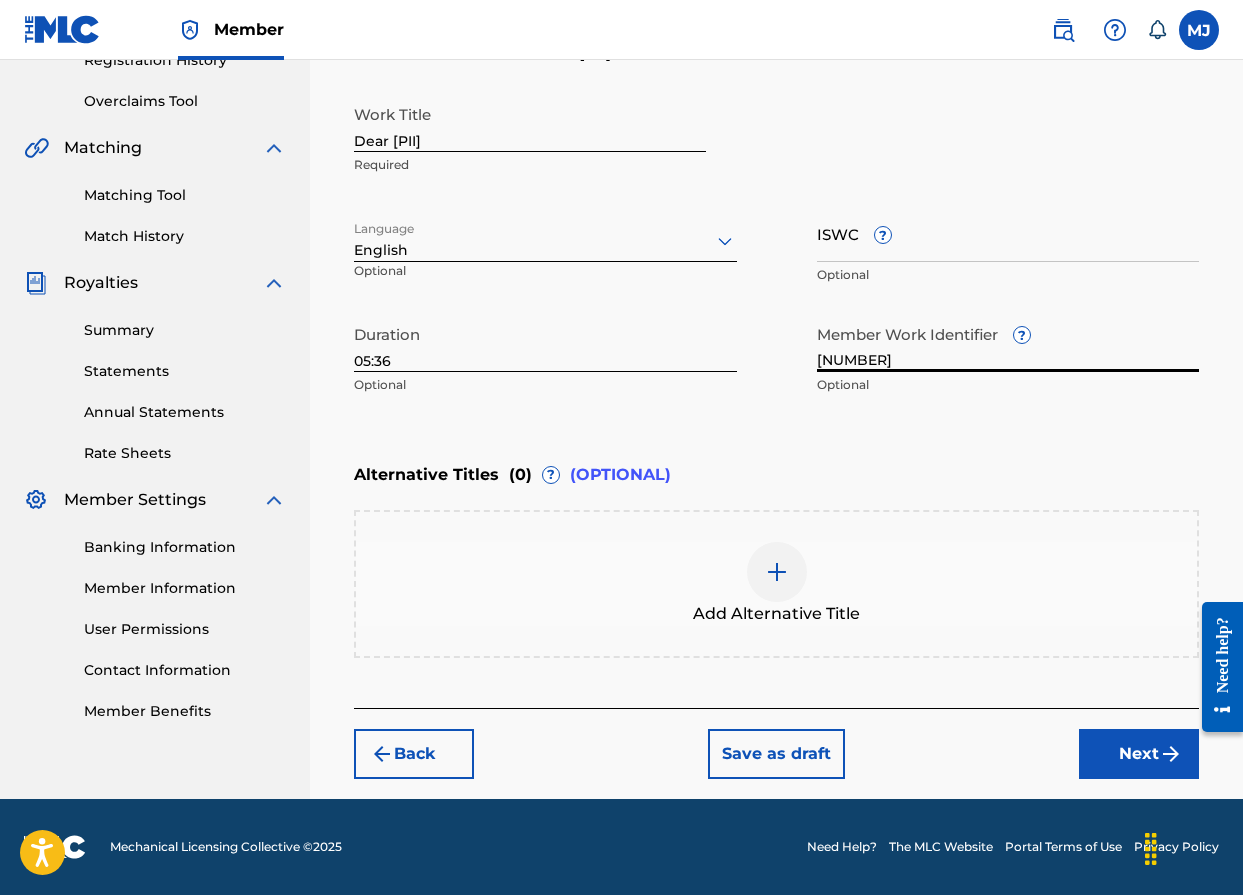 type on "[NUMBER]" 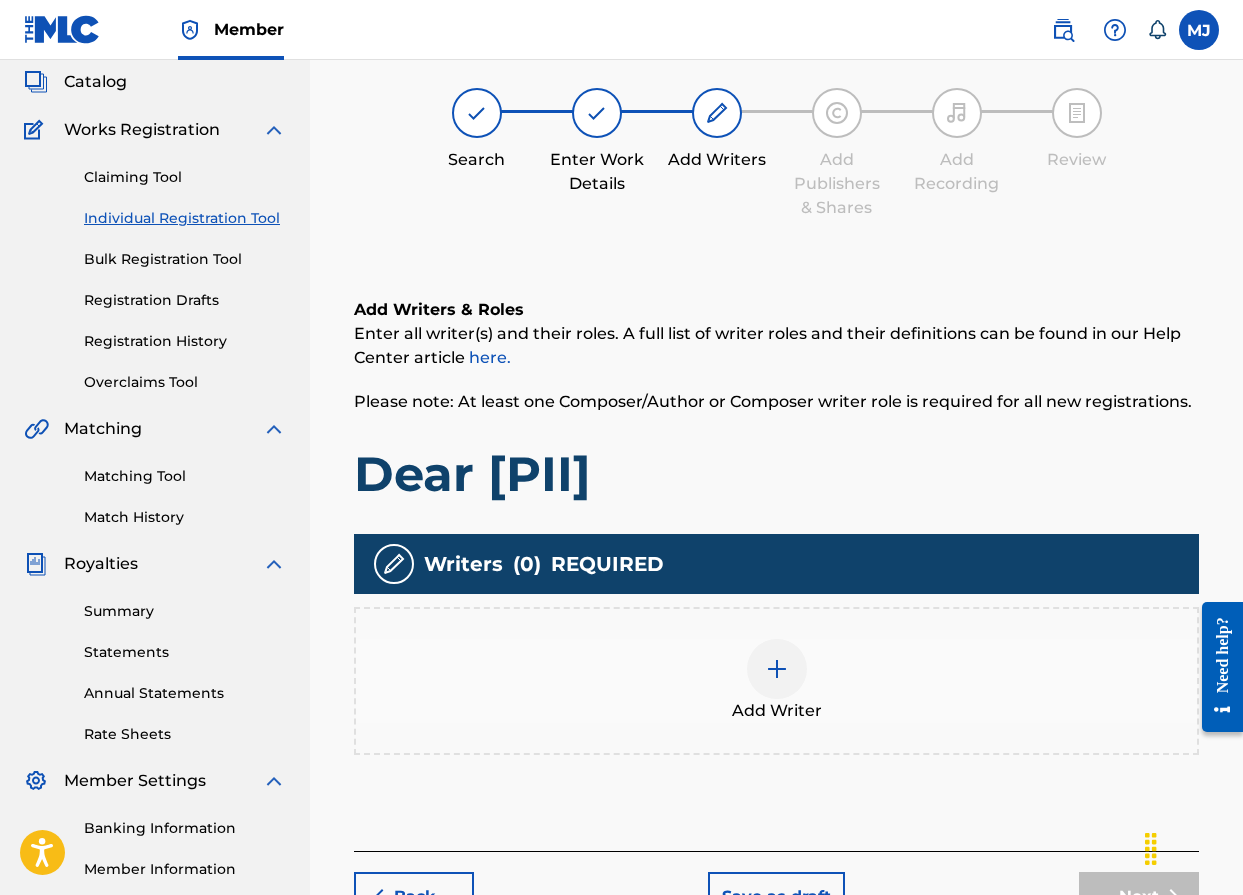 scroll, scrollTop: 90, scrollLeft: 0, axis: vertical 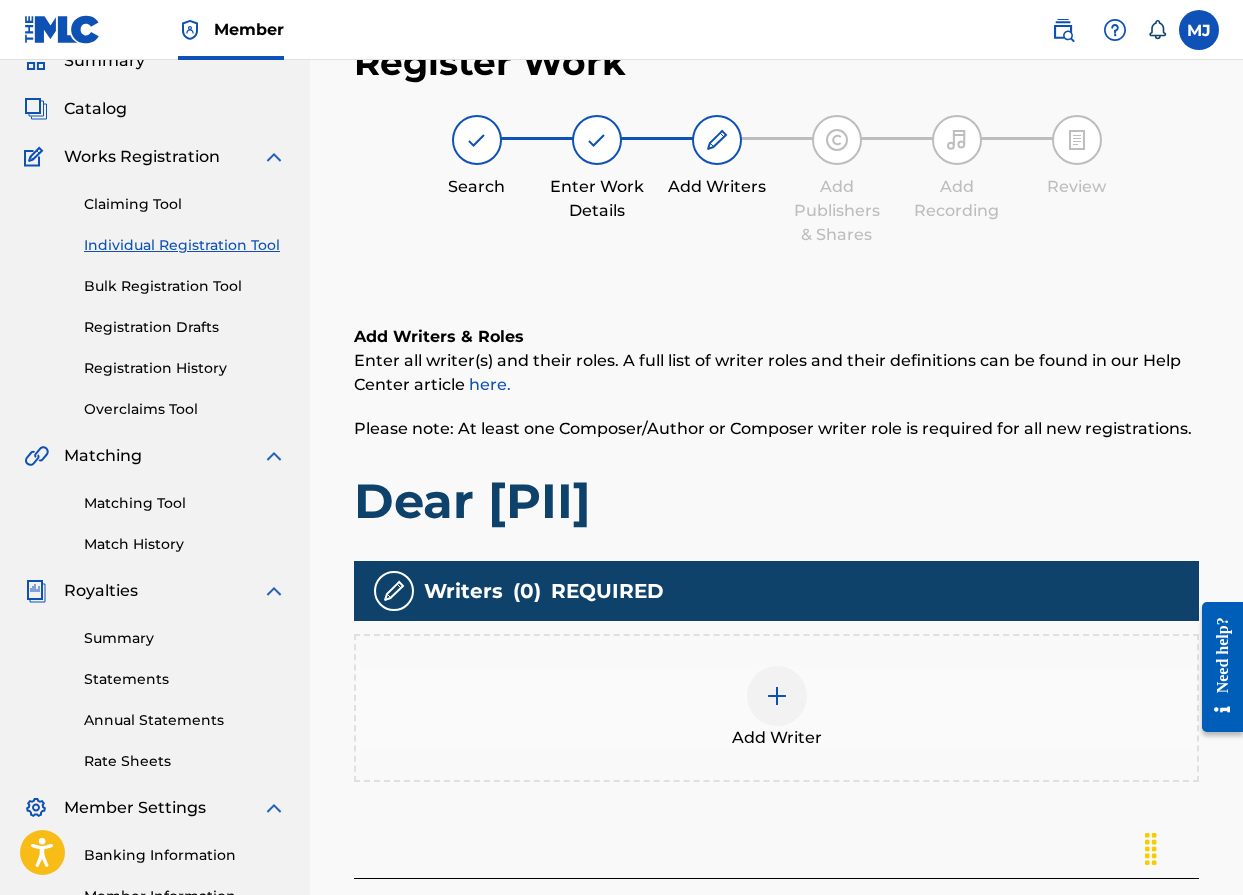 click at bounding box center [777, 696] 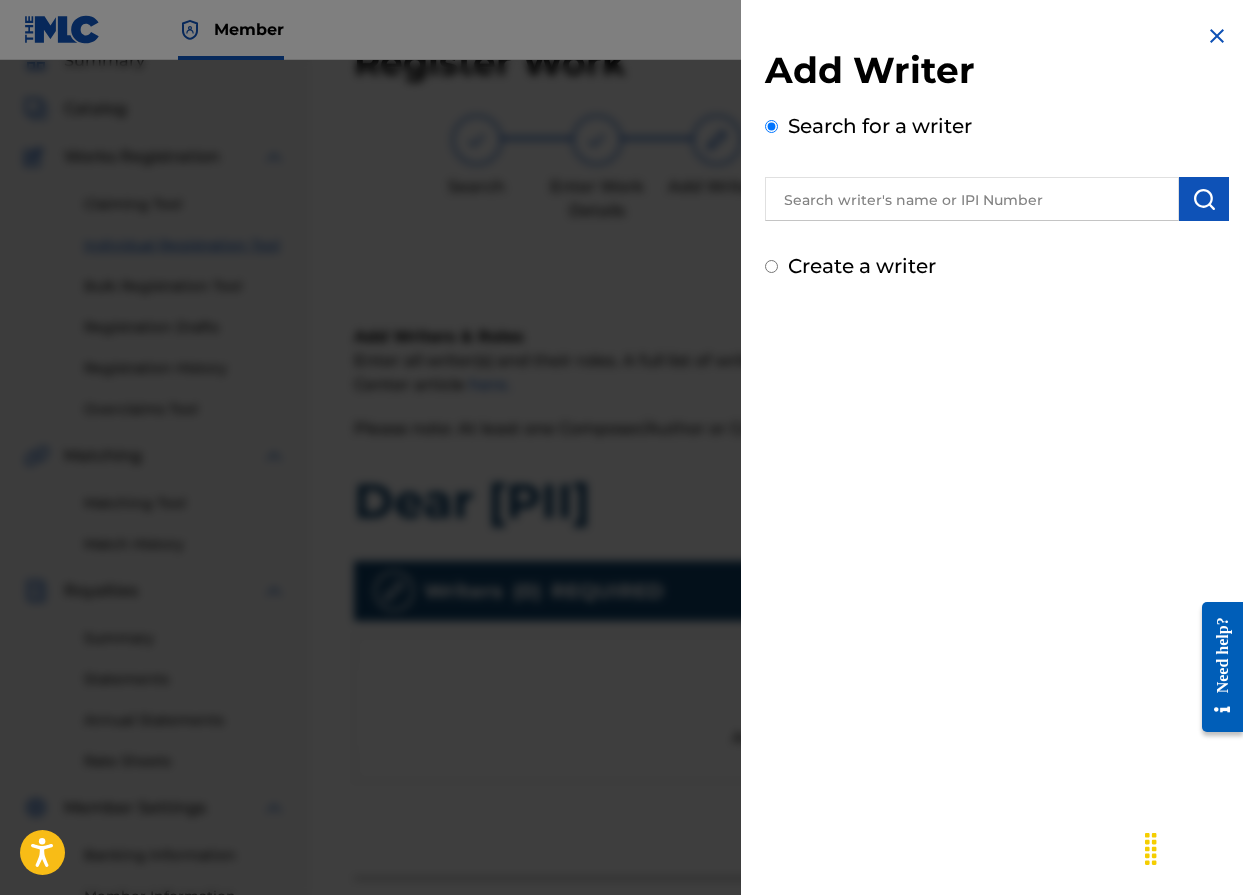 click at bounding box center [972, 199] 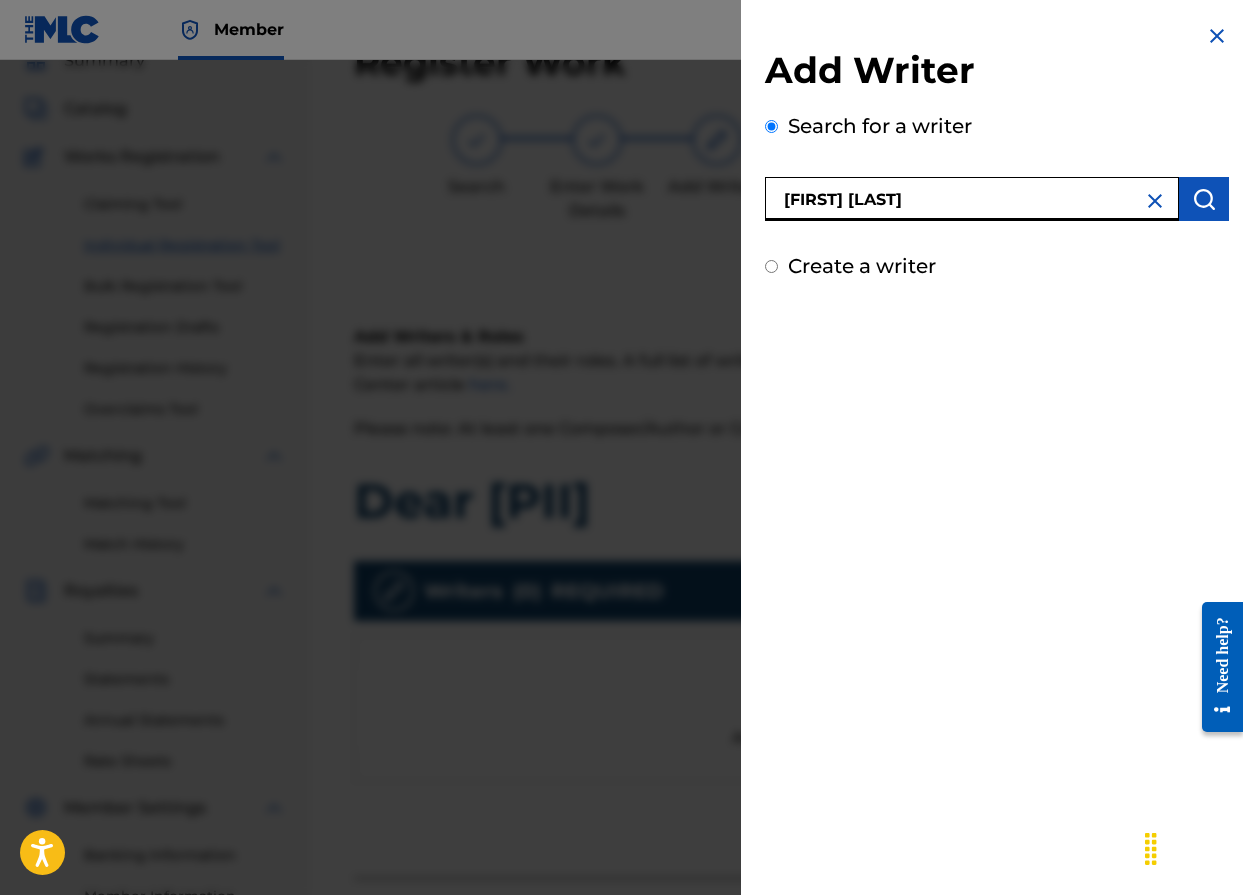 type on "[FIRST] [LAST]" 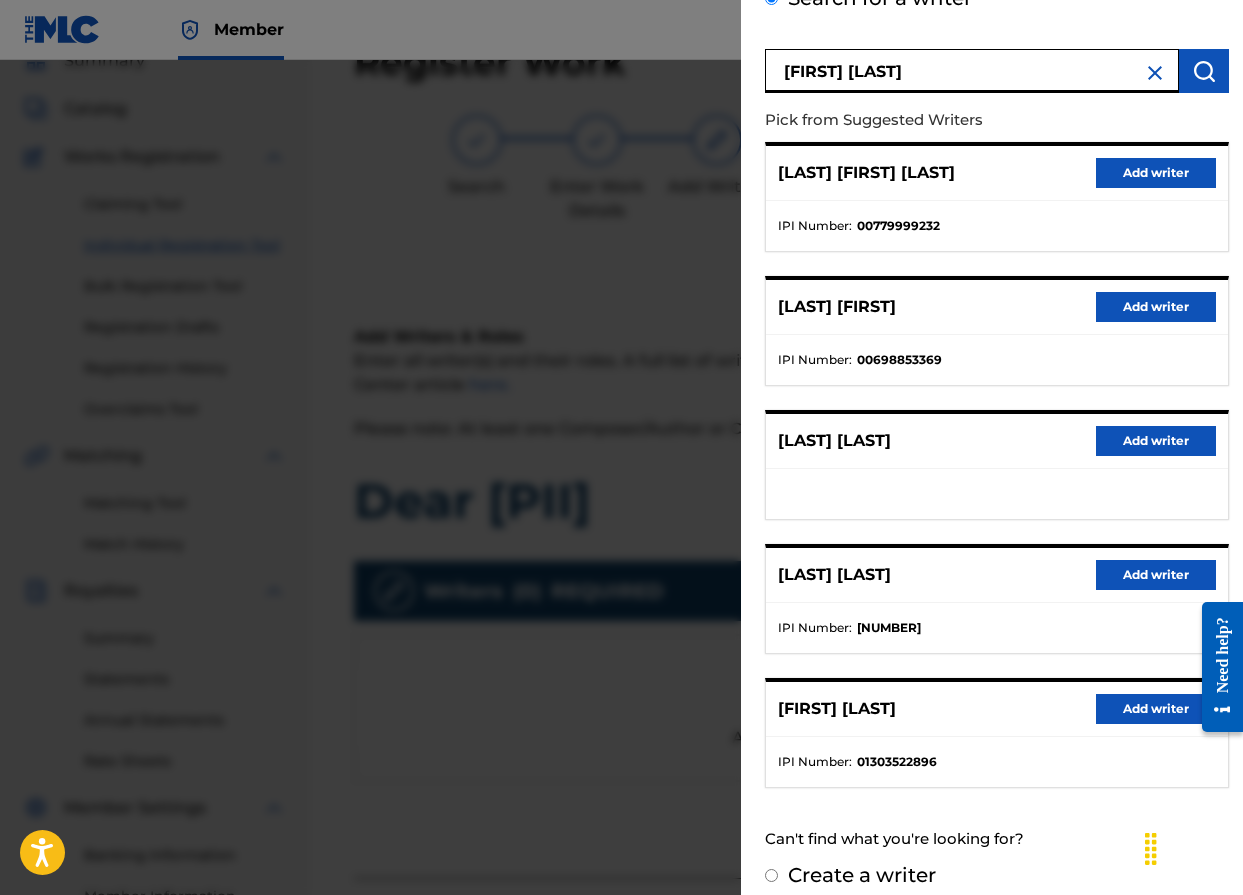 scroll, scrollTop: 147, scrollLeft: 0, axis: vertical 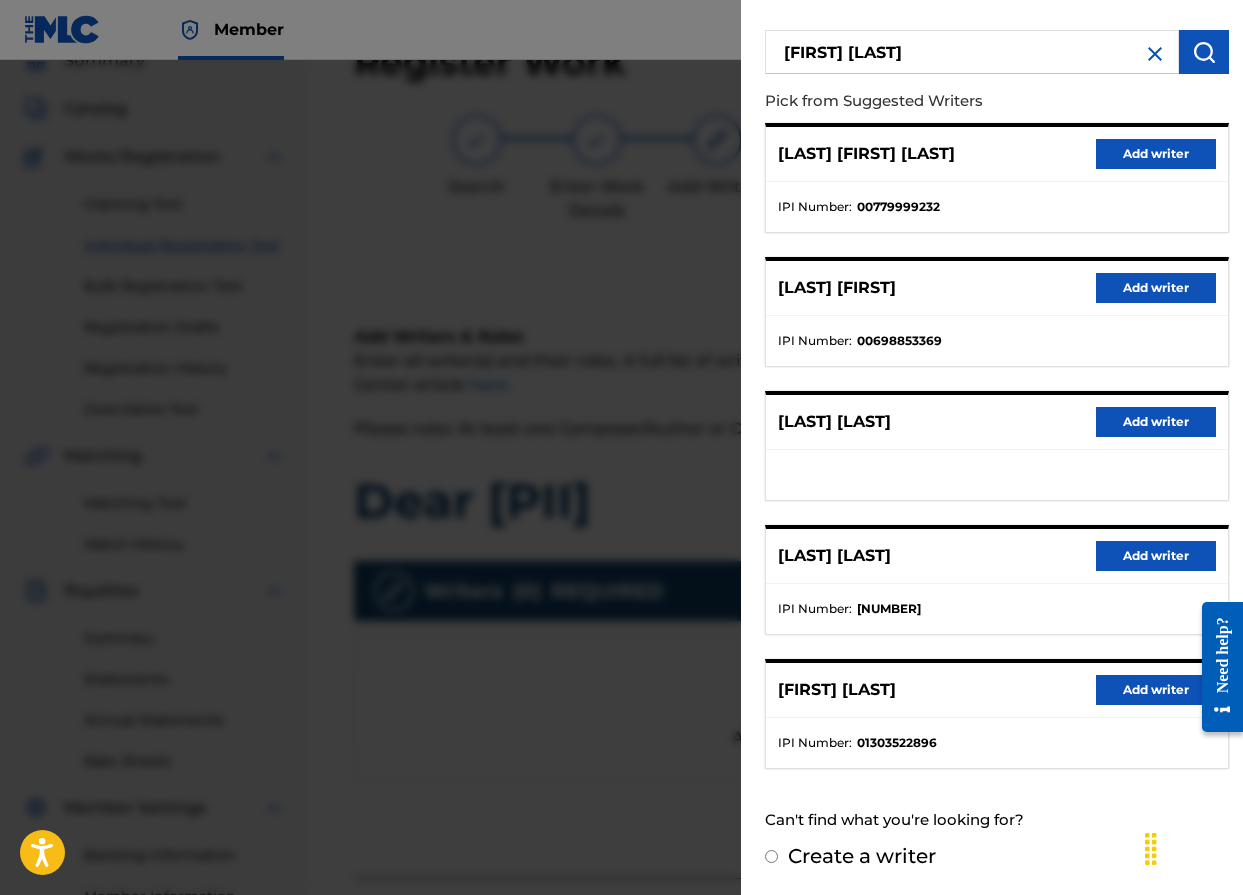 click on "Add writer" at bounding box center [1156, 690] 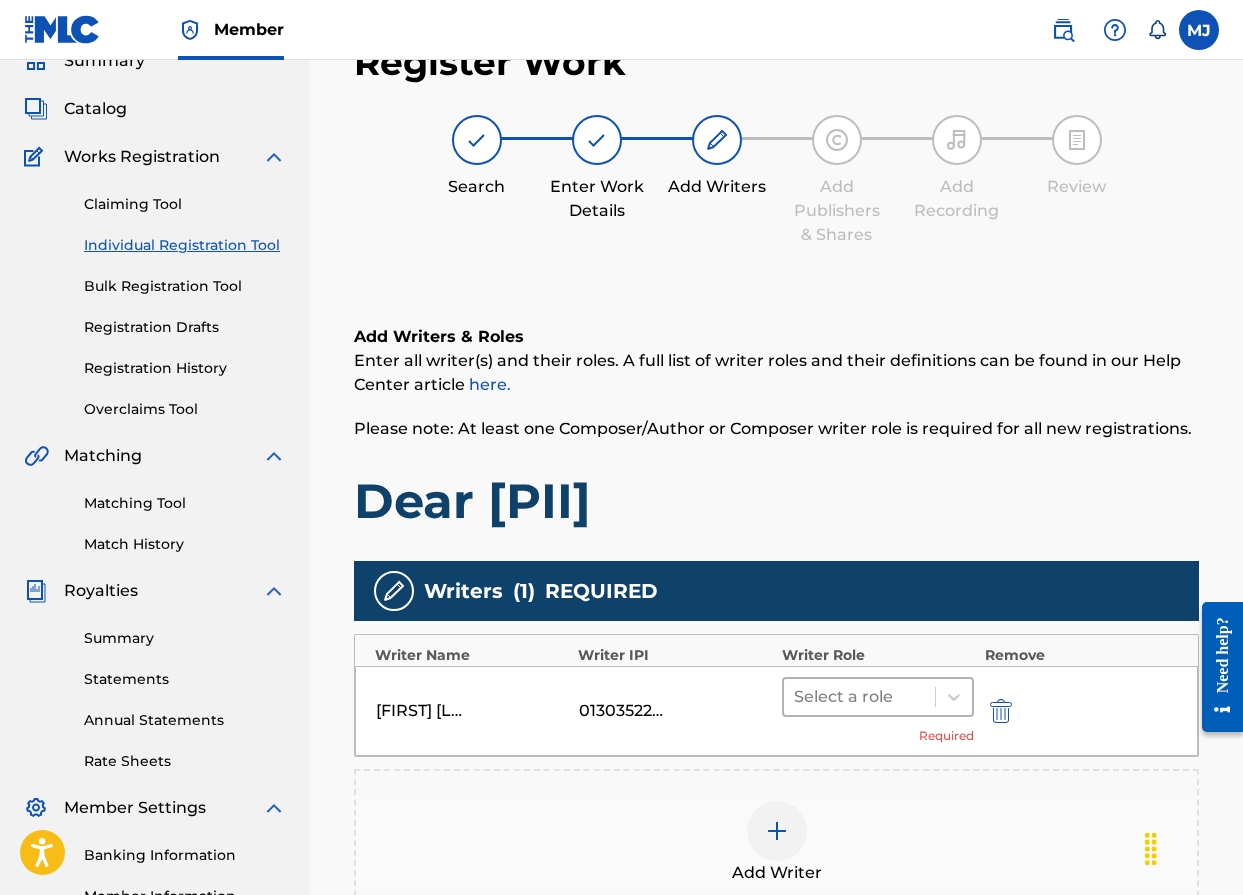click at bounding box center (860, 697) 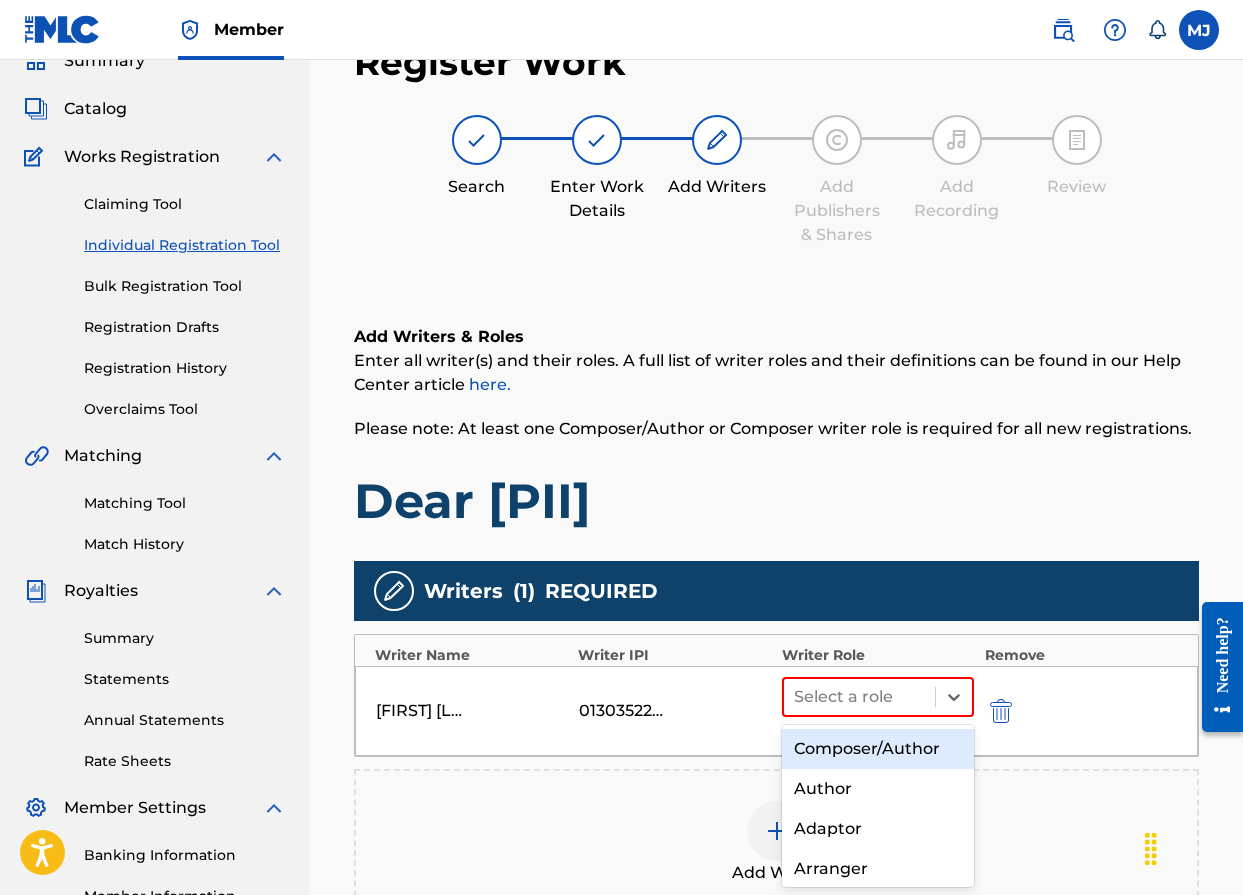 click on "Composer/Author" at bounding box center [878, 749] 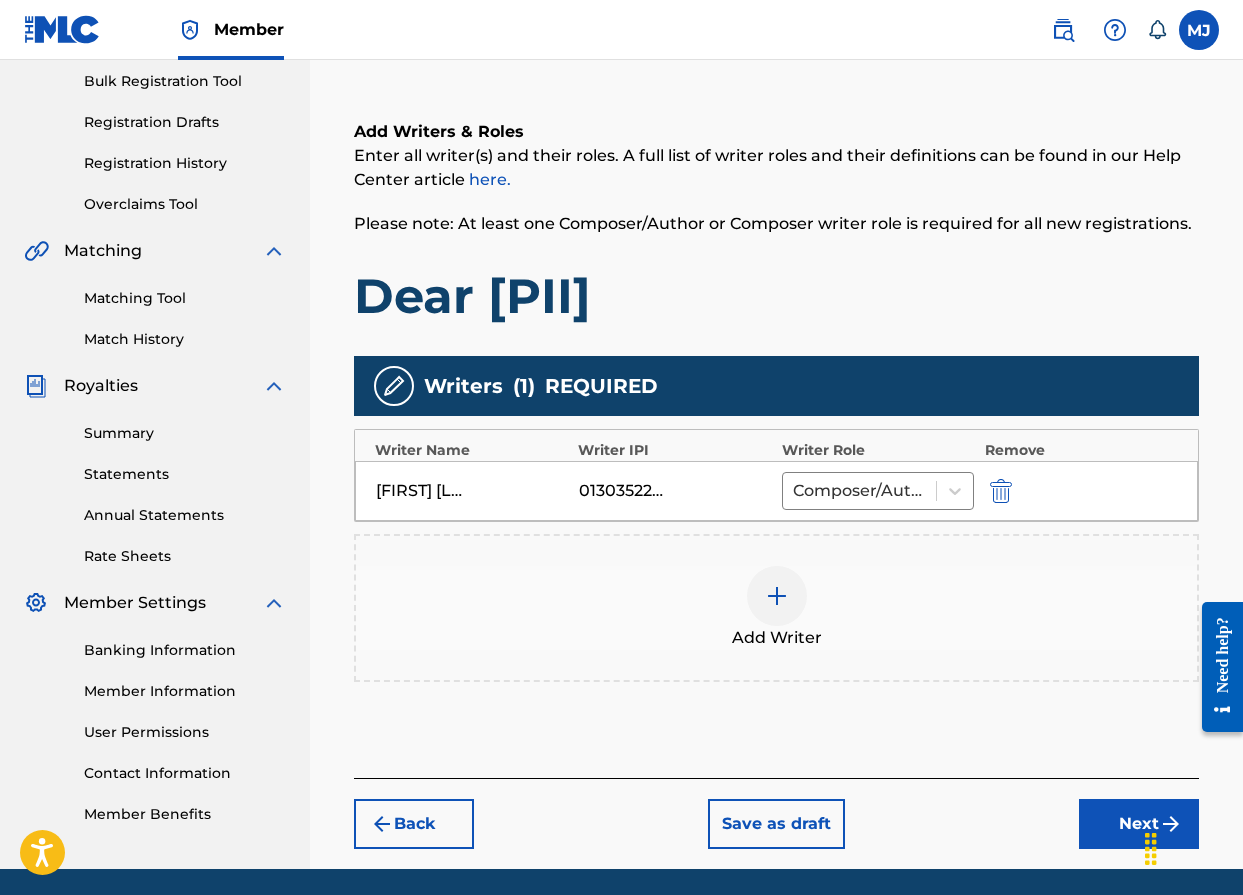 scroll, scrollTop: 365, scrollLeft: 0, axis: vertical 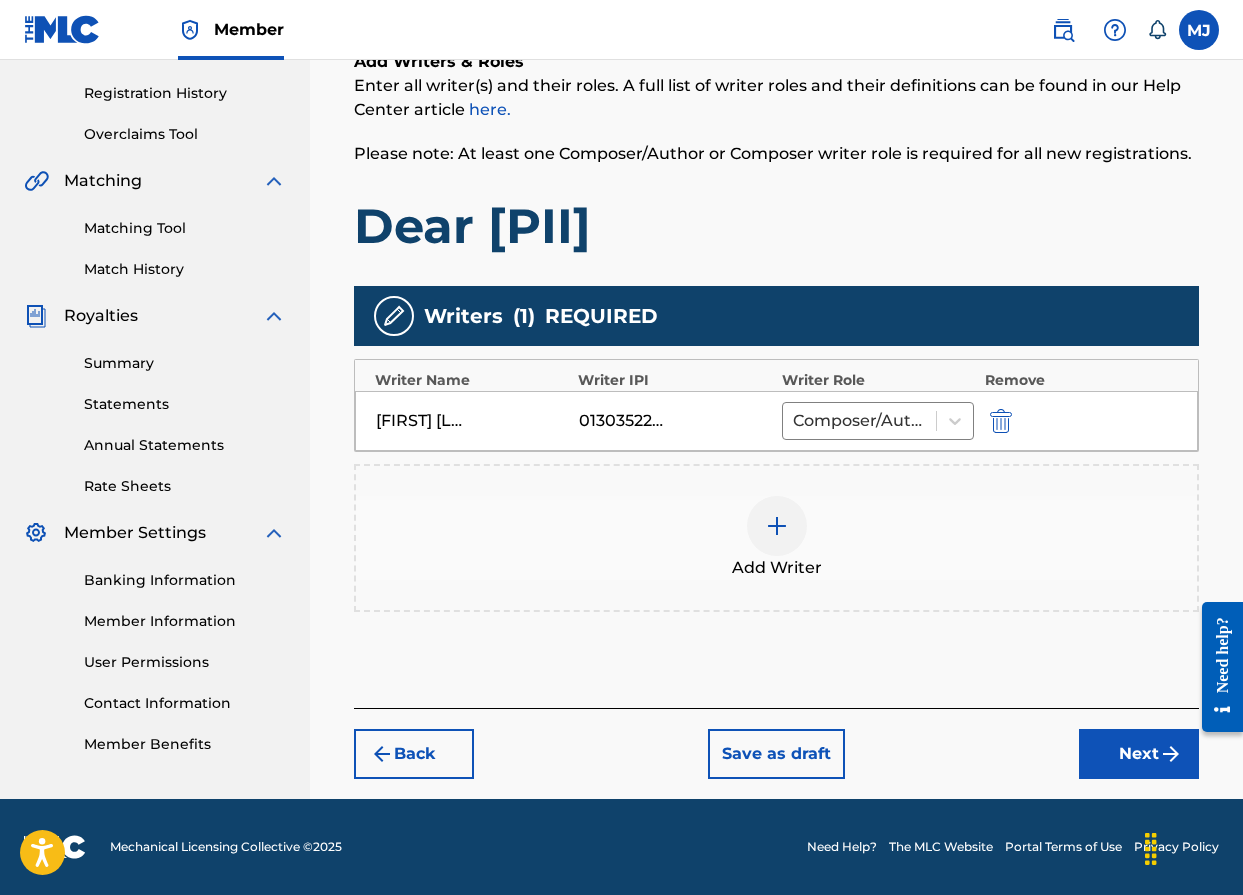 click on "Next" at bounding box center [1139, 754] 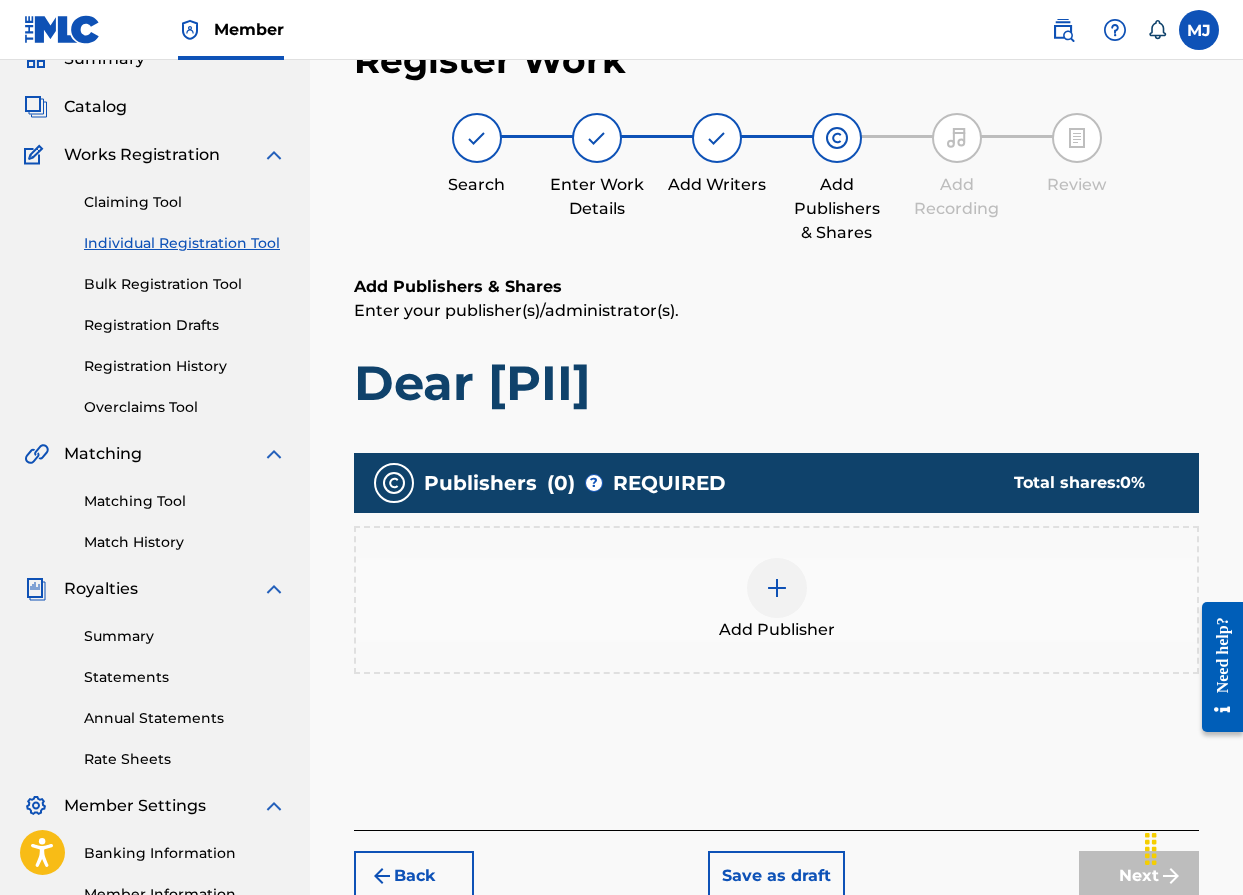 scroll, scrollTop: 90, scrollLeft: 0, axis: vertical 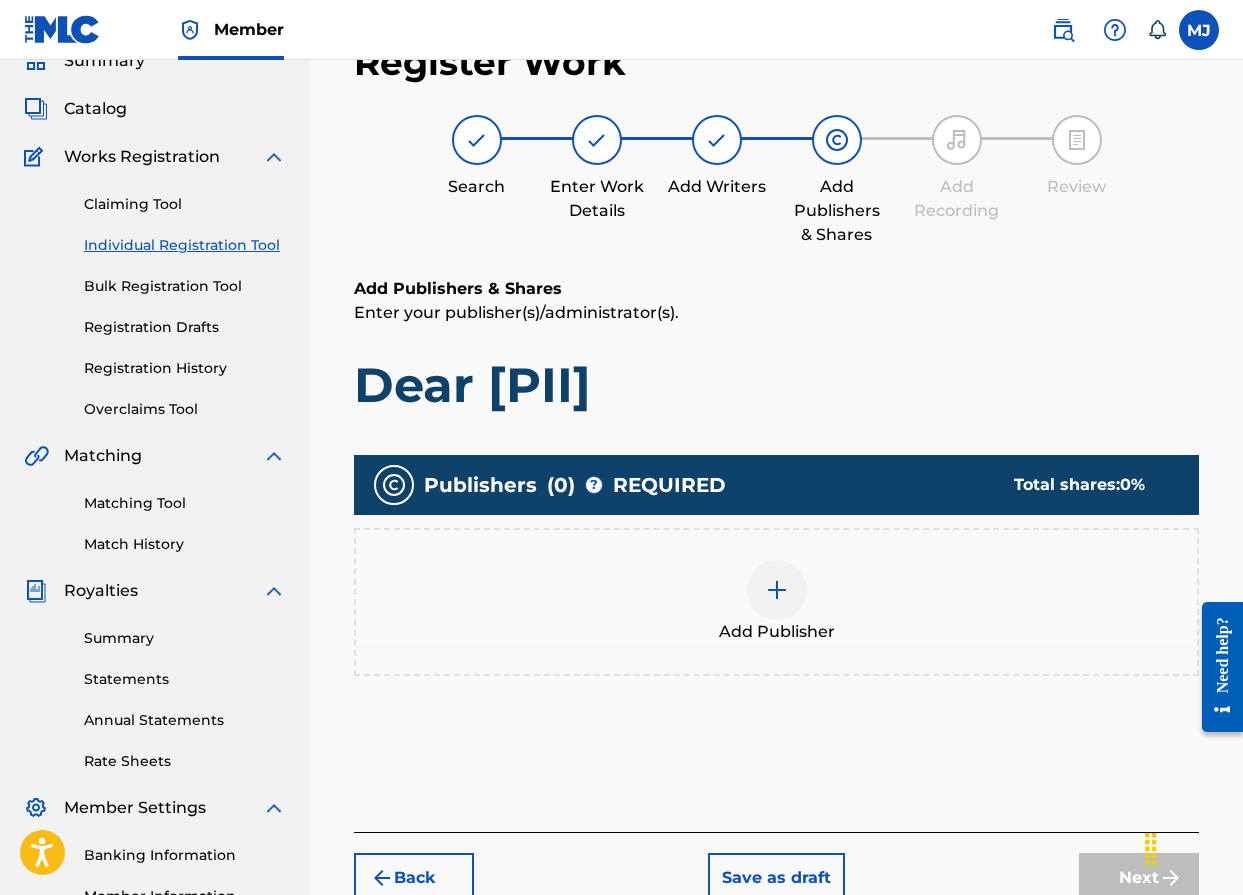 click at bounding box center [777, 590] 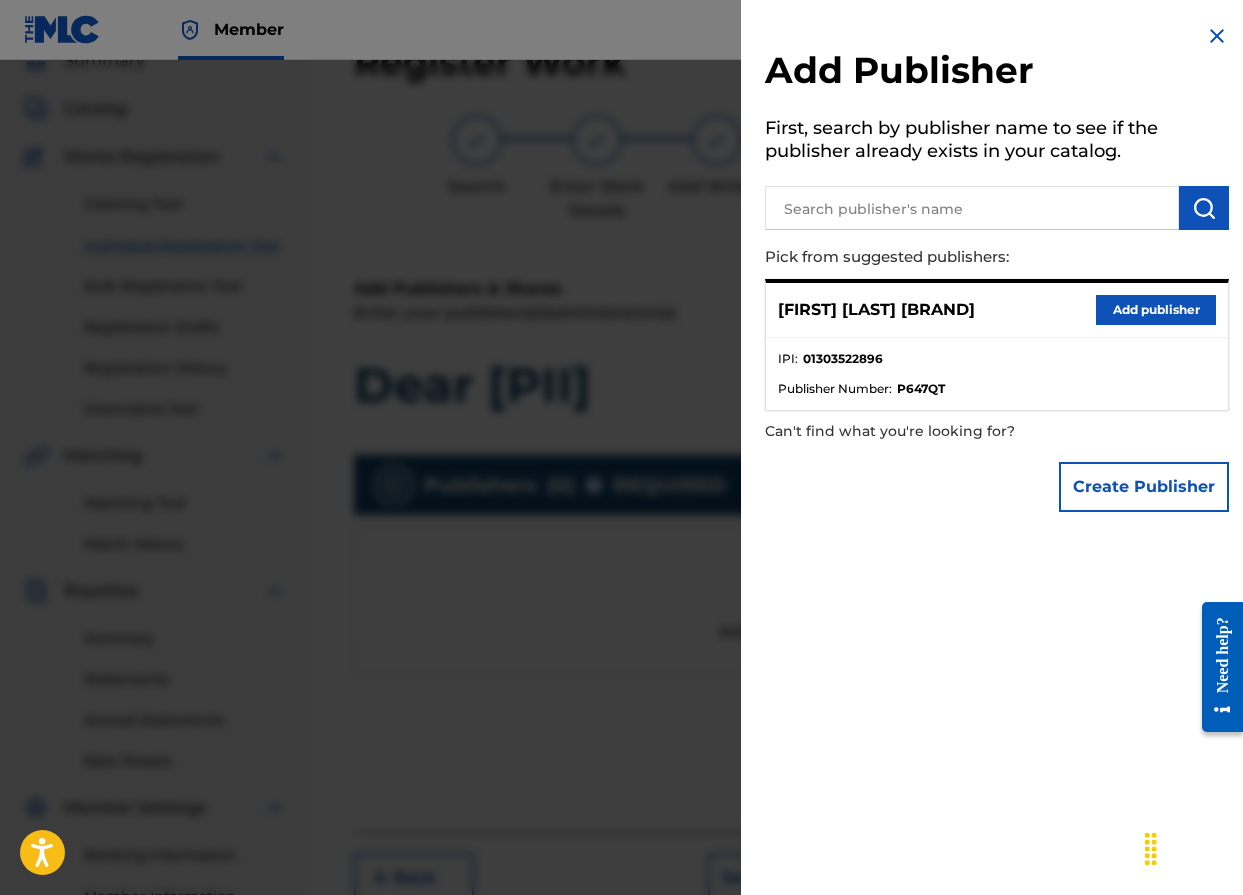 click on "Add publisher" at bounding box center [1156, 310] 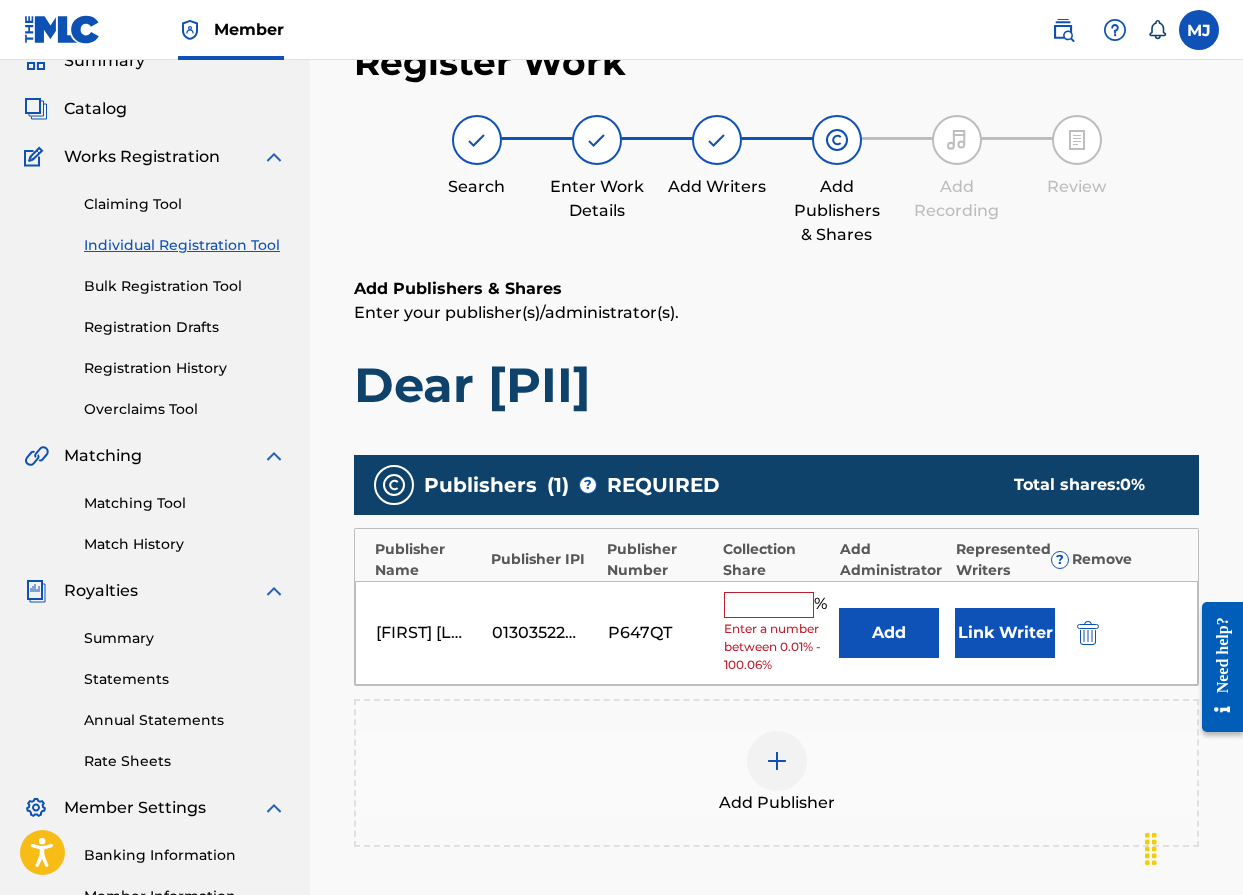 click at bounding box center [769, 605] 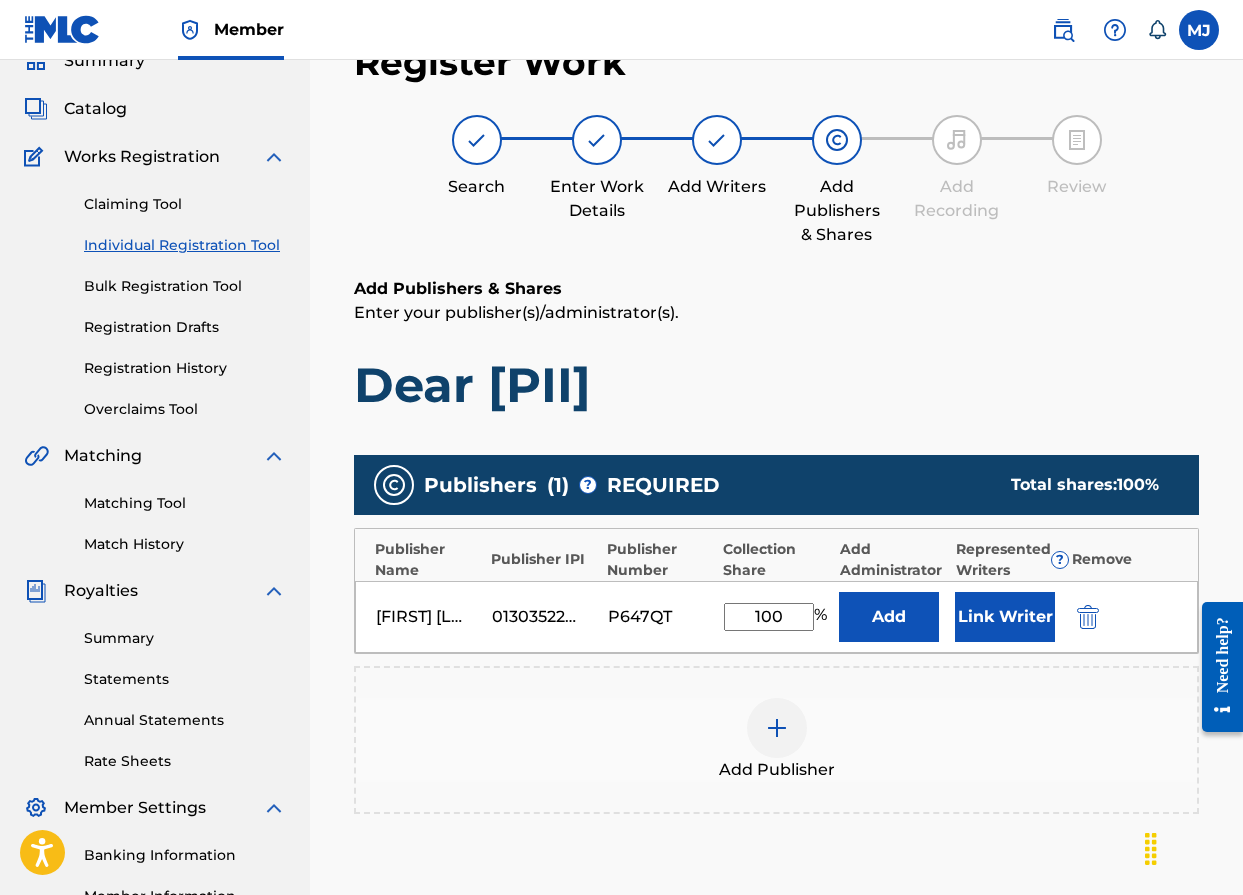 type on "100" 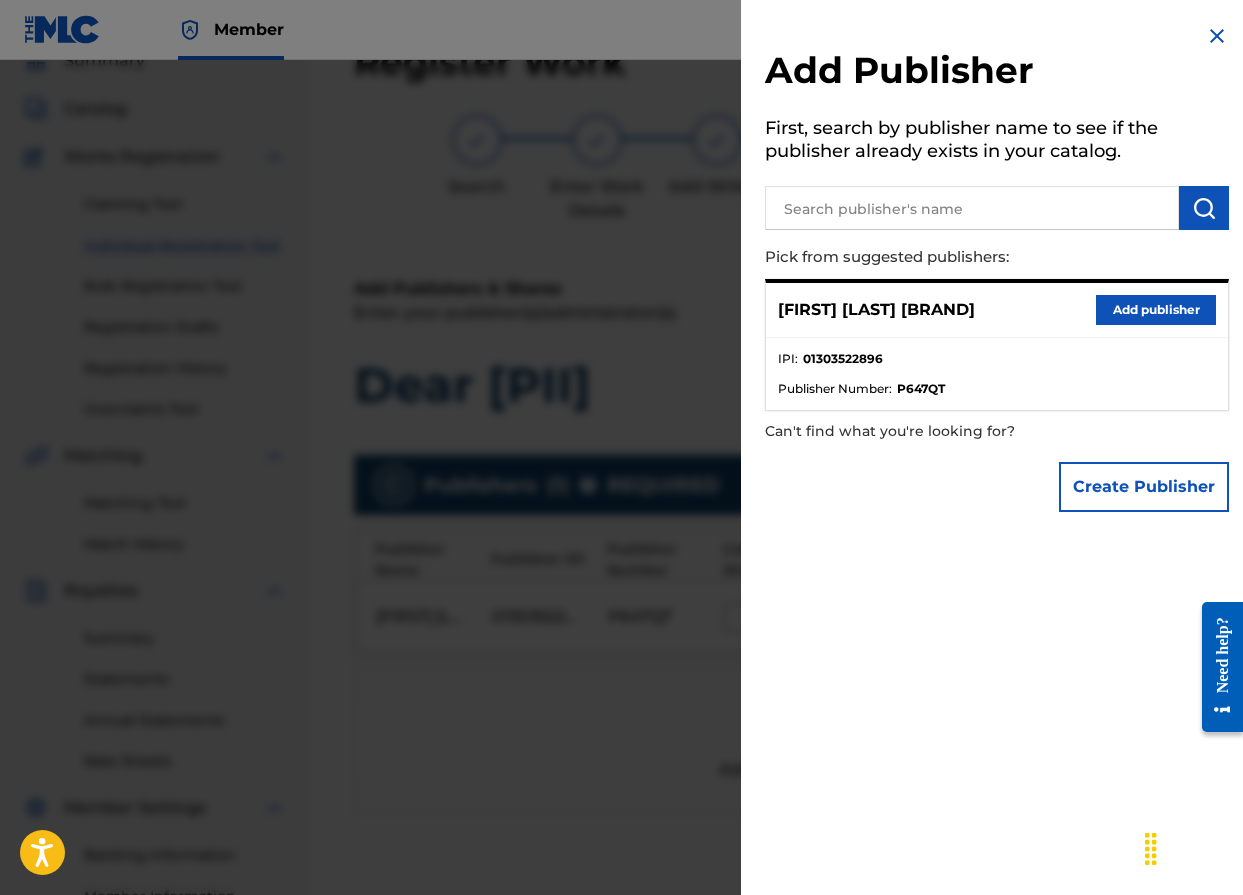 click at bounding box center [1217, 36] 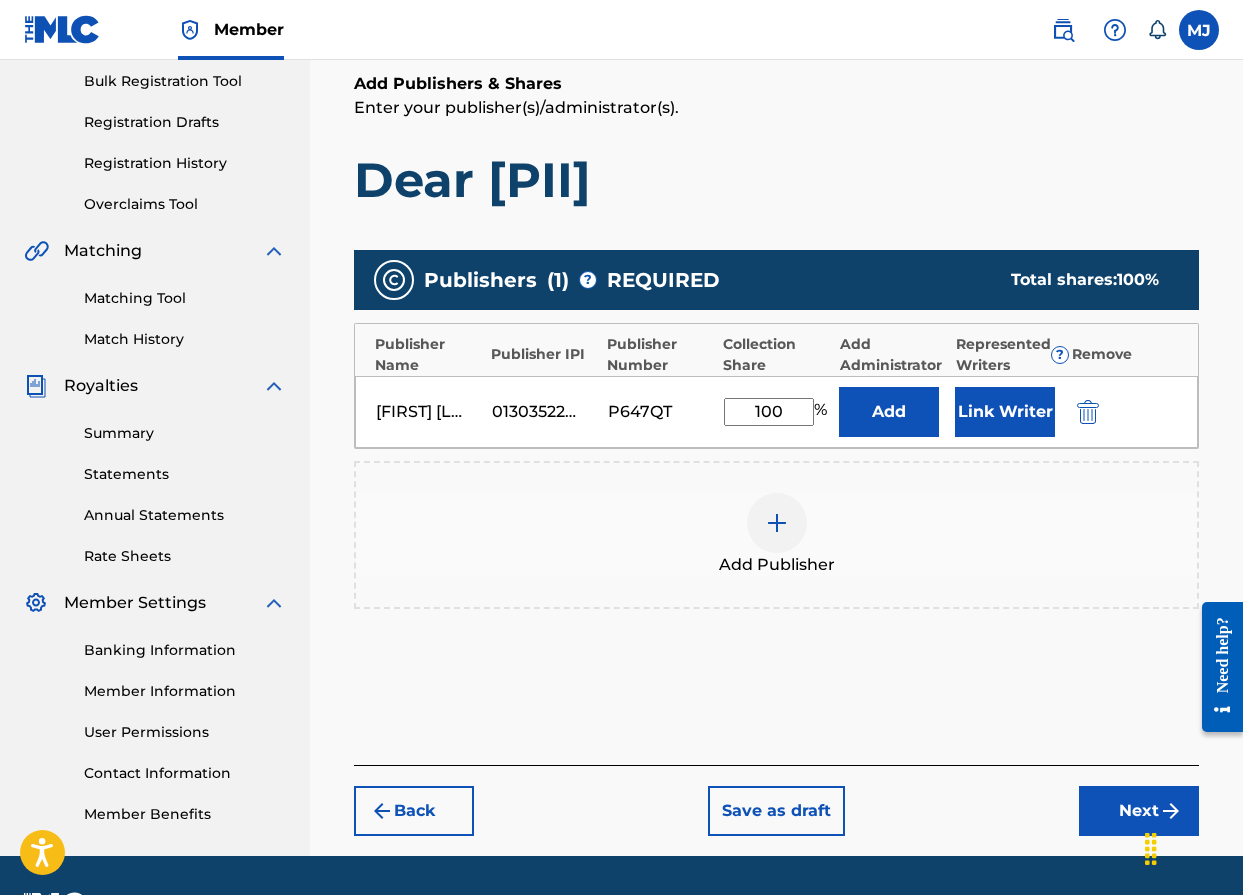 scroll, scrollTop: 352, scrollLeft: 0, axis: vertical 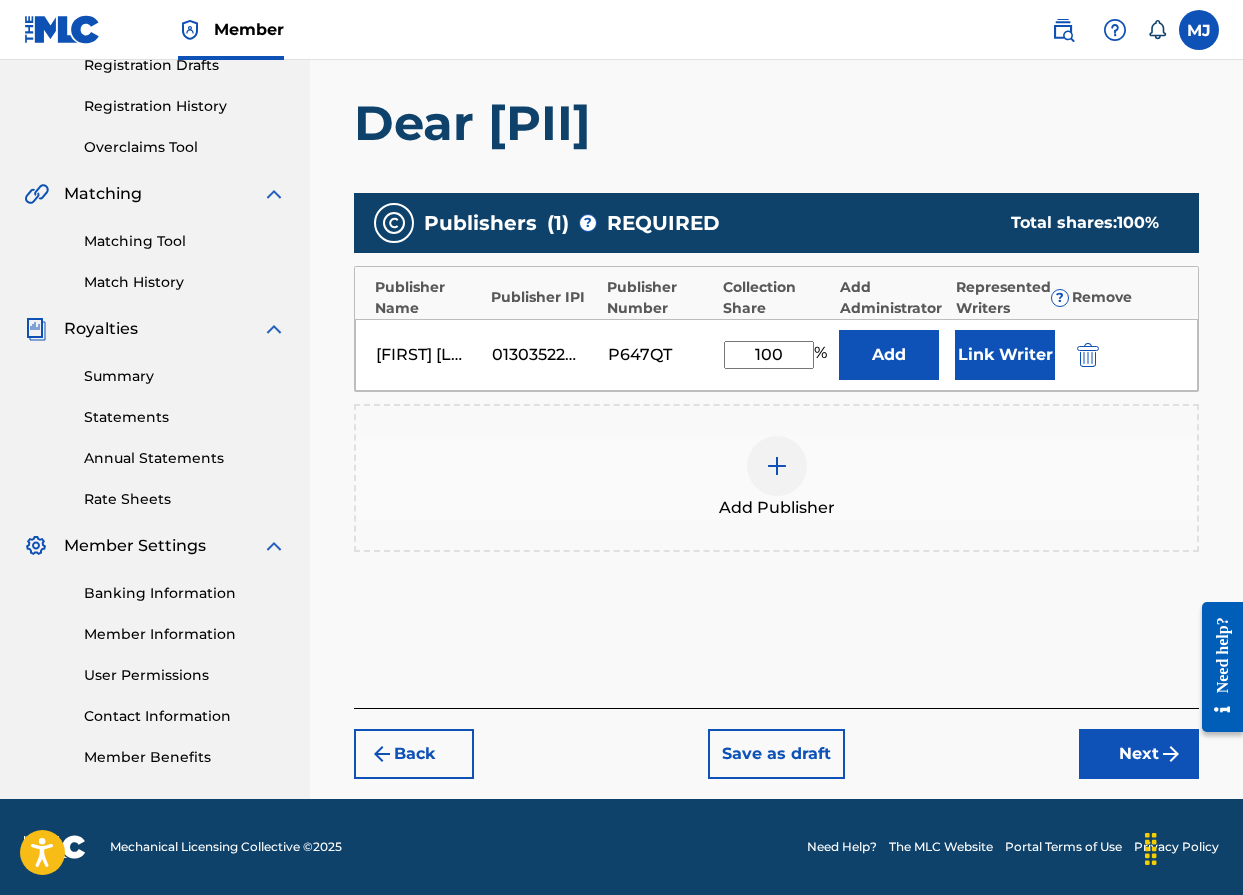 click on "Next" at bounding box center (1139, 754) 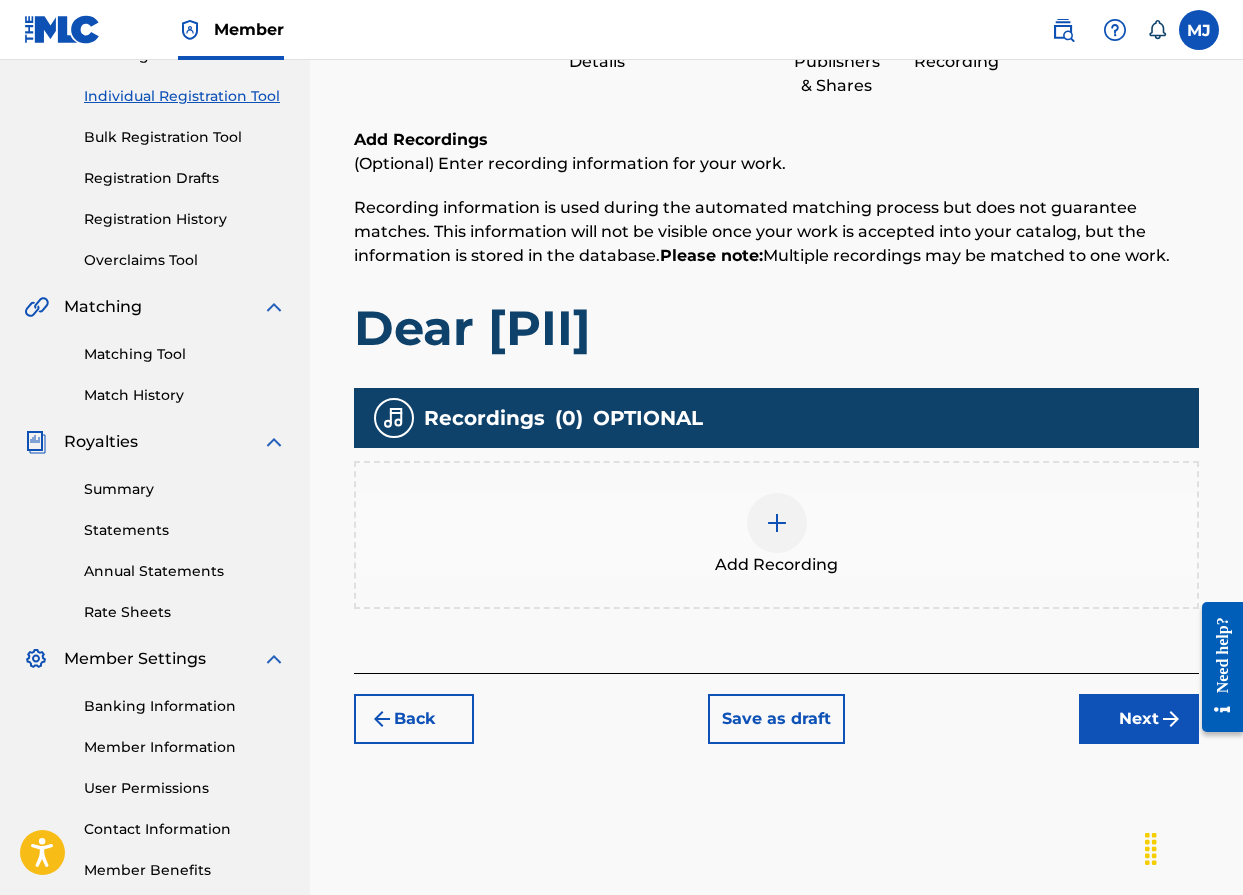 scroll, scrollTop: 290, scrollLeft: 0, axis: vertical 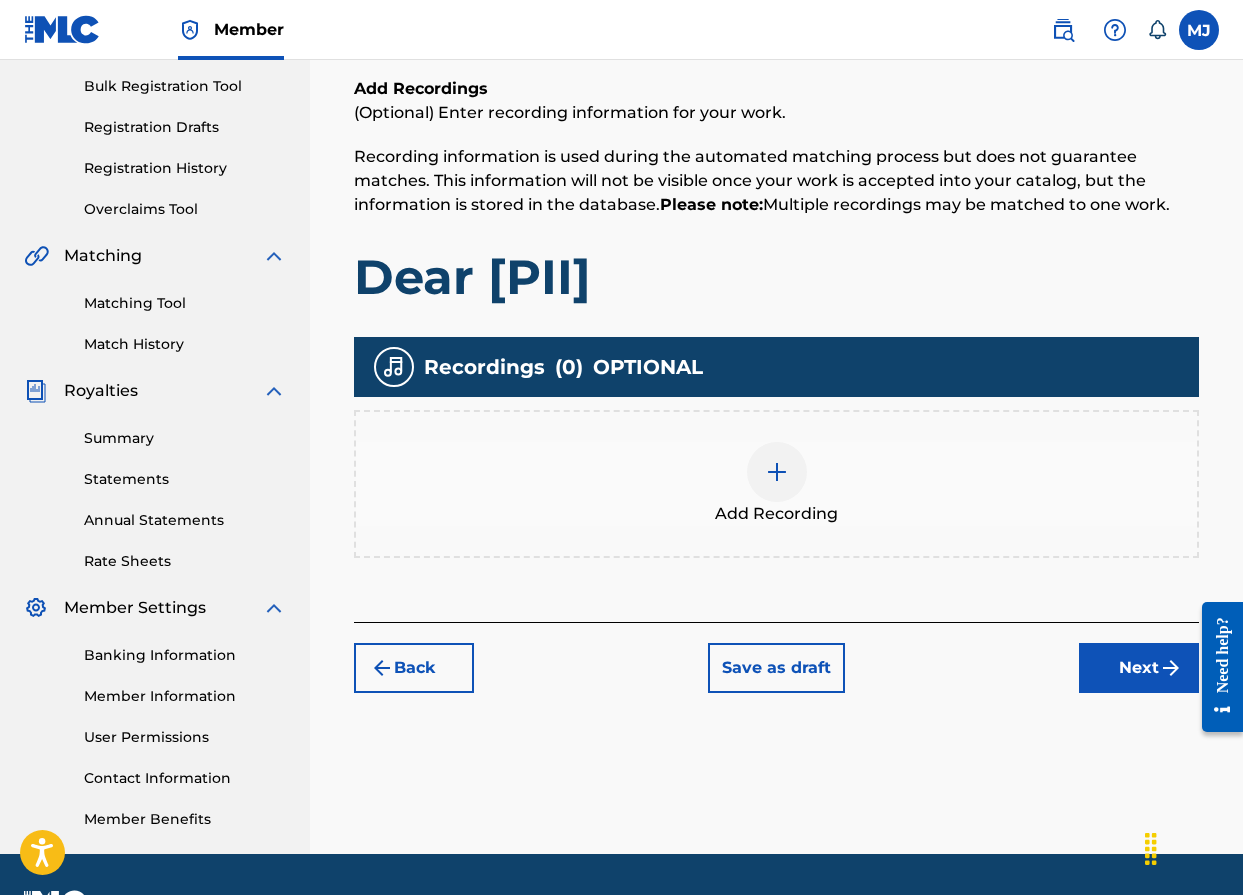 click at bounding box center [777, 472] 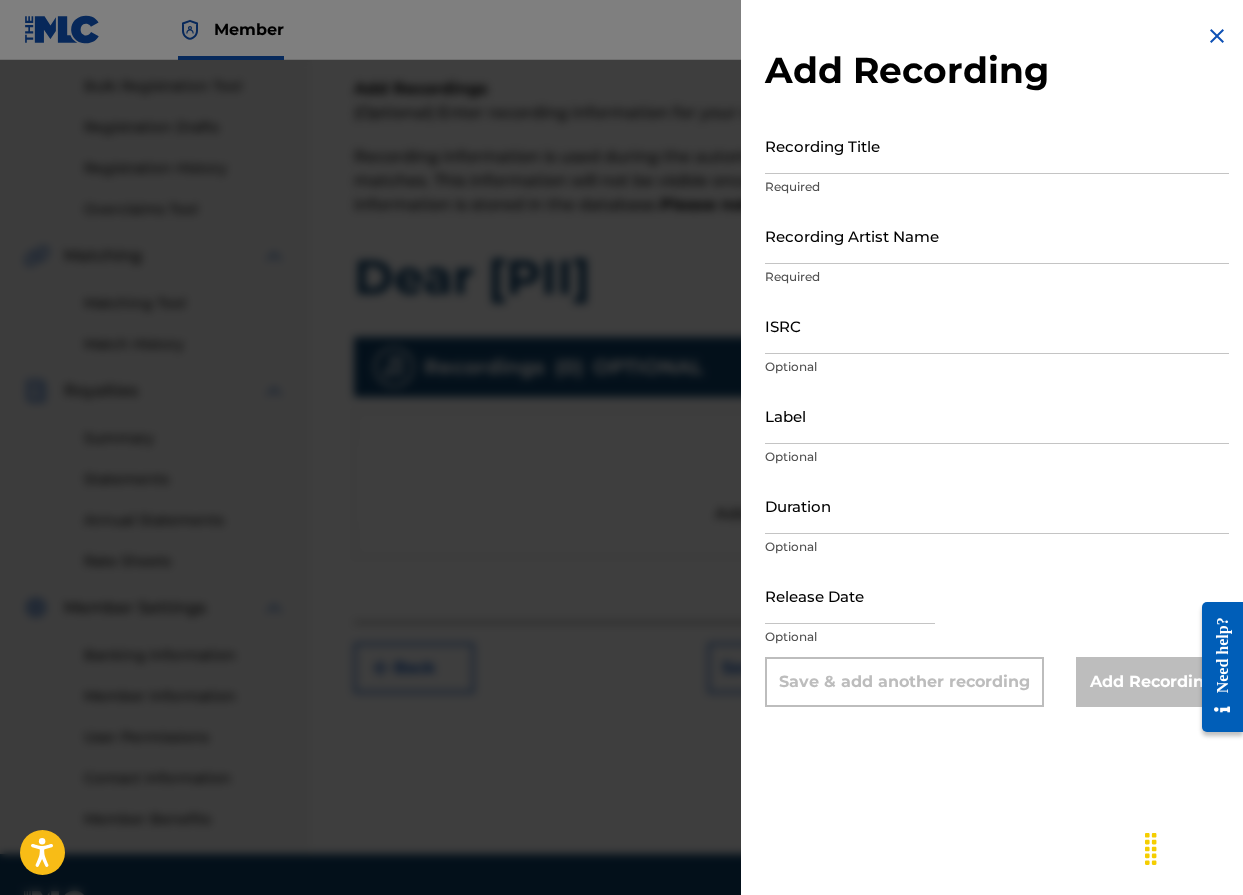 click on "Recording Title" at bounding box center [997, 145] 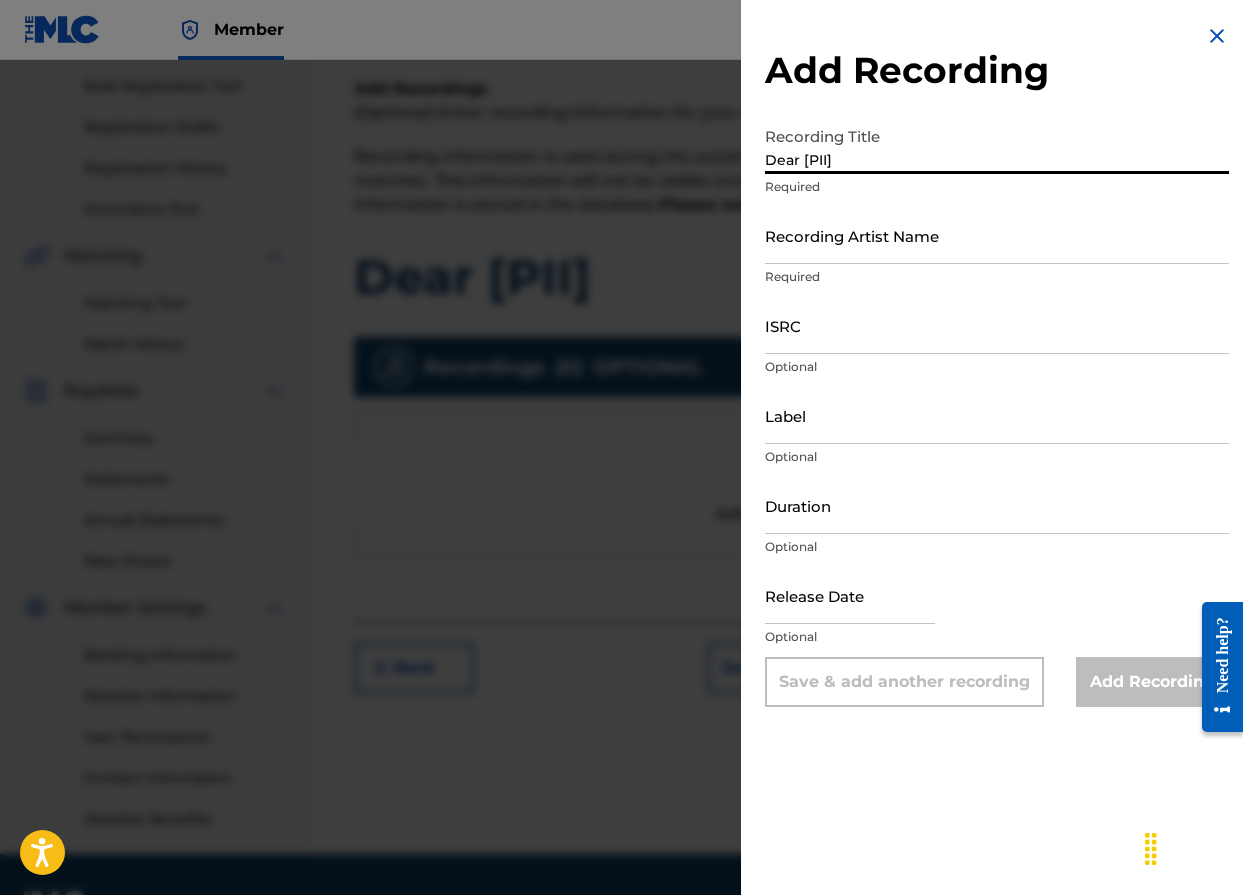 type on "Dear [PII]" 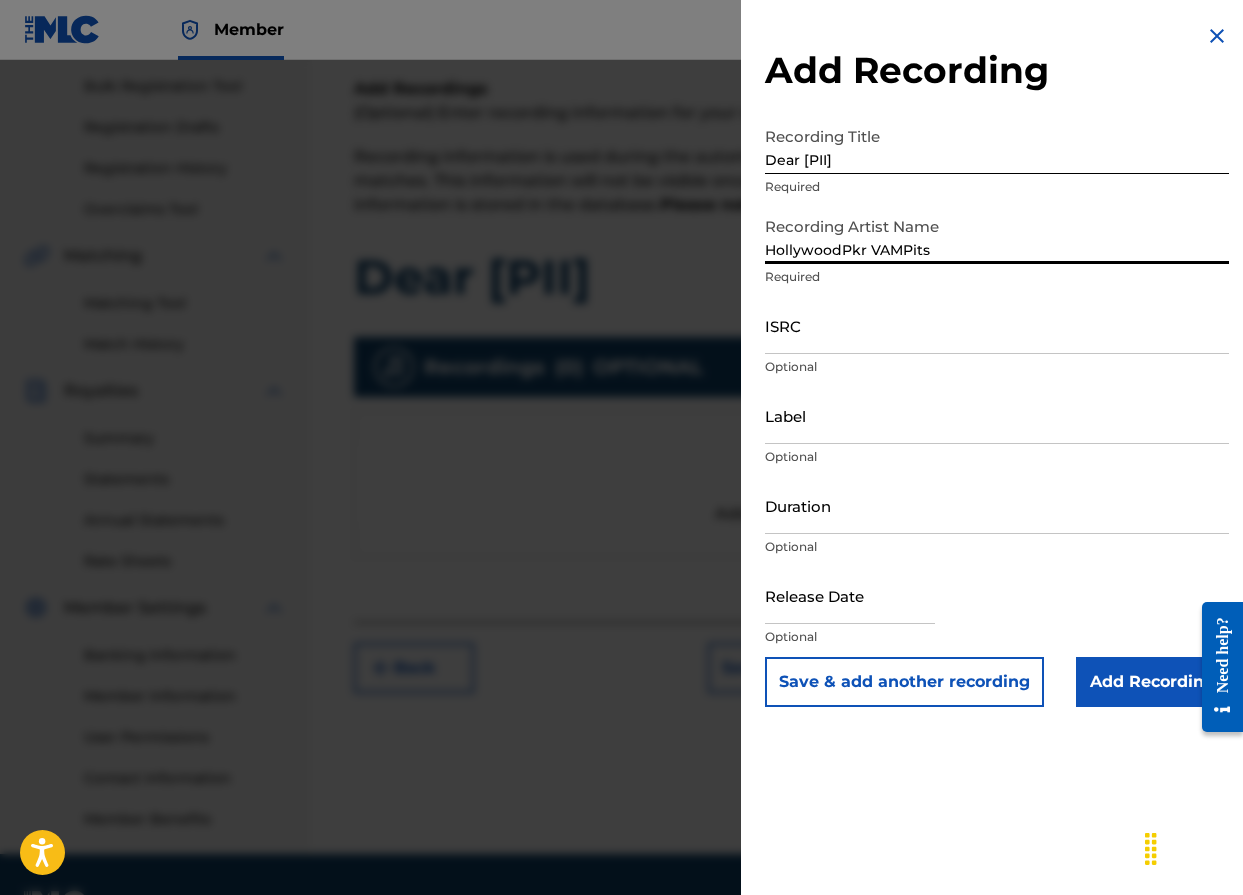 type on "HollywoodPkr VAMPits" 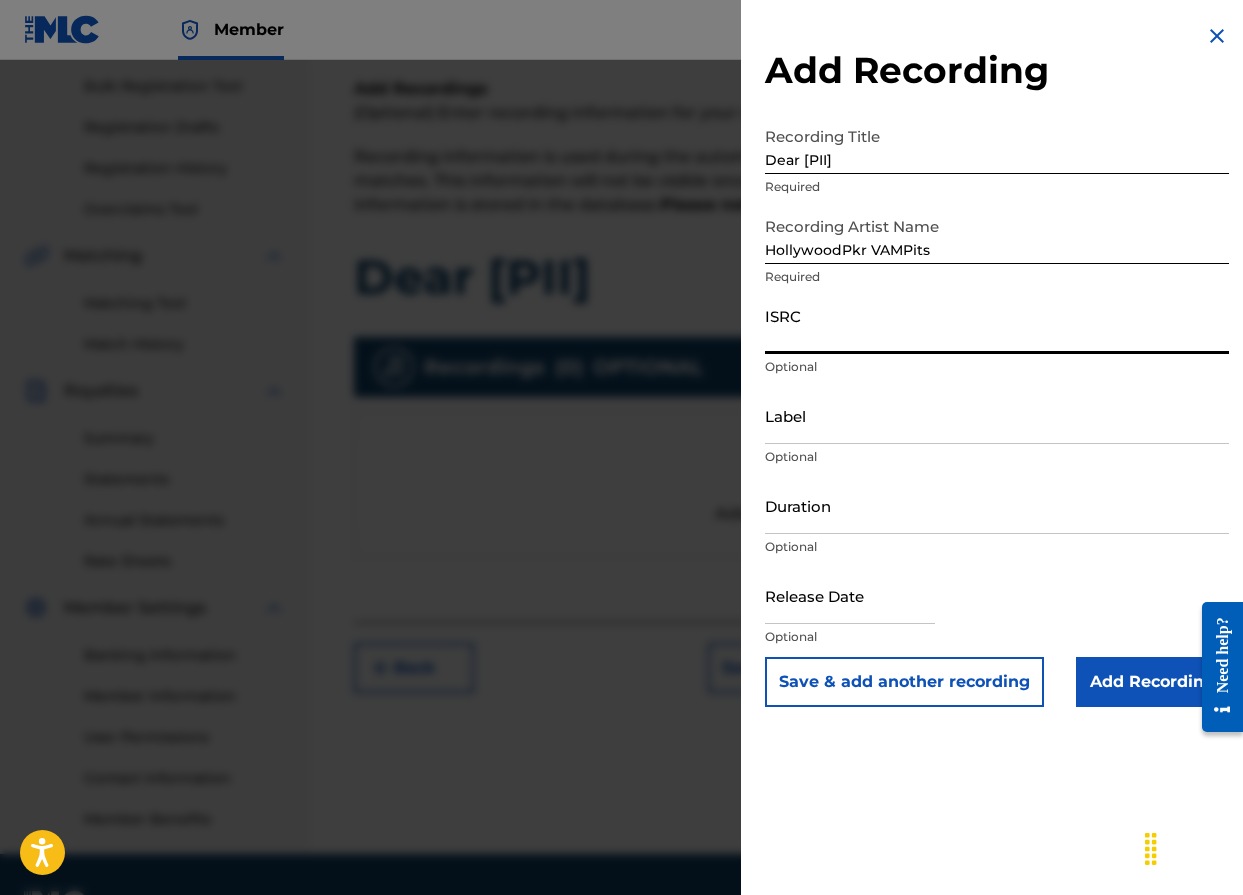 paste on "QZWFT2545088" 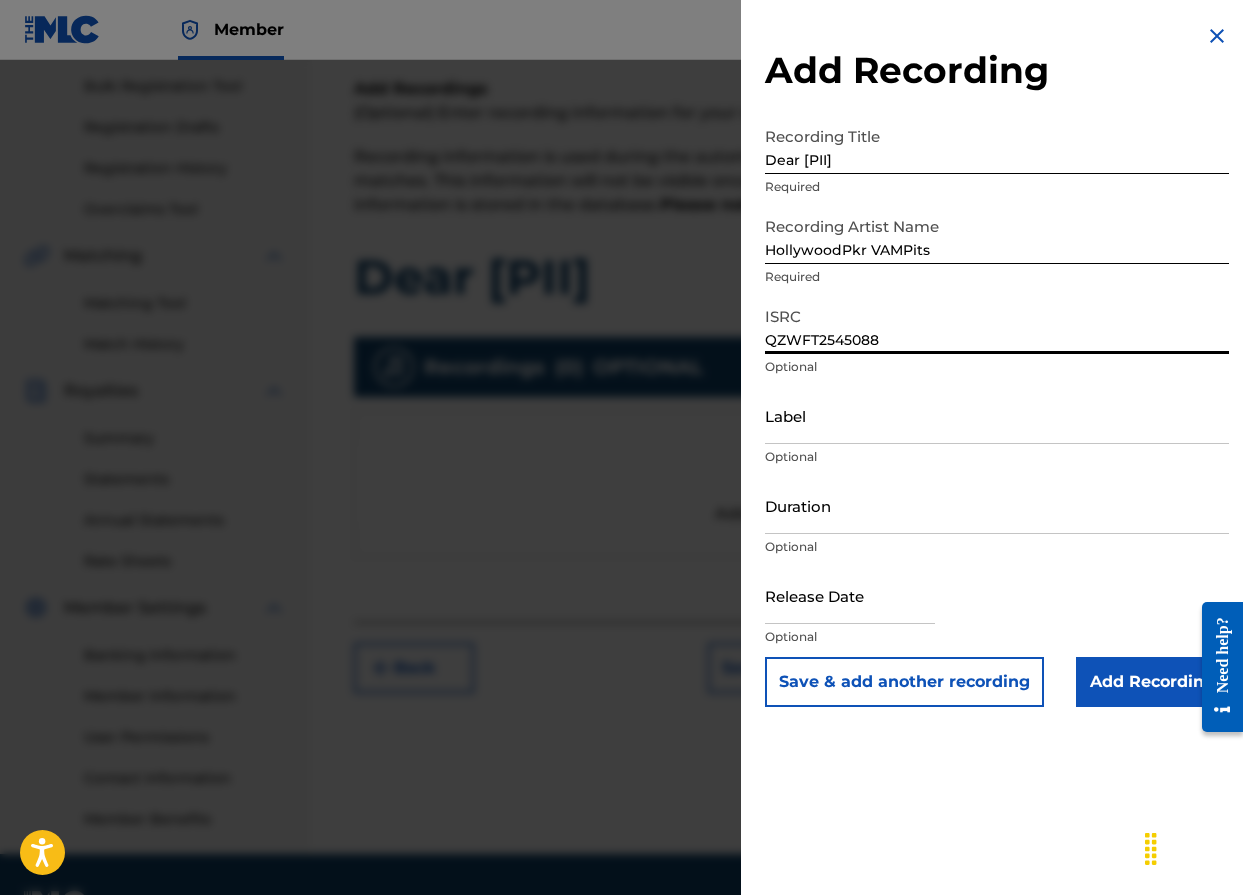 type on "QZWFT2545088" 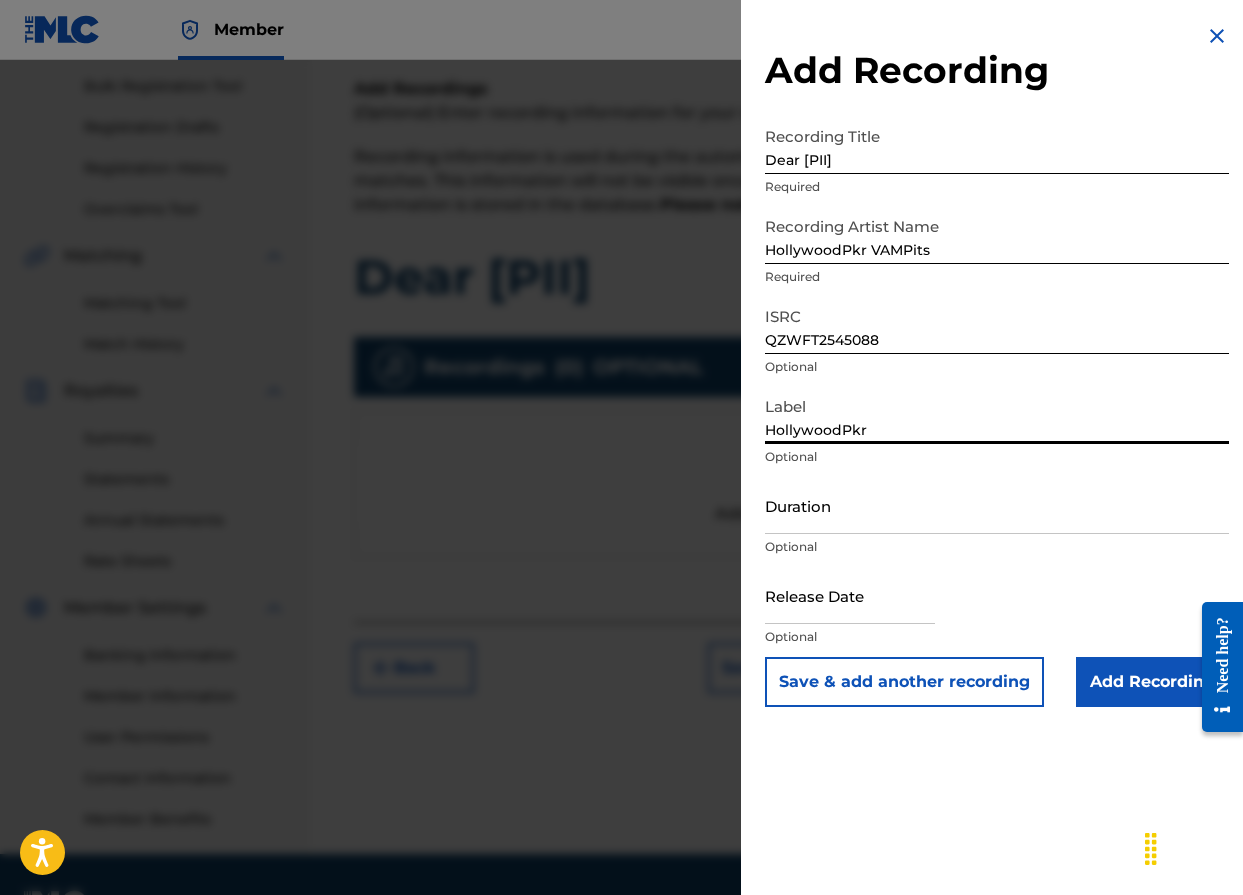 type on "HollywoodPkr" 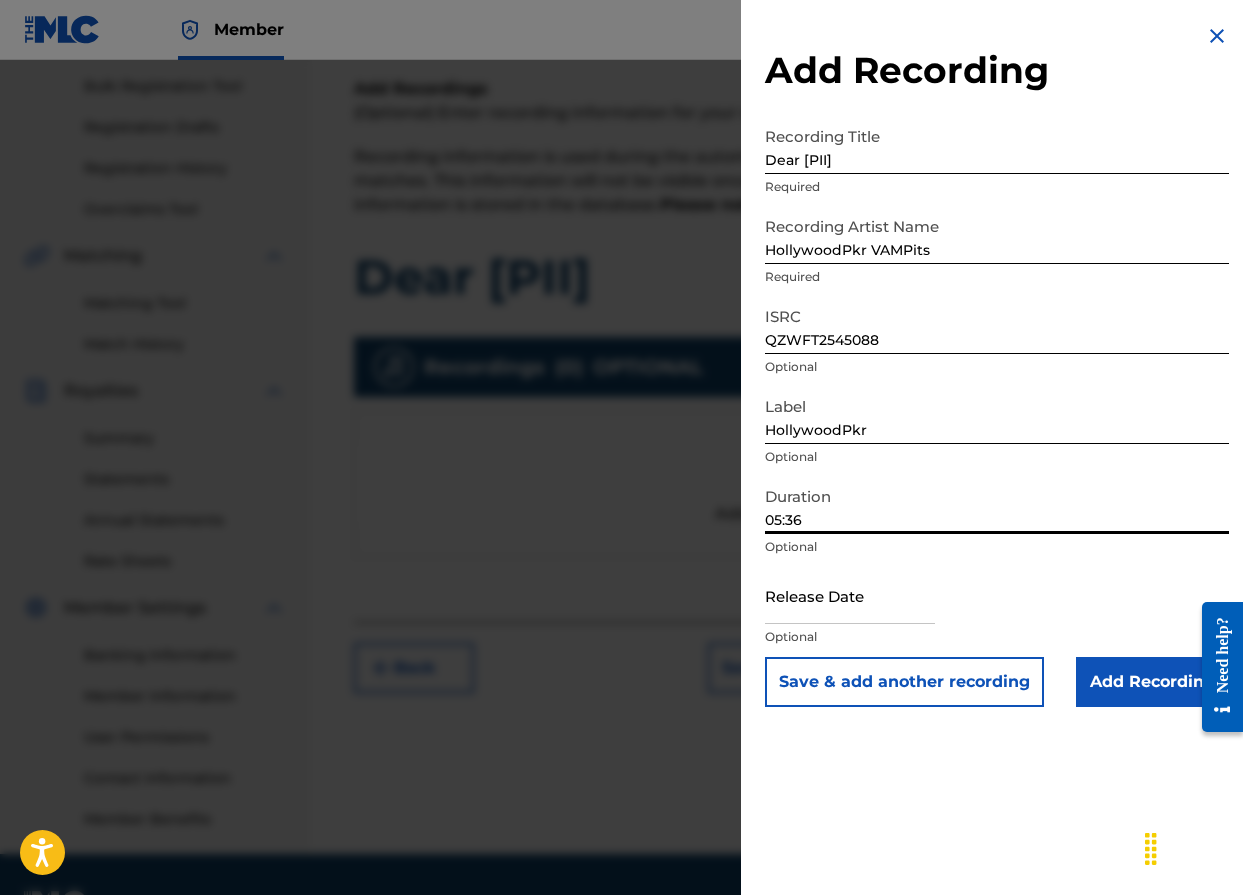 type on "05:36" 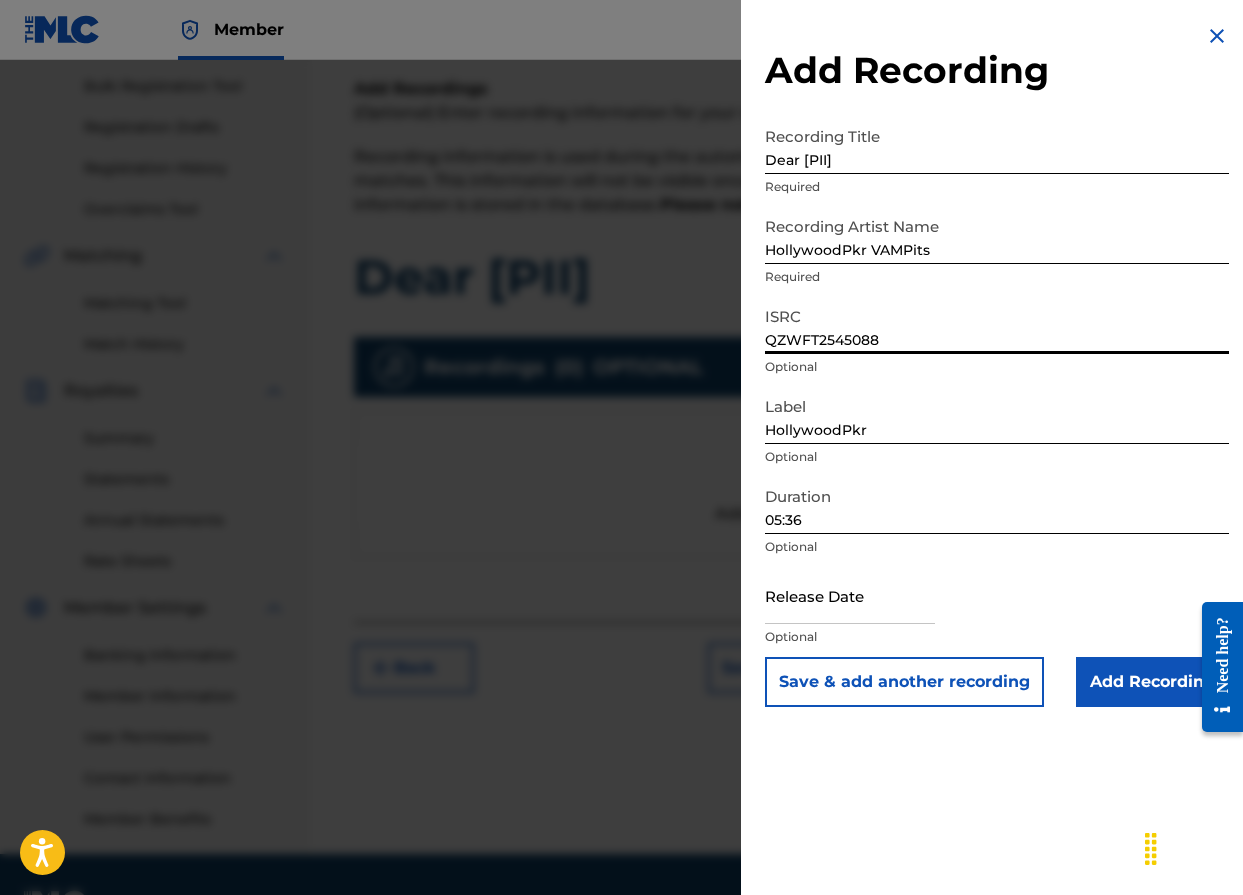 drag, startPoint x: 909, startPoint y: 345, endPoint x: 398, endPoint y: 341, distance: 511.01566 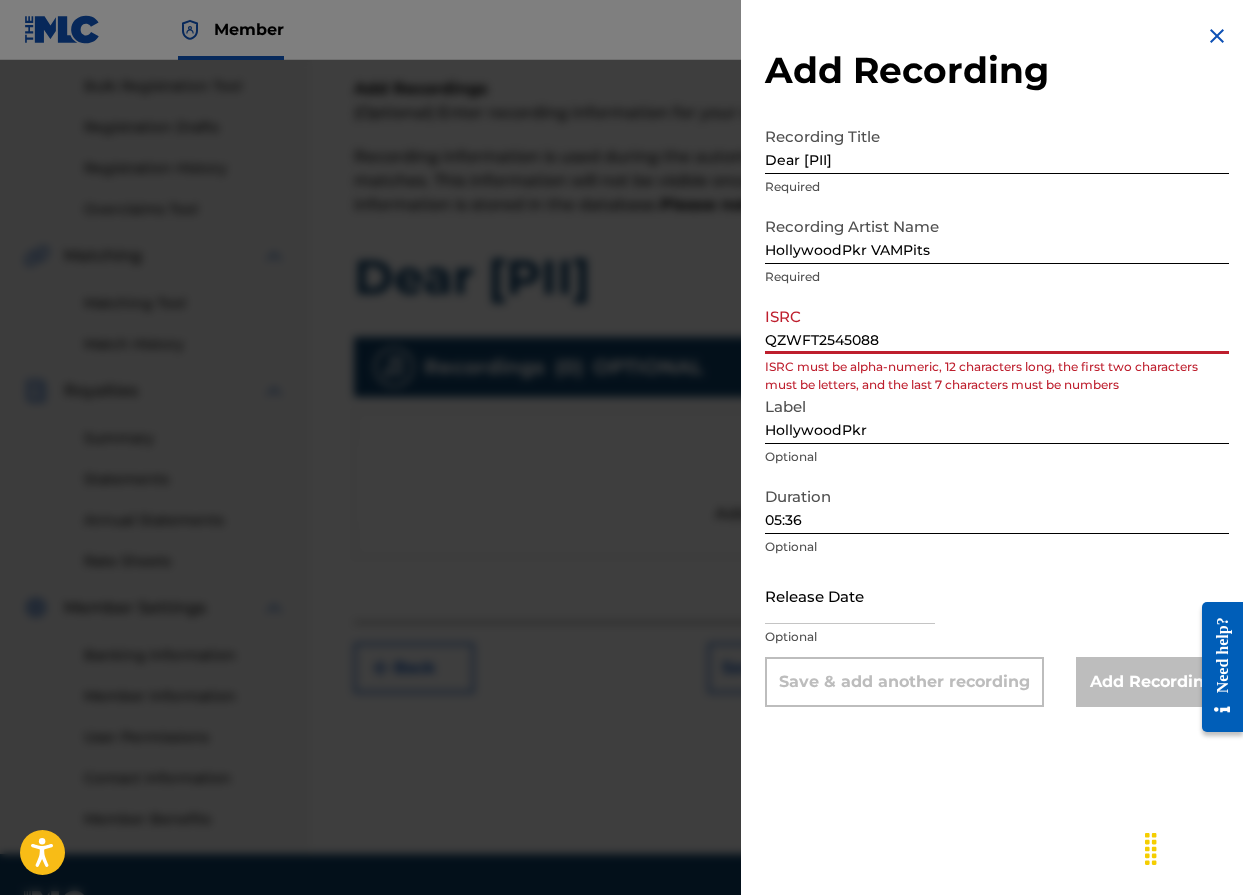 drag, startPoint x: 891, startPoint y: 339, endPoint x: 714, endPoint y: 351, distance: 177.40631 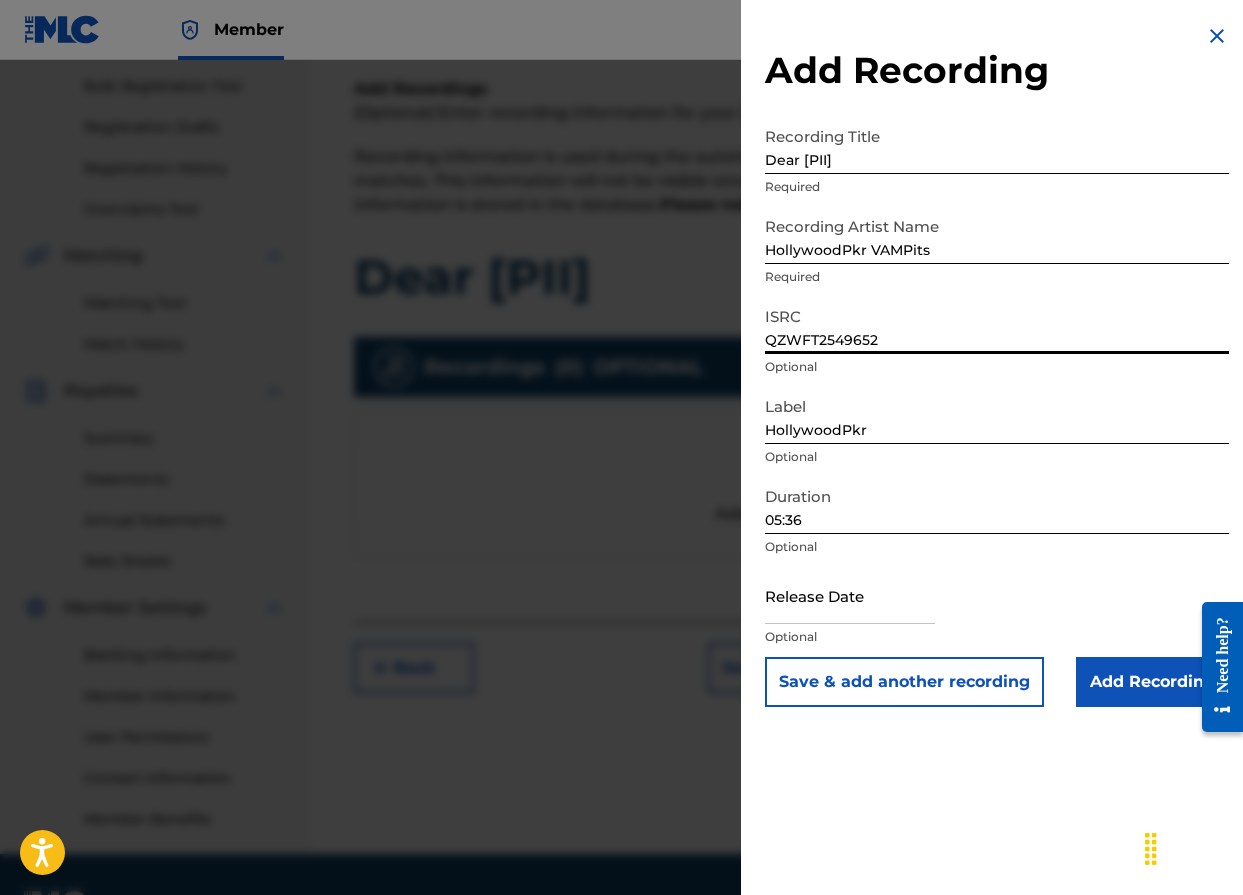 type on "QZWFT2549652" 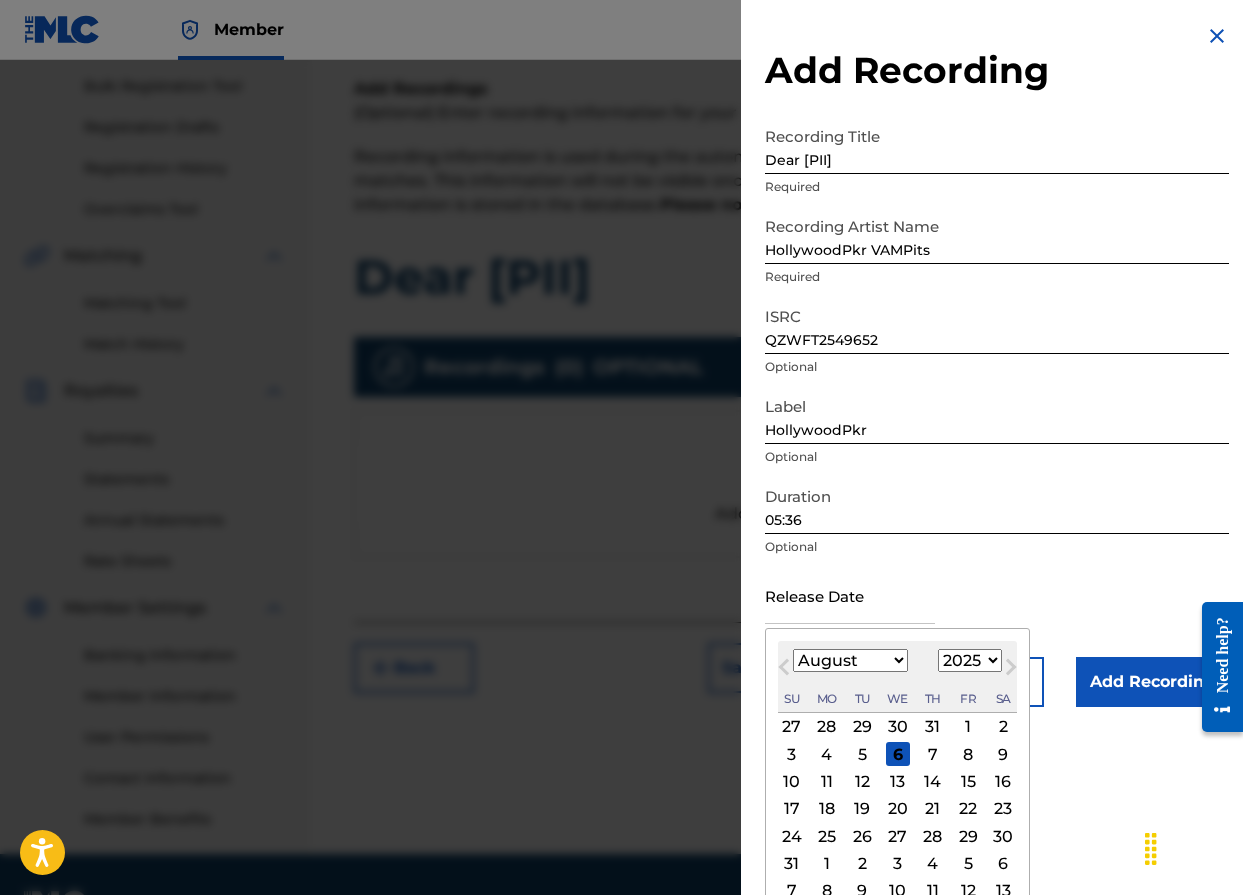 click on "6" at bounding box center (898, 754) 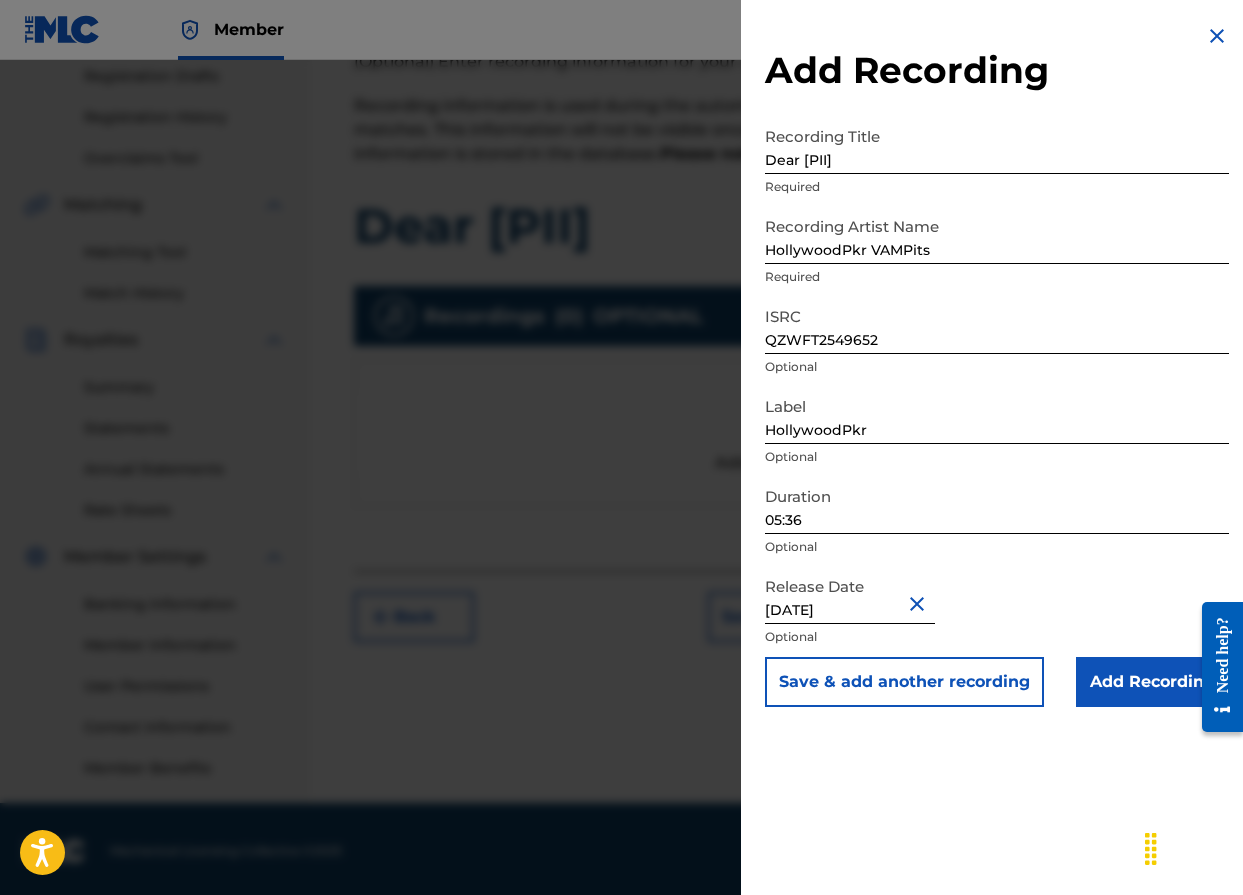scroll, scrollTop: 345, scrollLeft: 0, axis: vertical 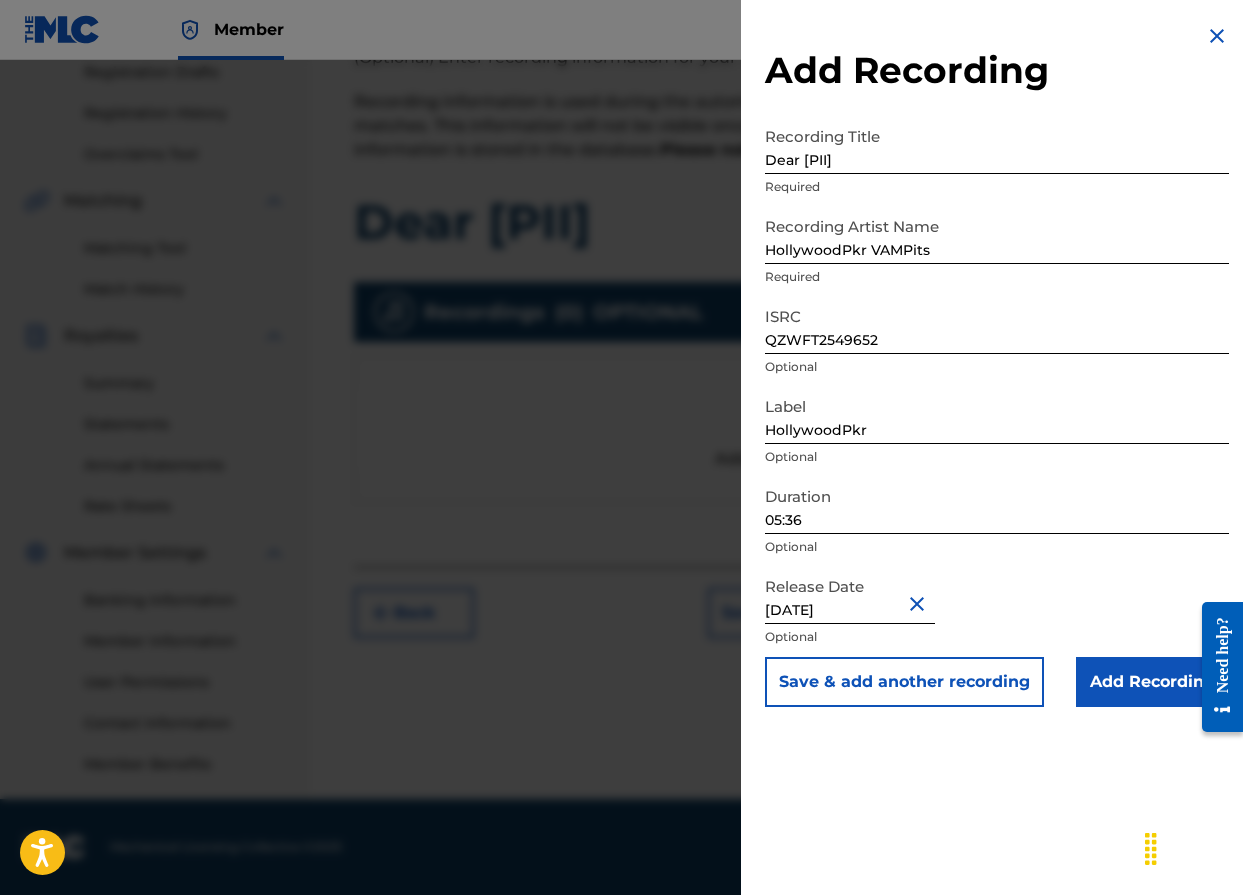 click on "Add Recording" at bounding box center [1152, 682] 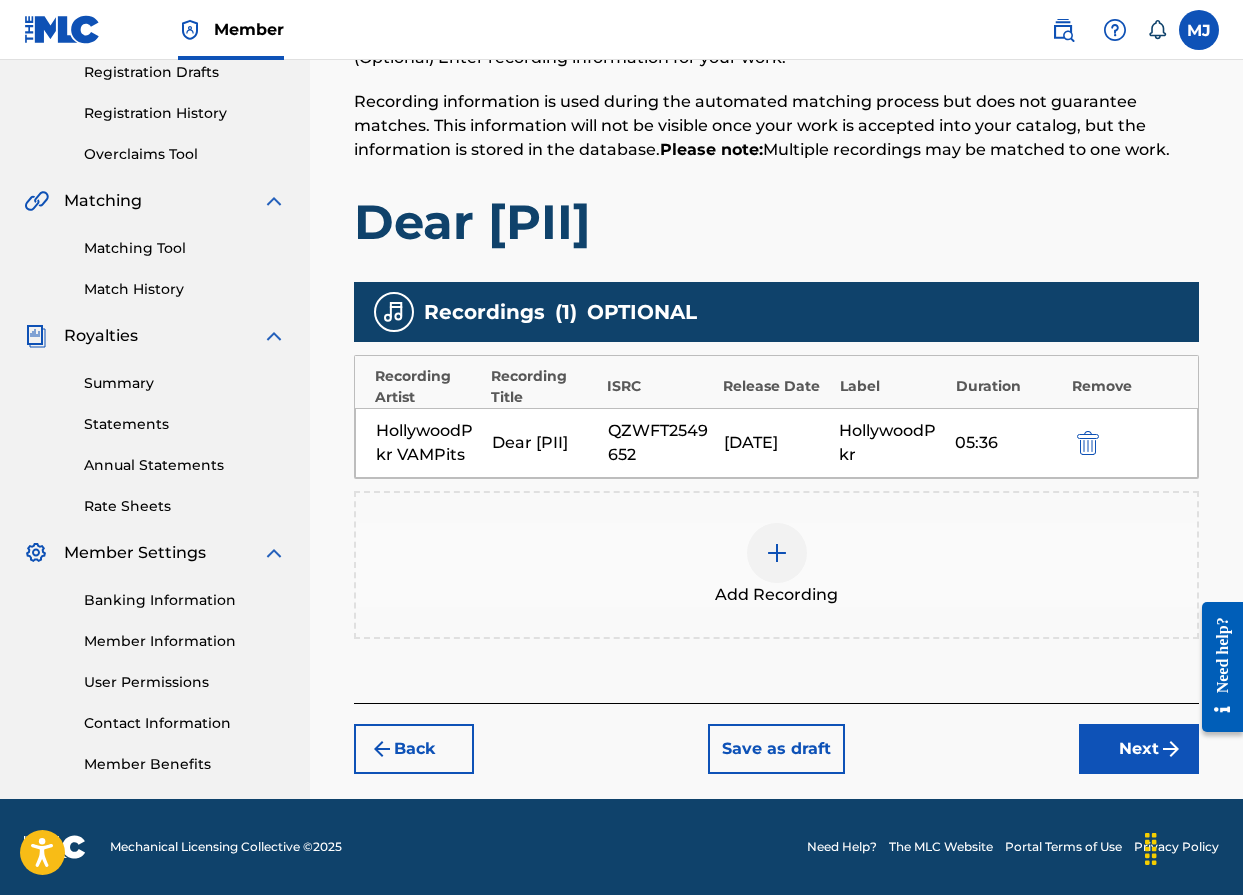 click on "Next" at bounding box center [1139, 749] 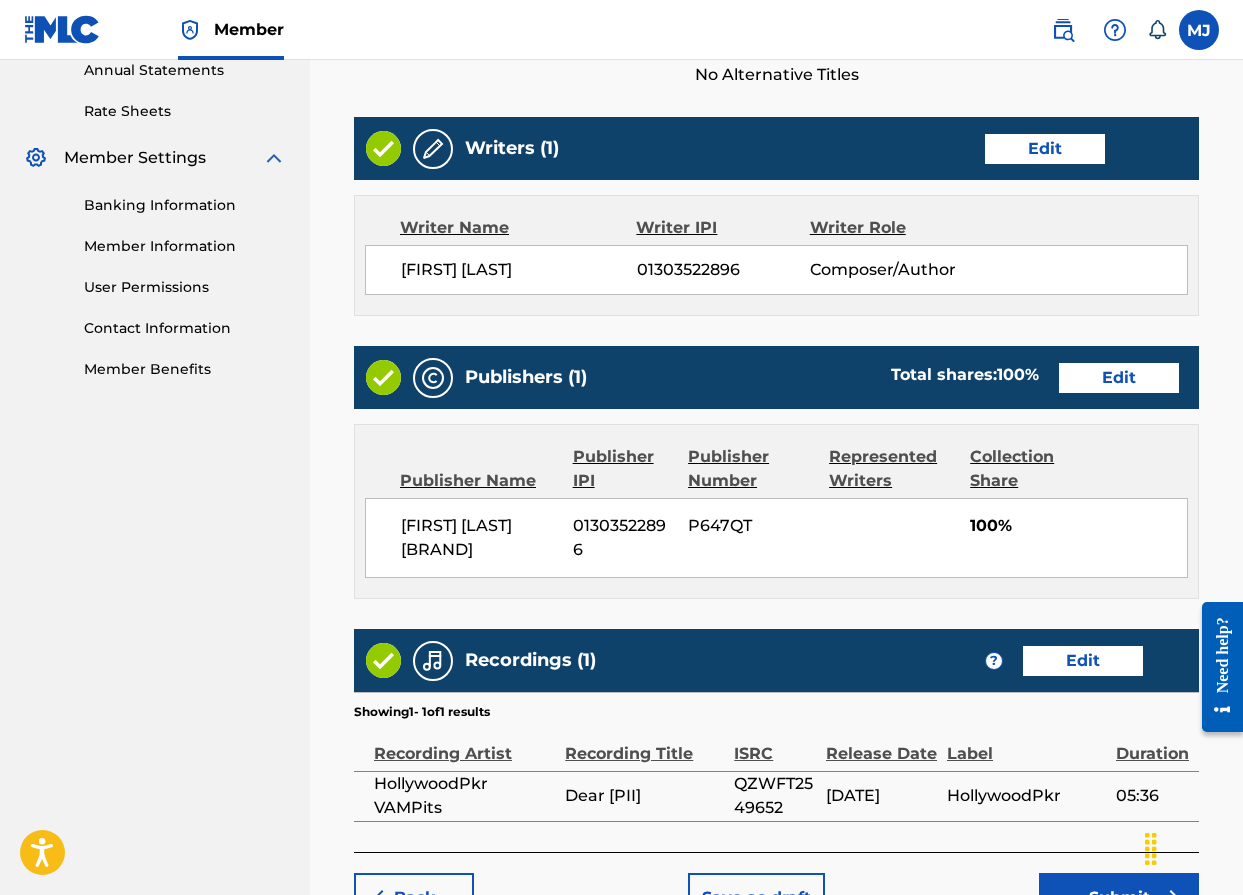 scroll, scrollTop: 790, scrollLeft: 0, axis: vertical 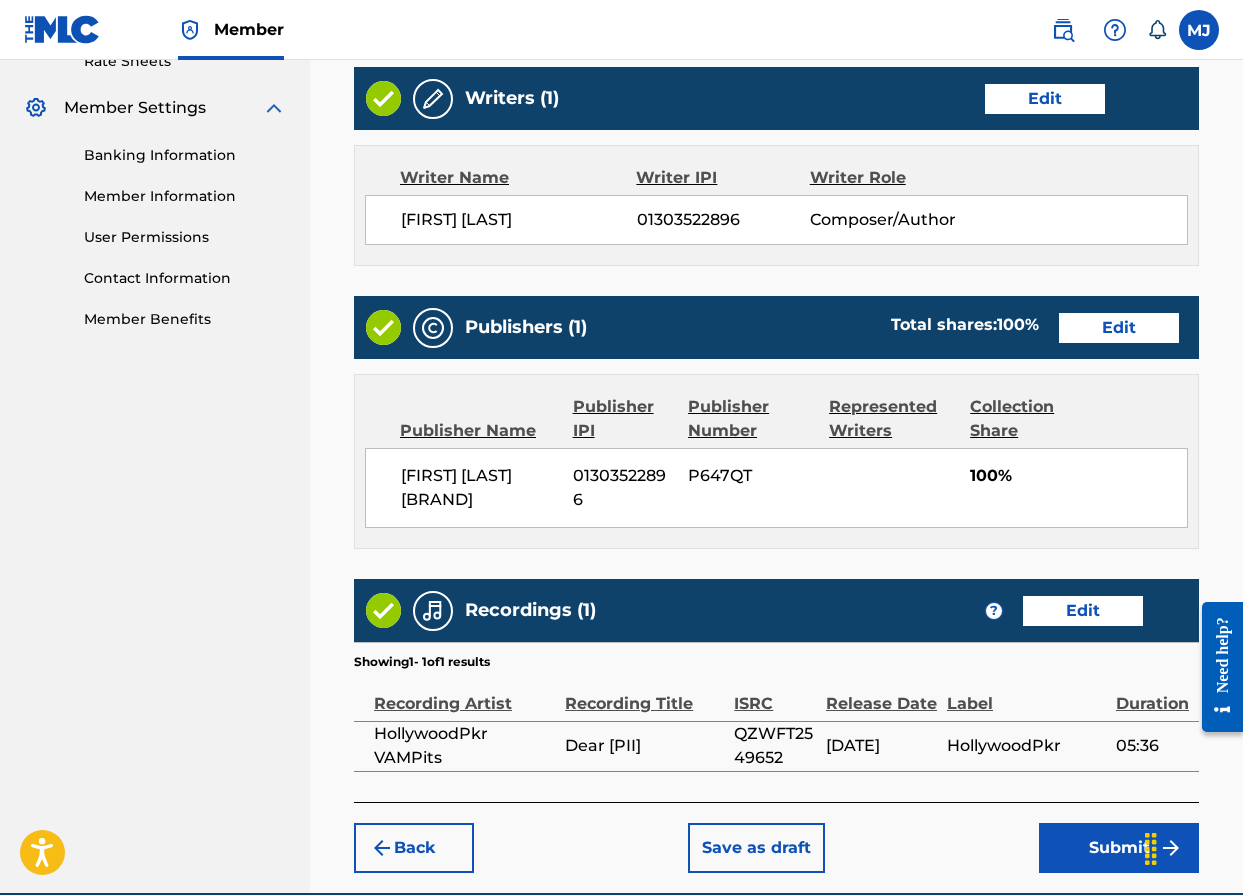 click on "Edit" at bounding box center (1119, 328) 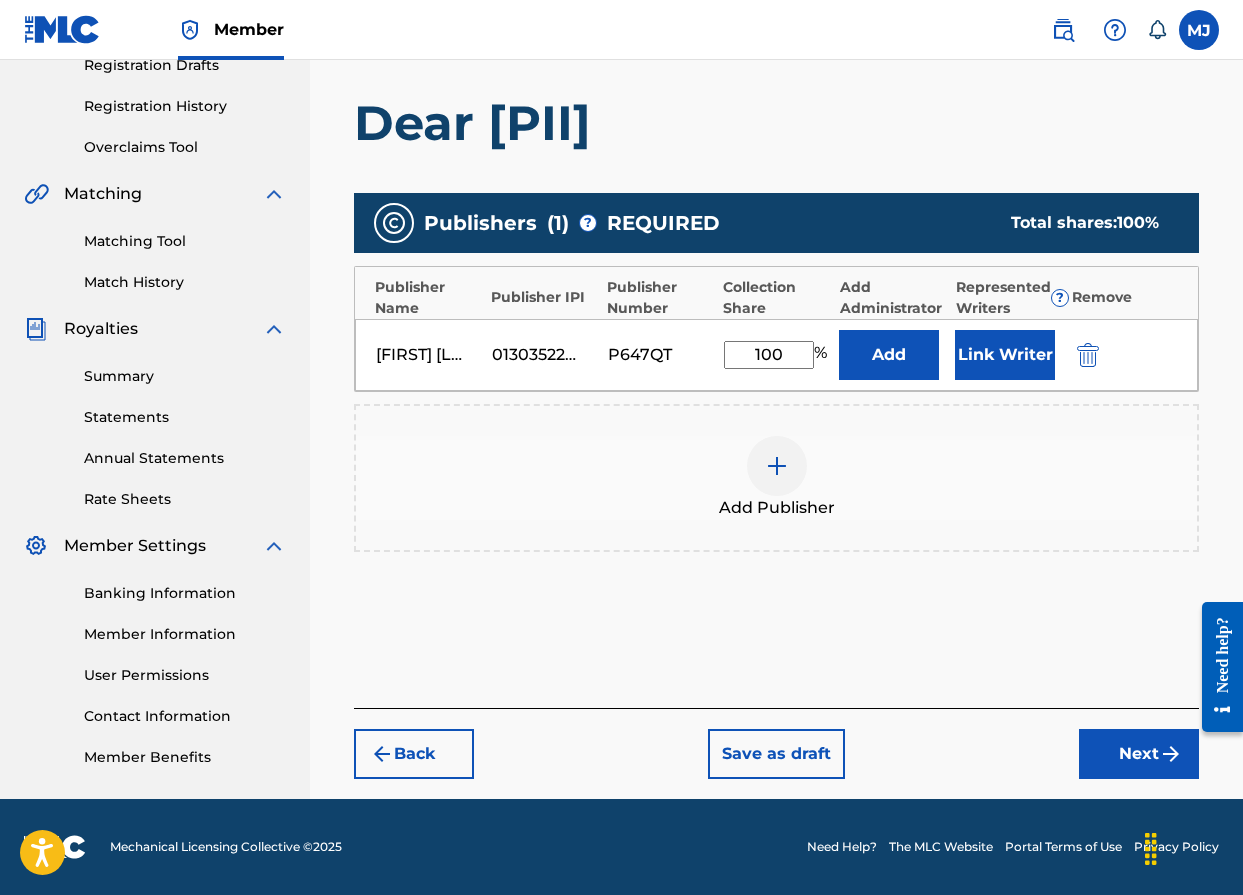 scroll, scrollTop: 352, scrollLeft: 0, axis: vertical 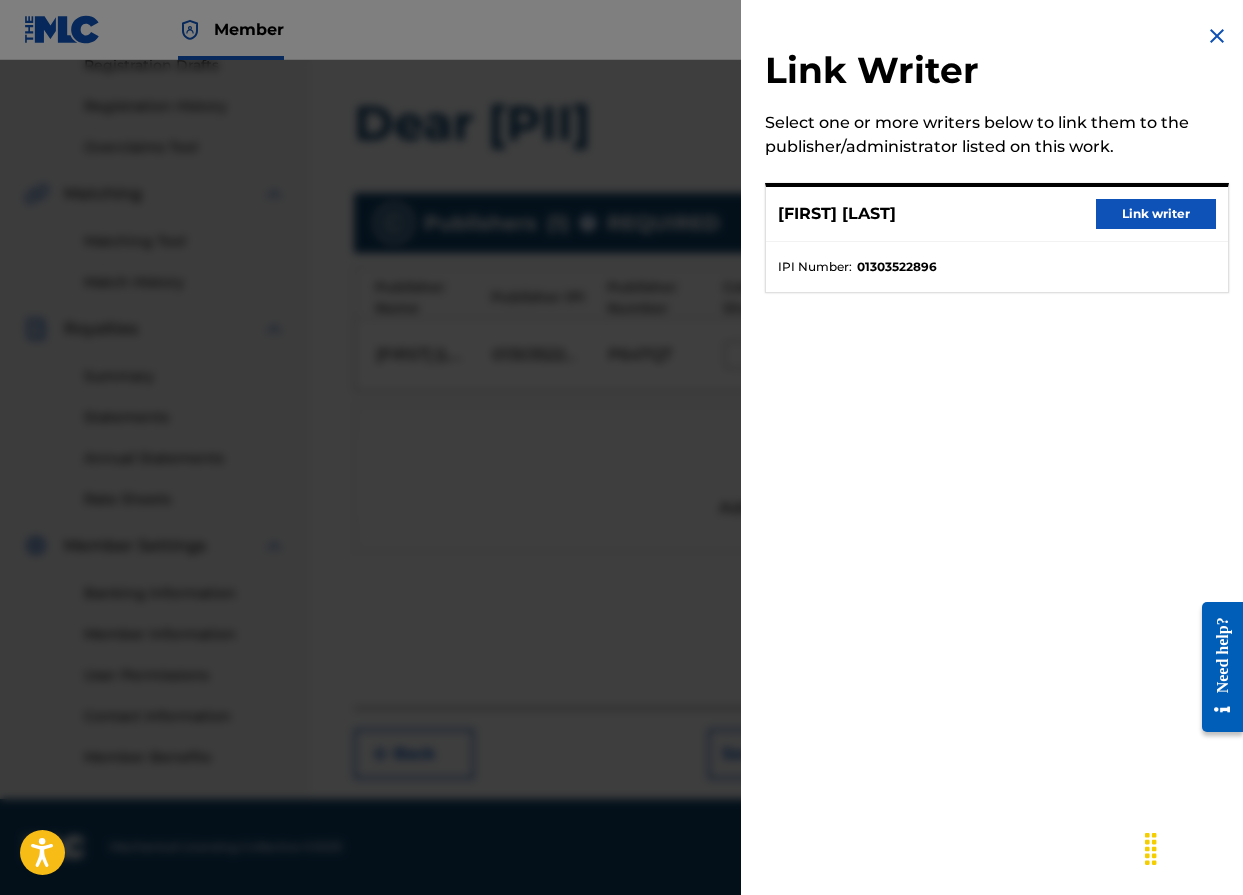 click on "Link writer" at bounding box center (1156, 214) 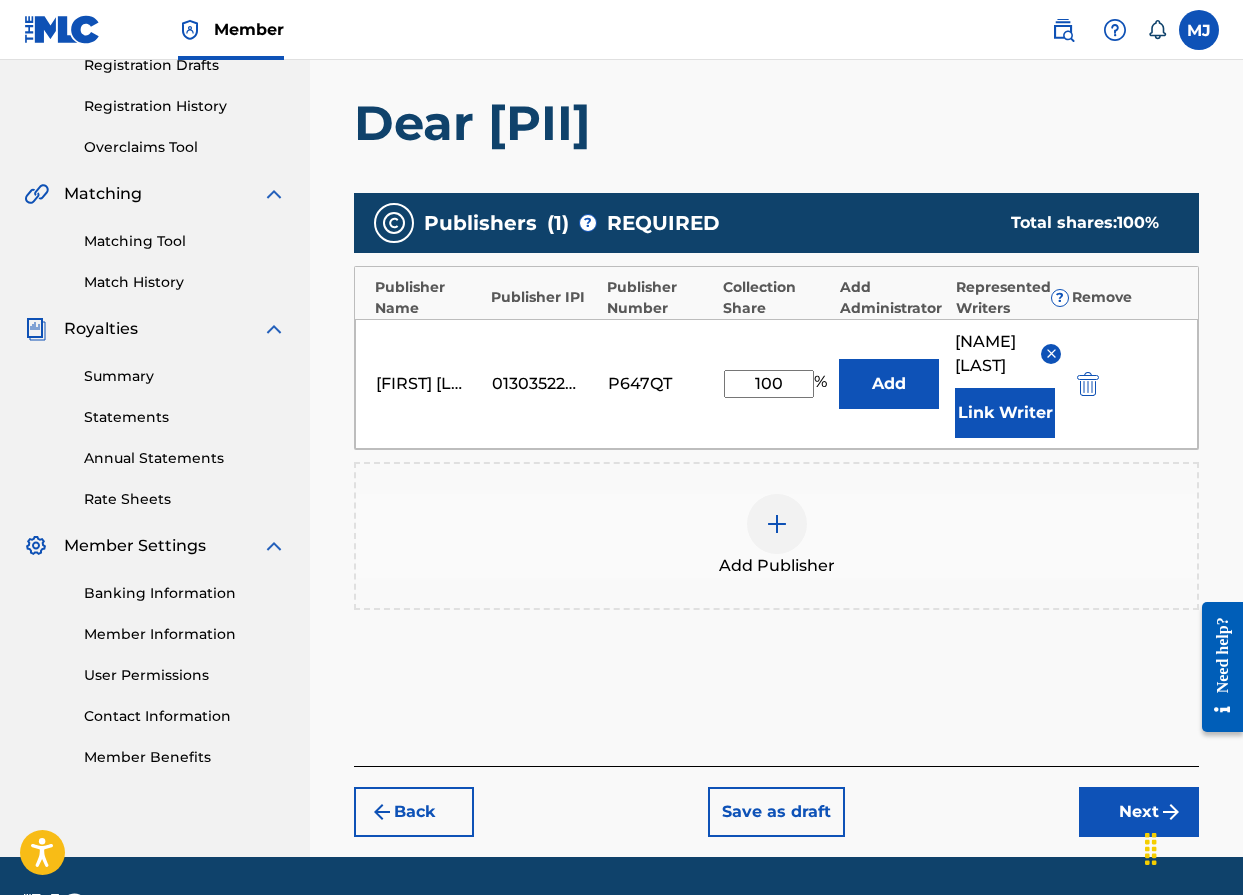 click on "Next" at bounding box center [1139, 812] 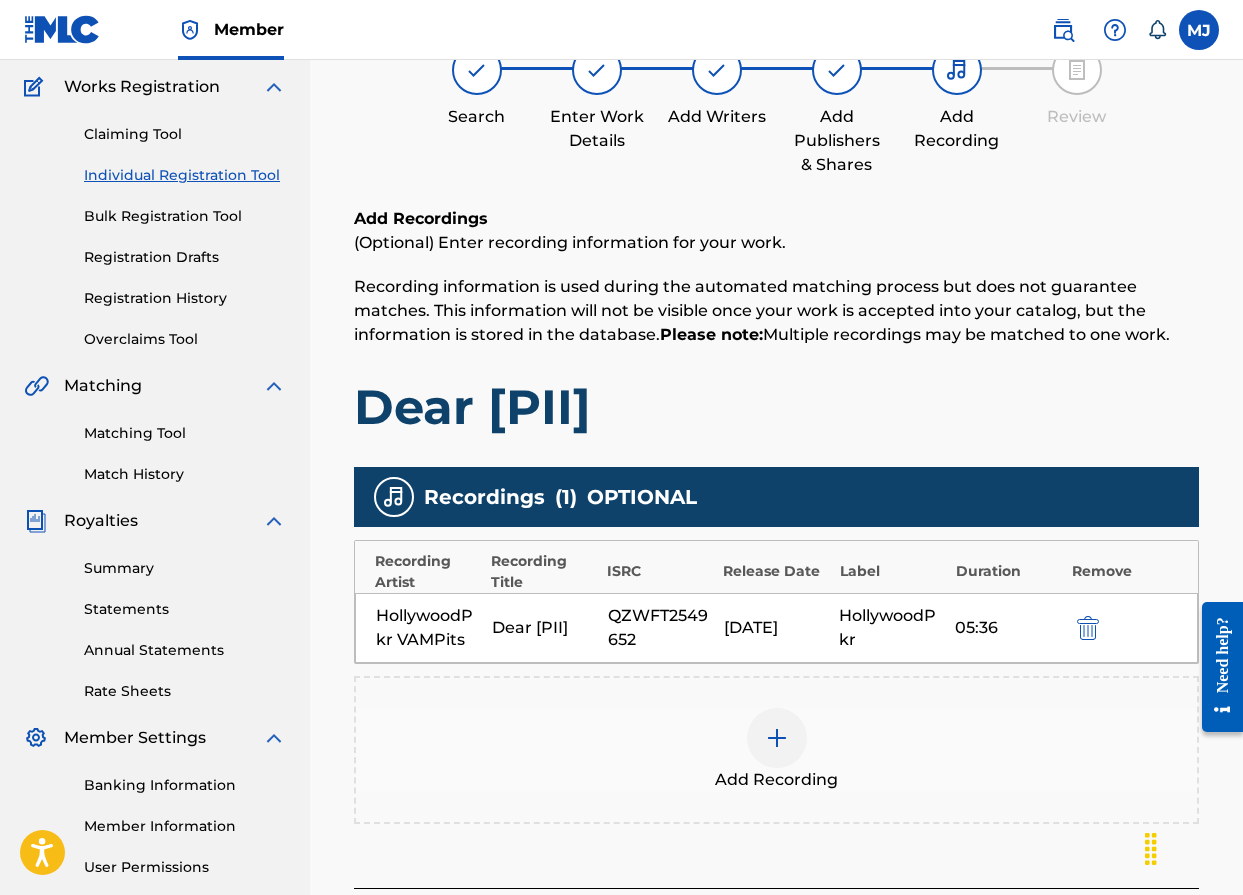 scroll, scrollTop: 345, scrollLeft: 0, axis: vertical 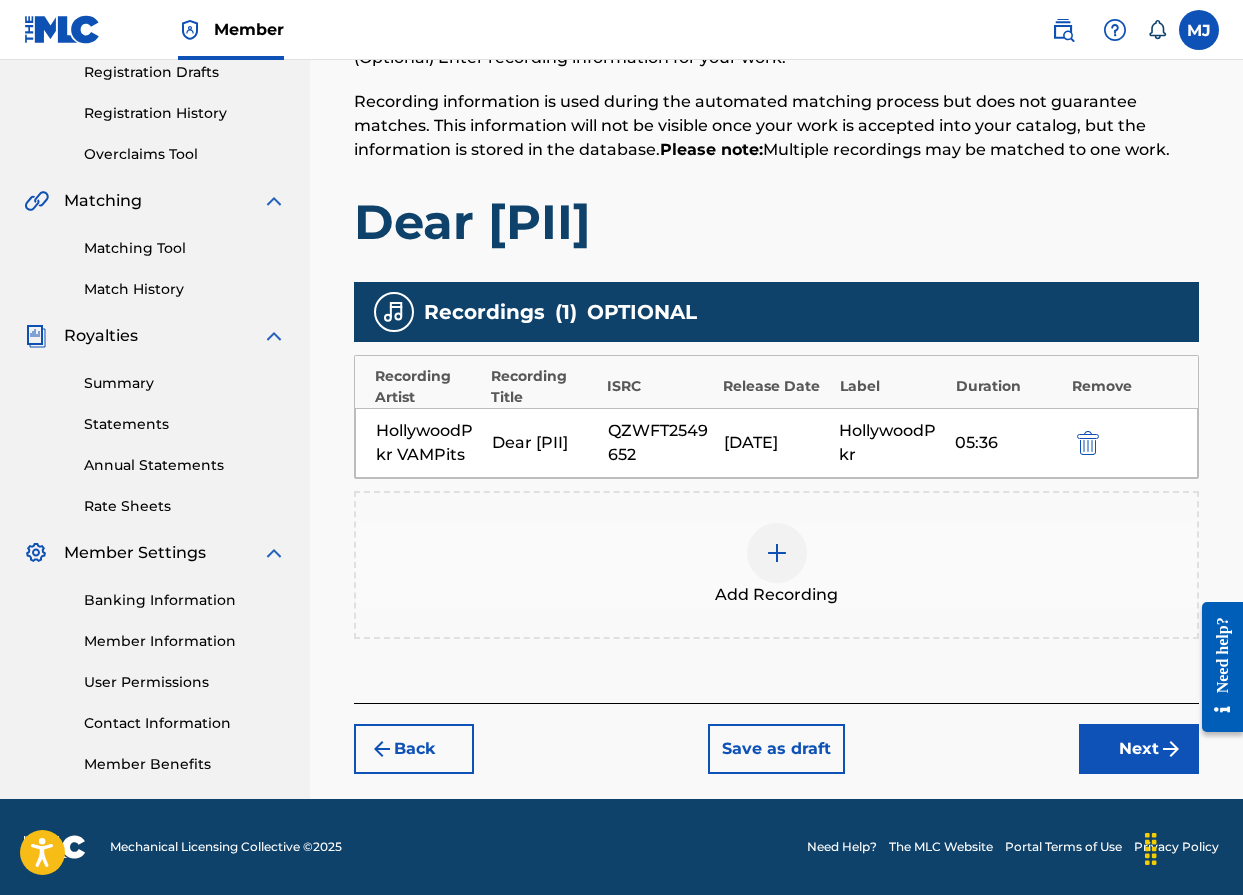 click on "Next" at bounding box center [1139, 749] 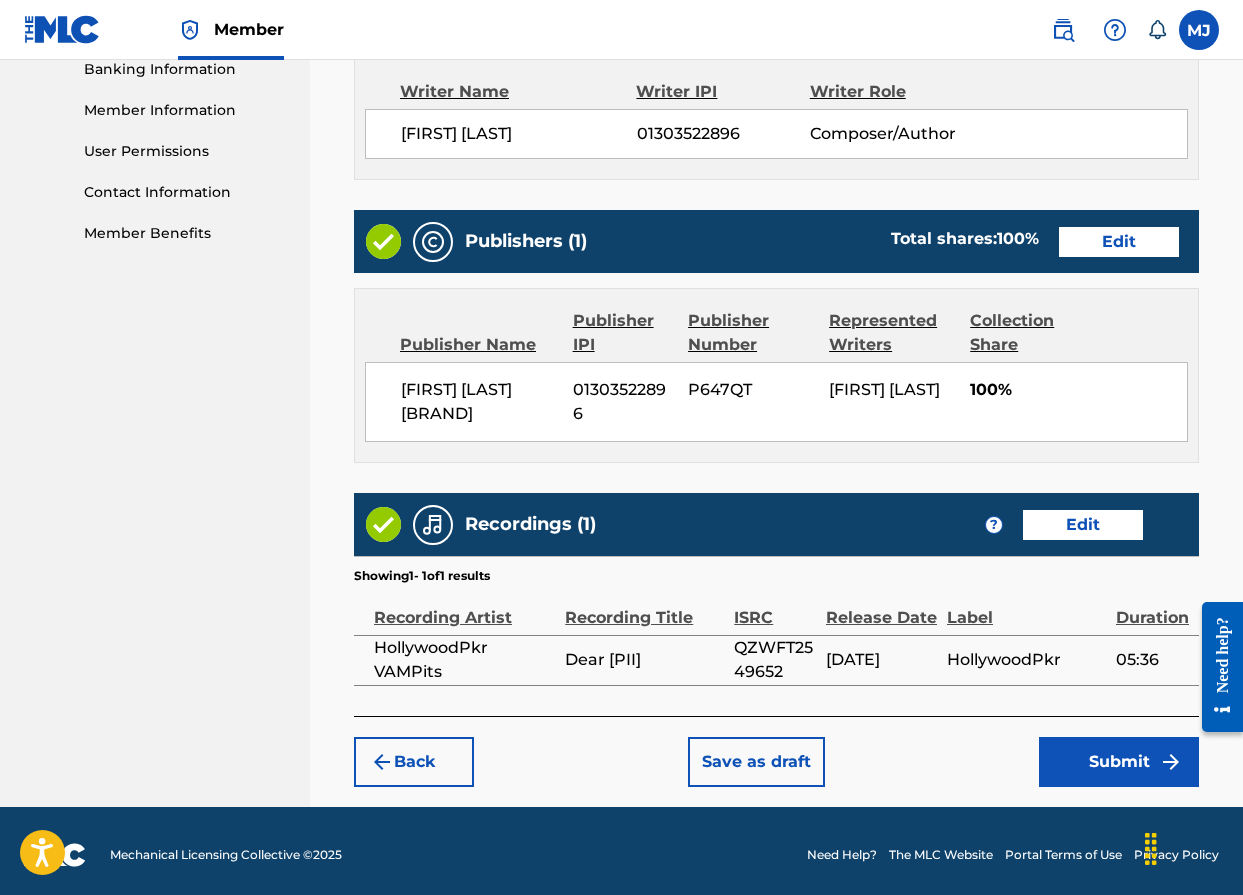 scroll, scrollTop: 884, scrollLeft: 0, axis: vertical 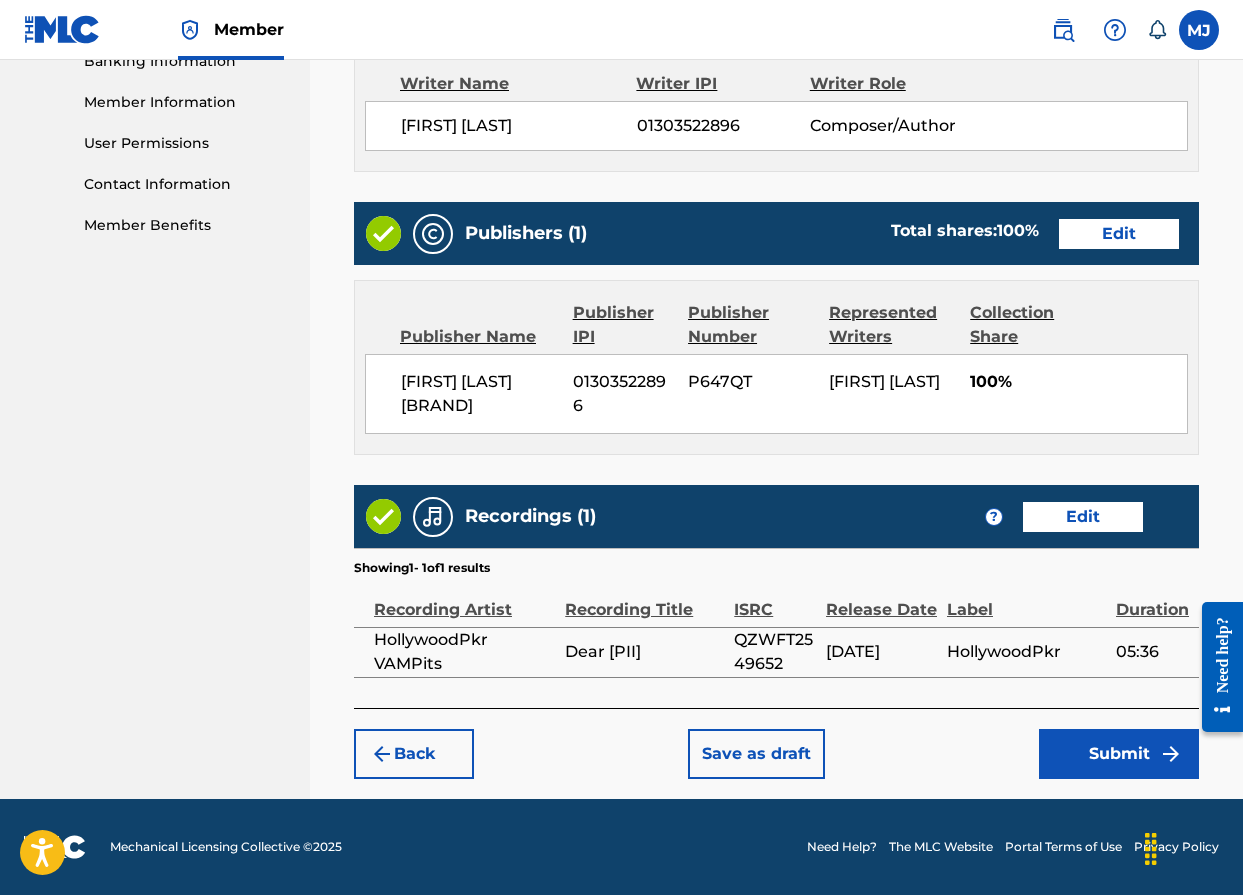 click on "Submit" at bounding box center (1119, 754) 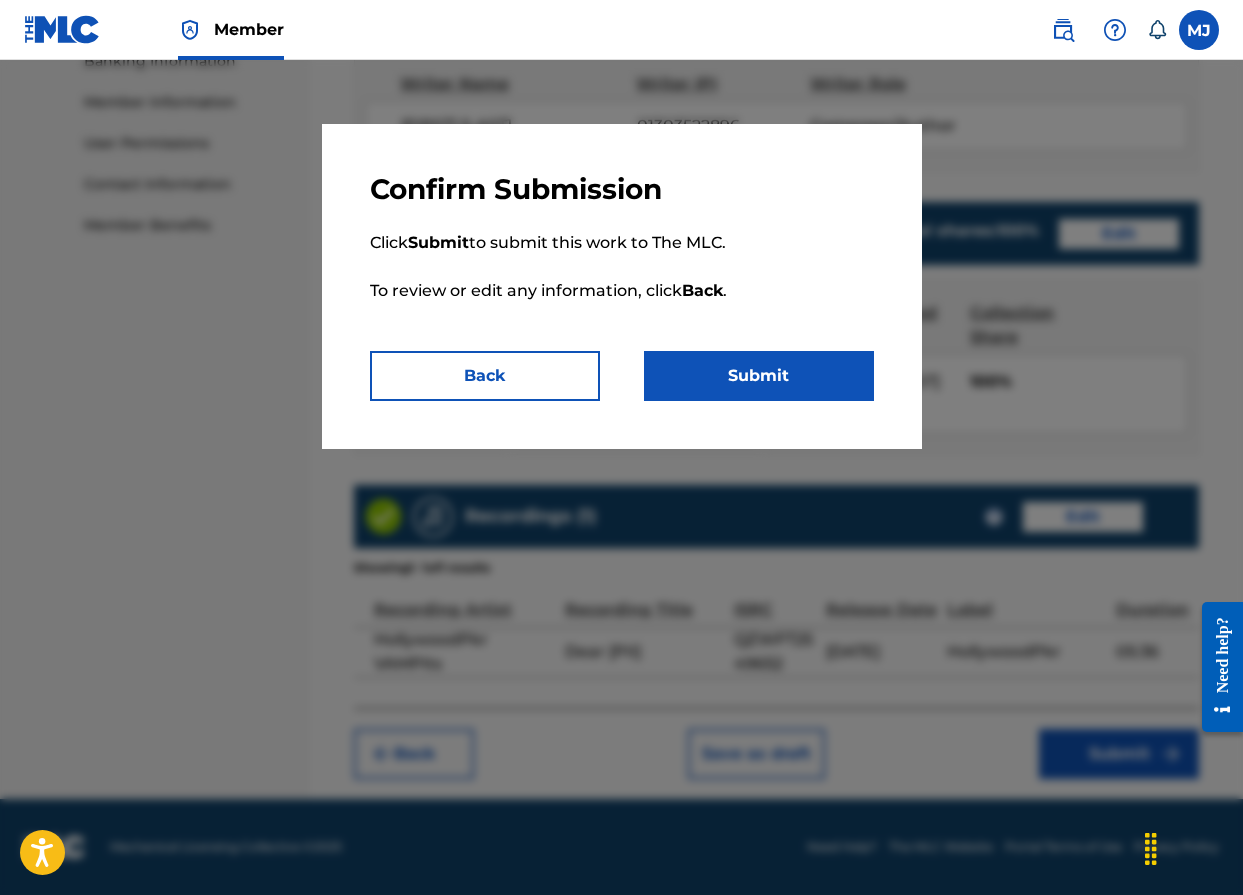 click on "Submit" at bounding box center (759, 376) 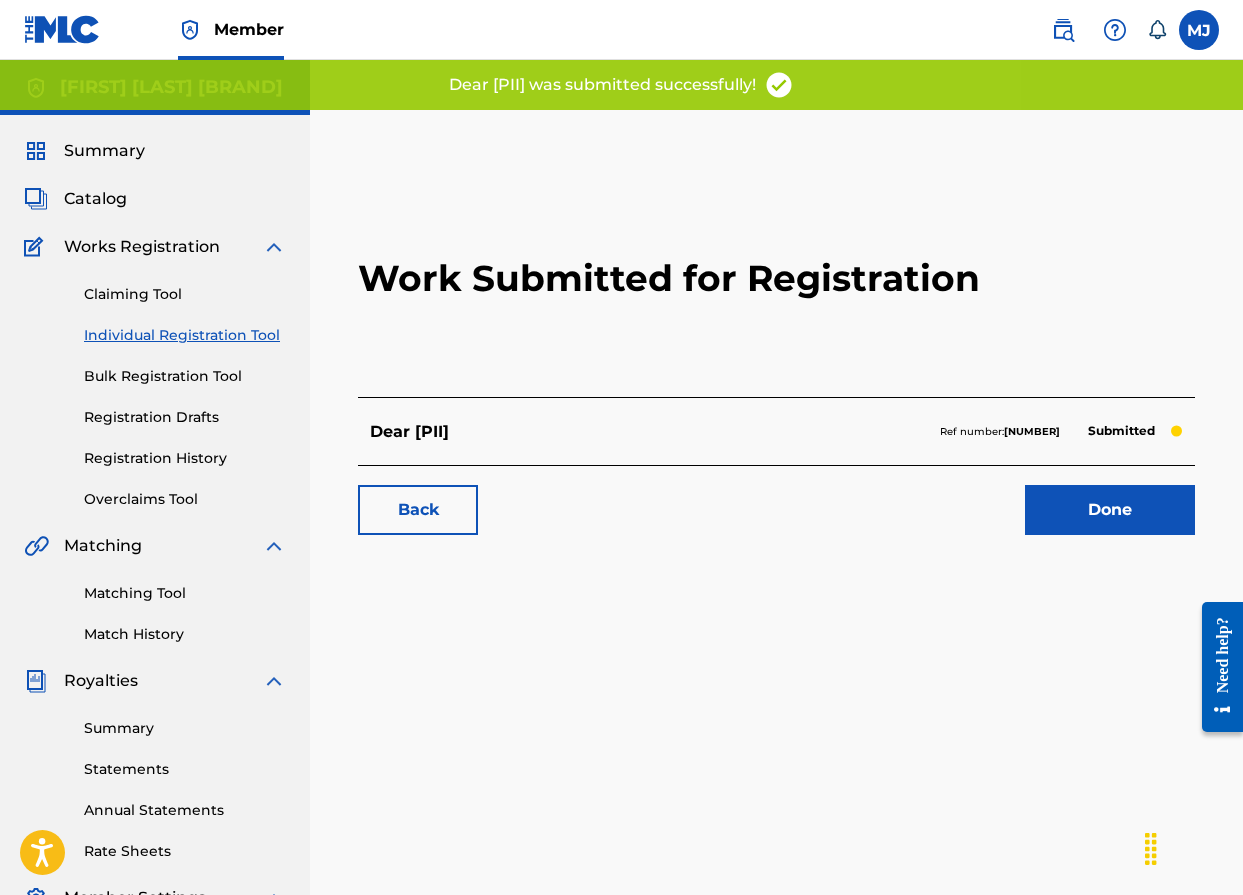 click on "Done" at bounding box center (1110, 510) 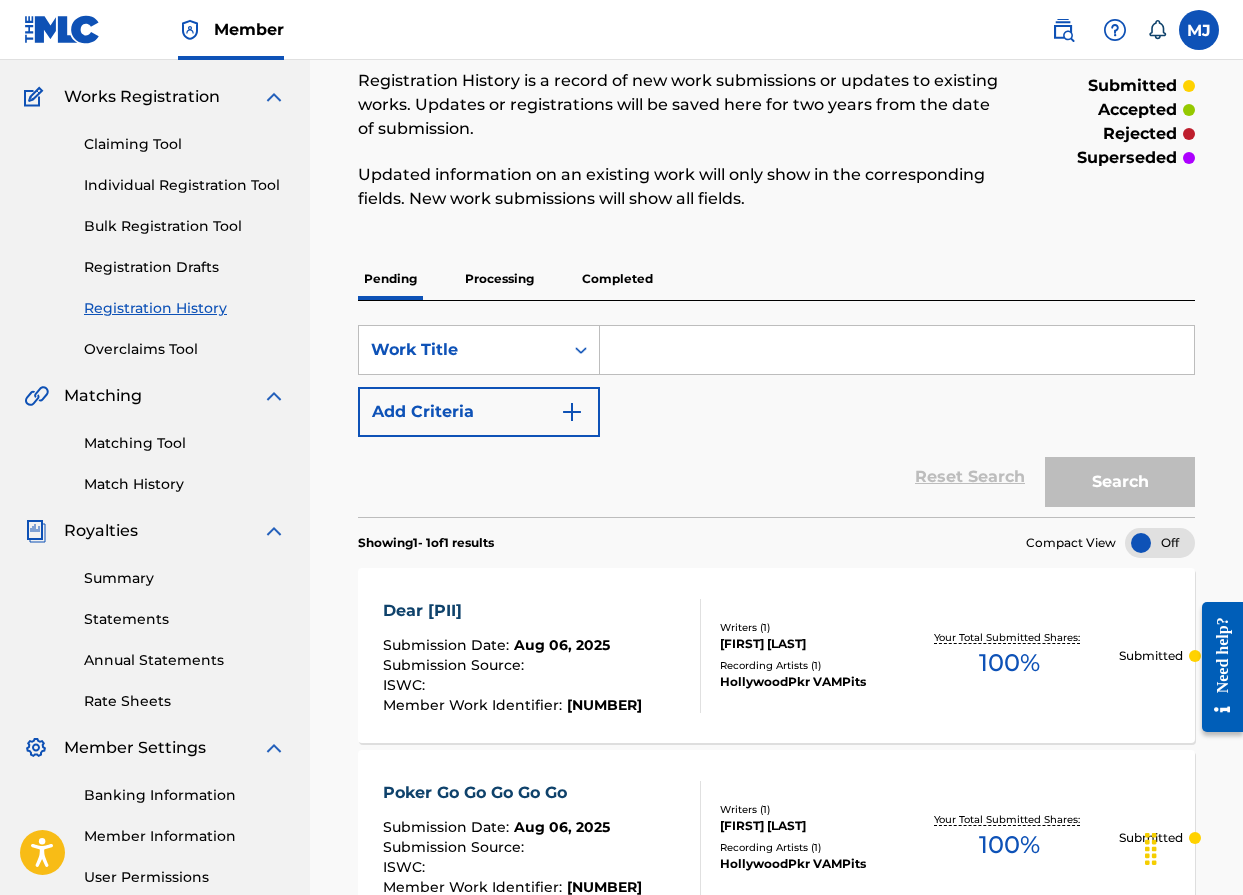 scroll, scrollTop: 2, scrollLeft: 0, axis: vertical 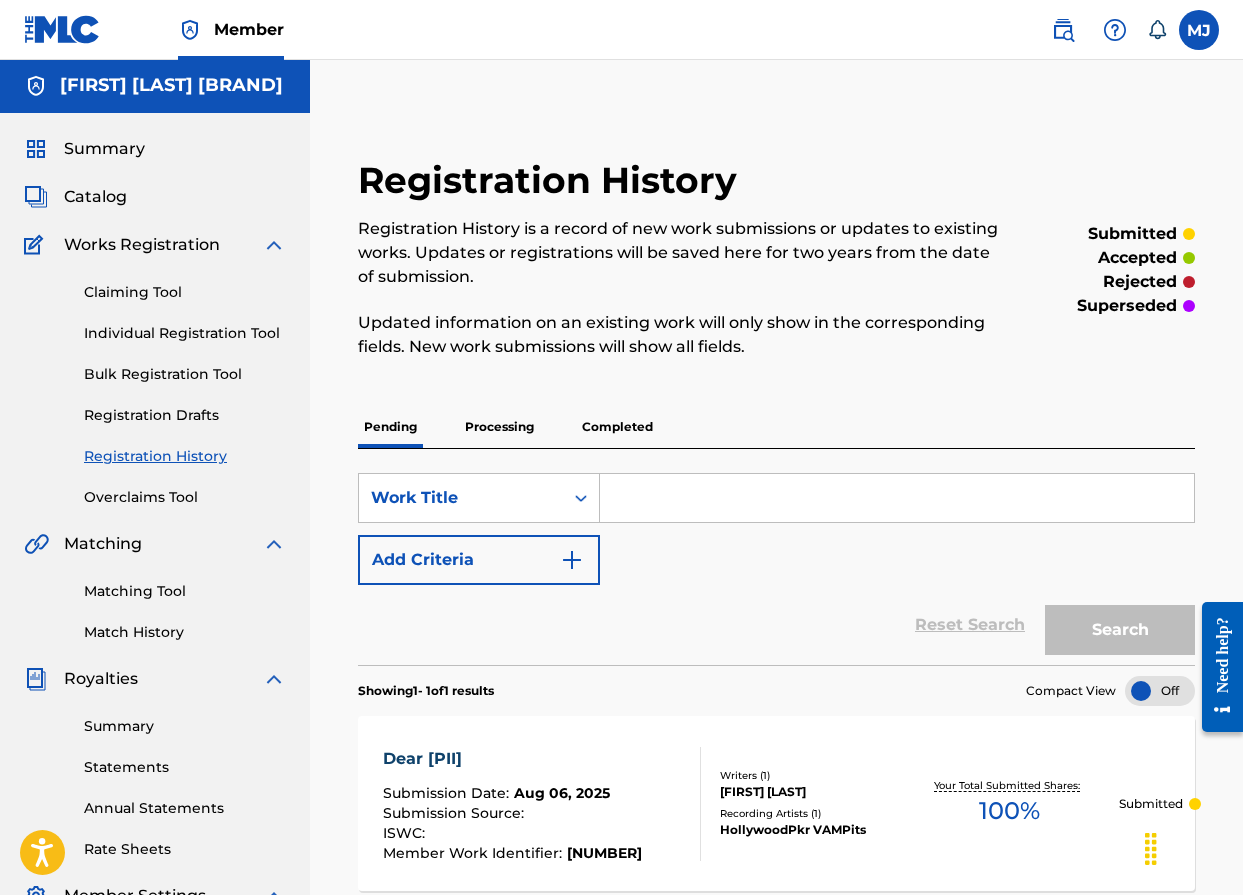 click on "Catalog" at bounding box center [95, 197] 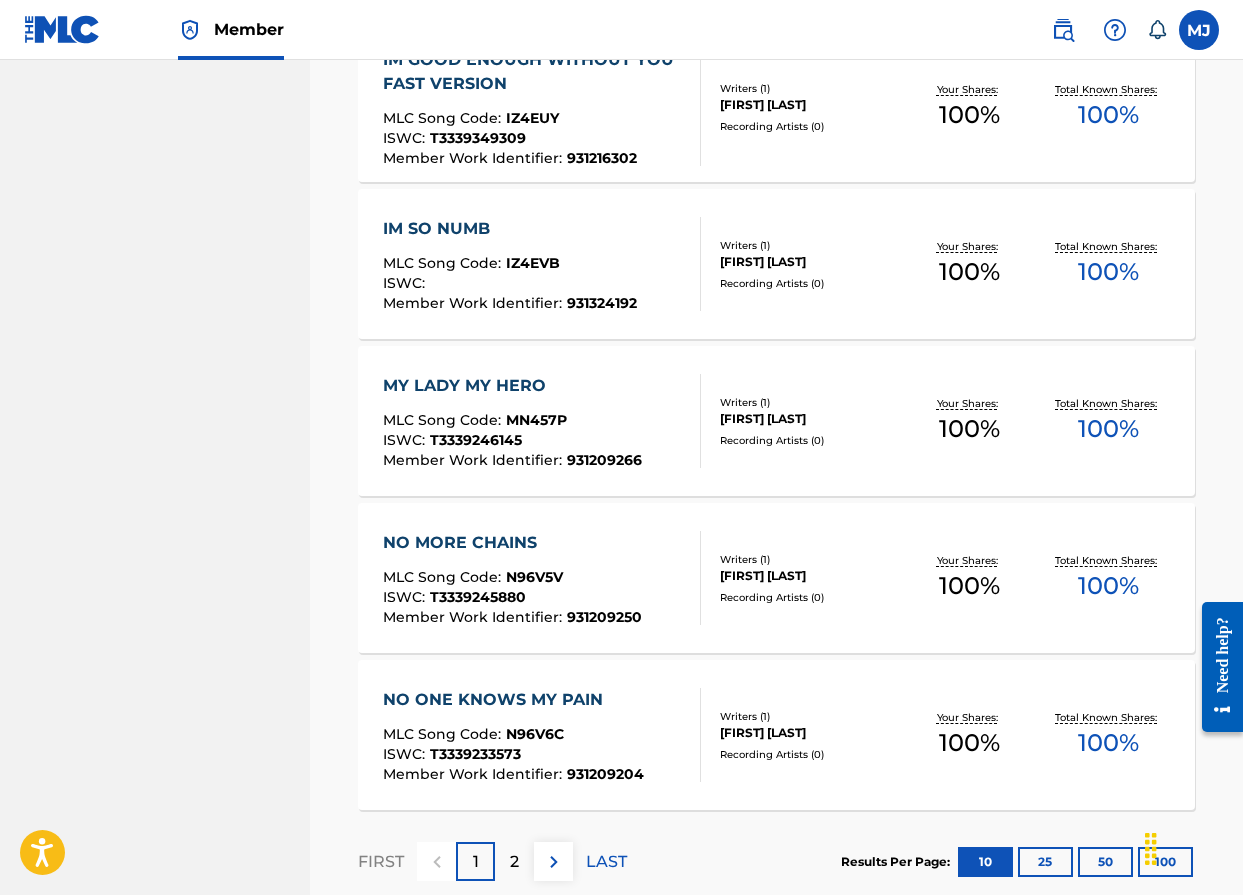 scroll, scrollTop: 1444, scrollLeft: 0, axis: vertical 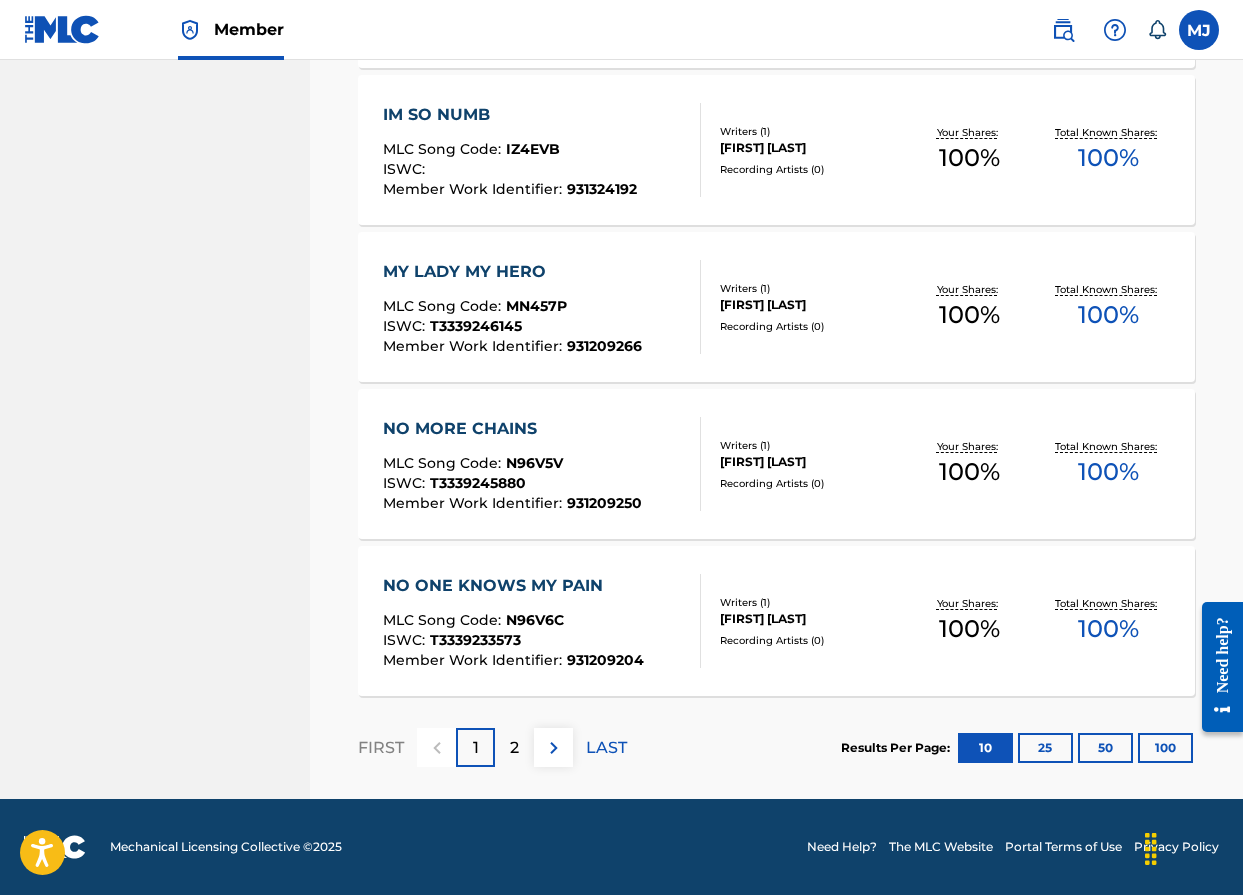 click at bounding box center (554, 748) 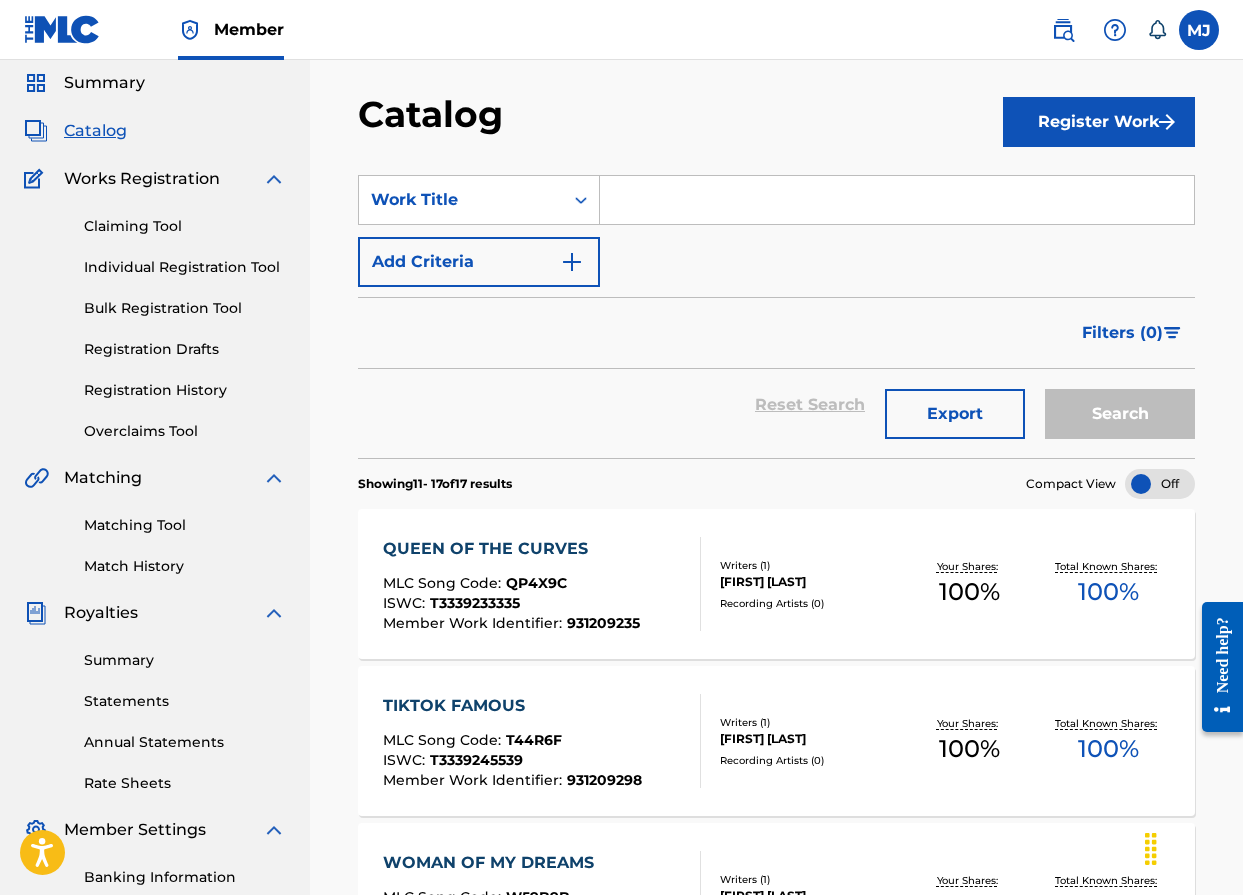 scroll, scrollTop: 0, scrollLeft: 0, axis: both 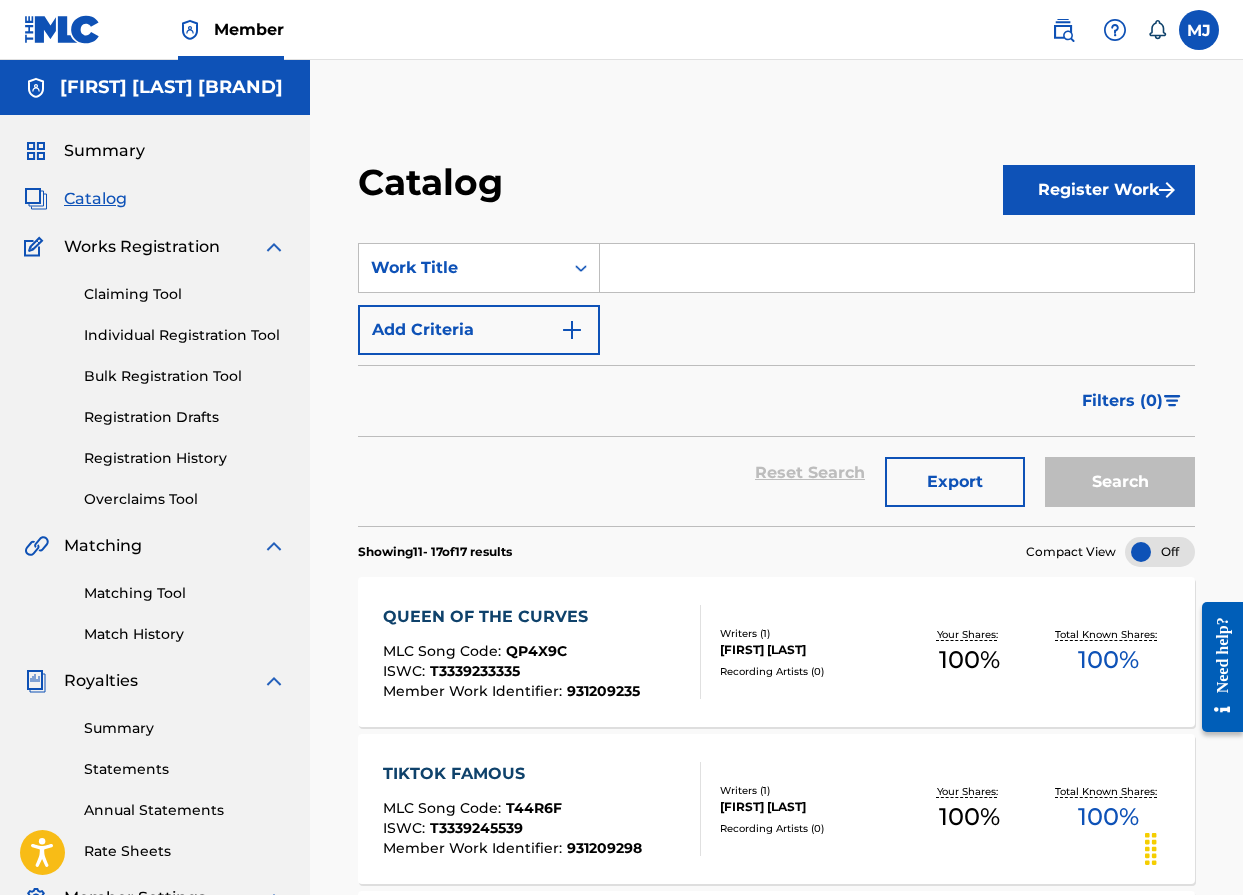 click on "Summary Catalog Works Registration Claiming Tool Individual Registration Tool Bulk Registration Tool Registration Drafts Registration History Overclaims Tool Matching Matching Tool Match History Royalties Summary Statements Annual Statements Rate Sheets Member Settings Banking Information Member Information User Permissions Contact Information Member Benefits" at bounding box center [155, 629] 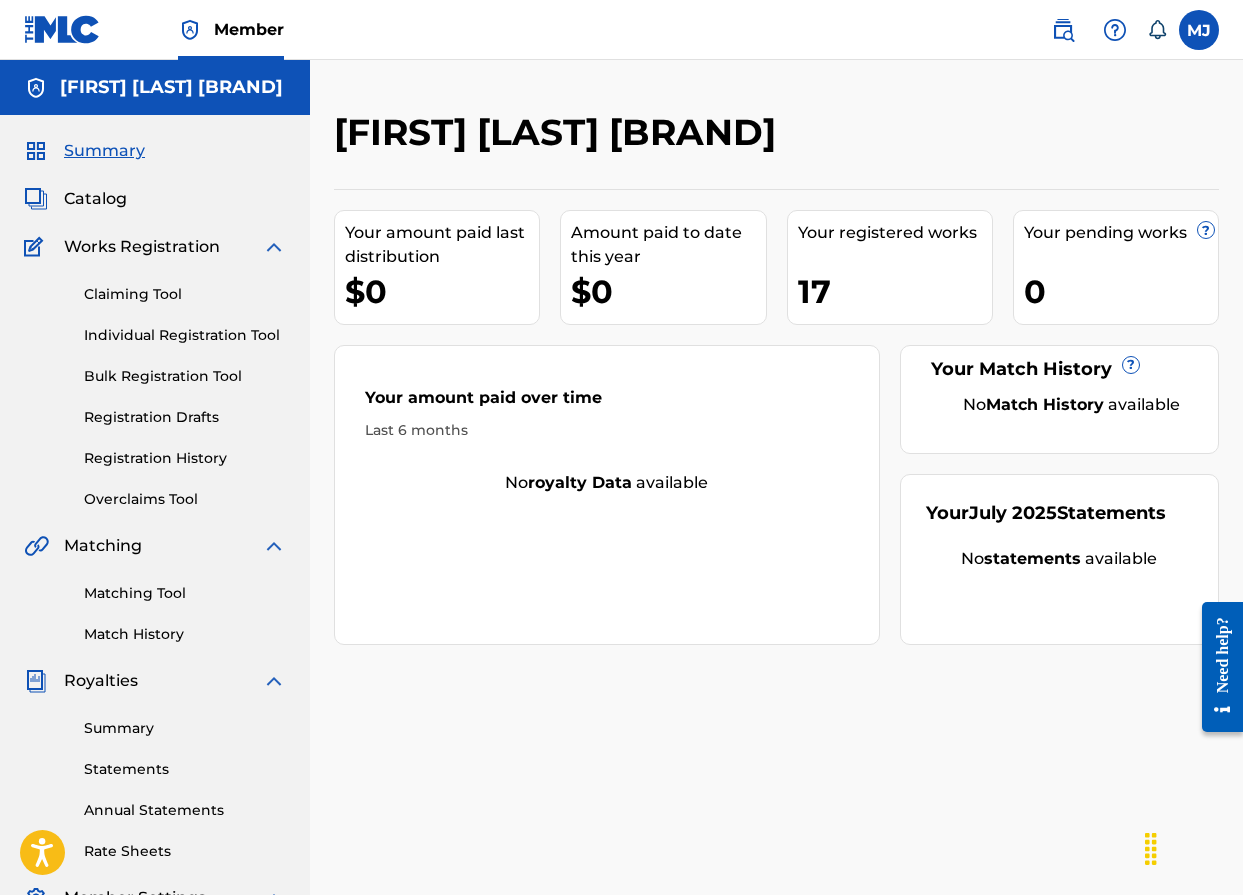 click on "Summary" at bounding box center [104, 151] 